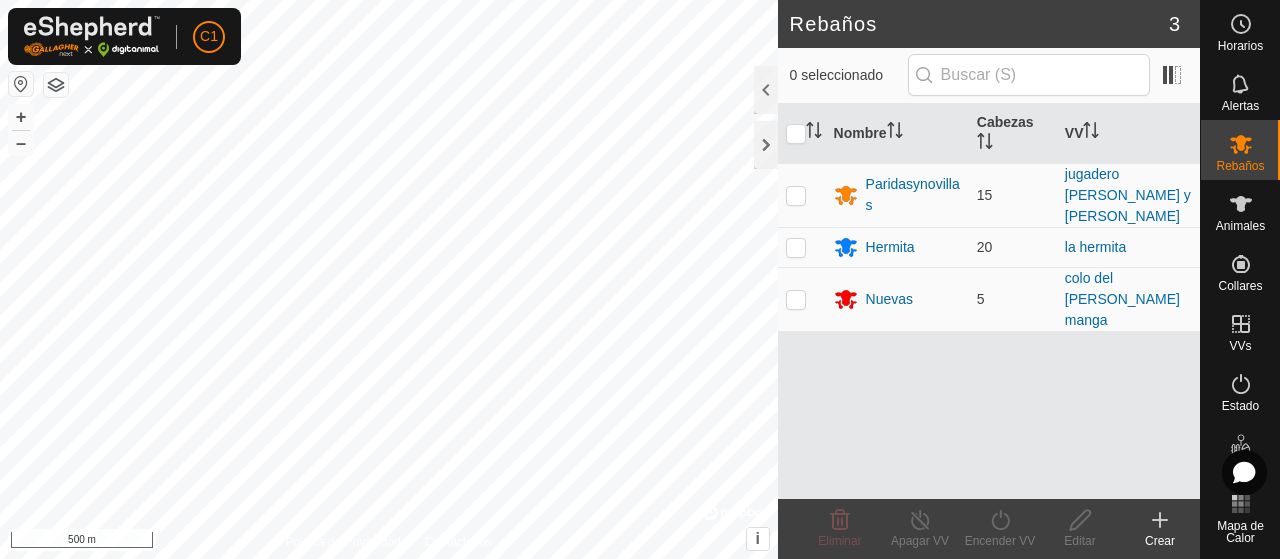 scroll, scrollTop: 0, scrollLeft: 0, axis: both 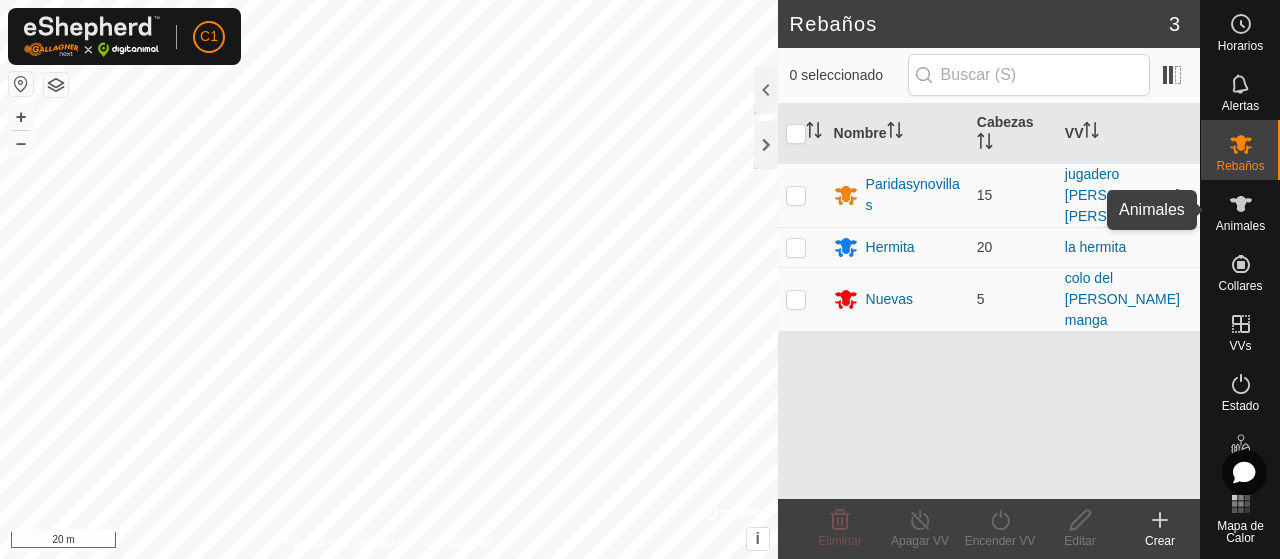 click on "Animales" at bounding box center (1240, 226) 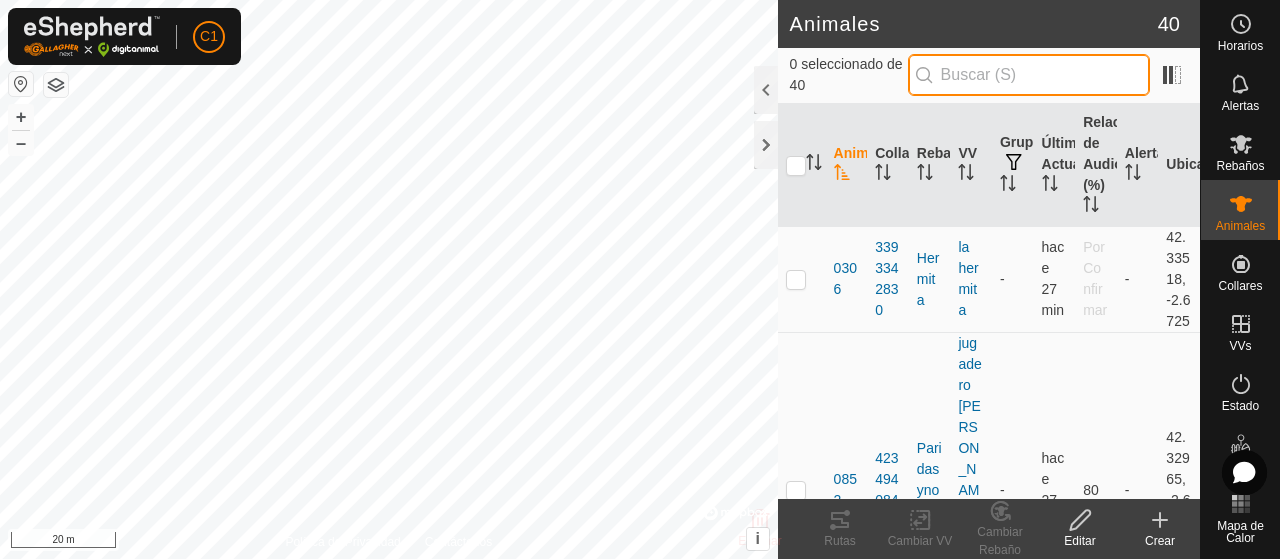 click at bounding box center (1029, 75) 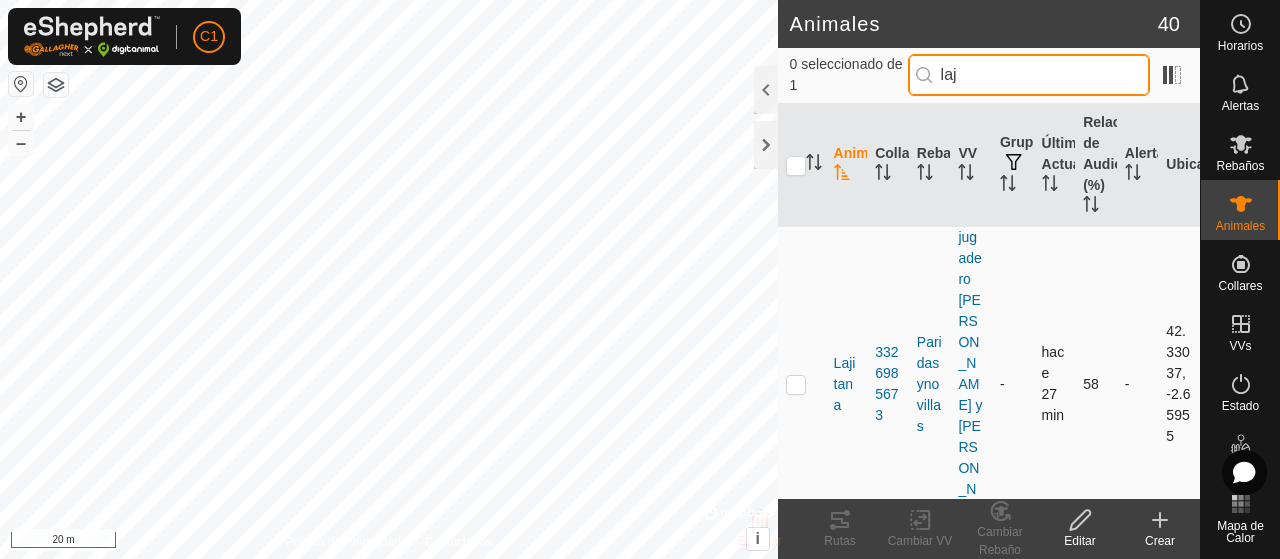 type on "laj" 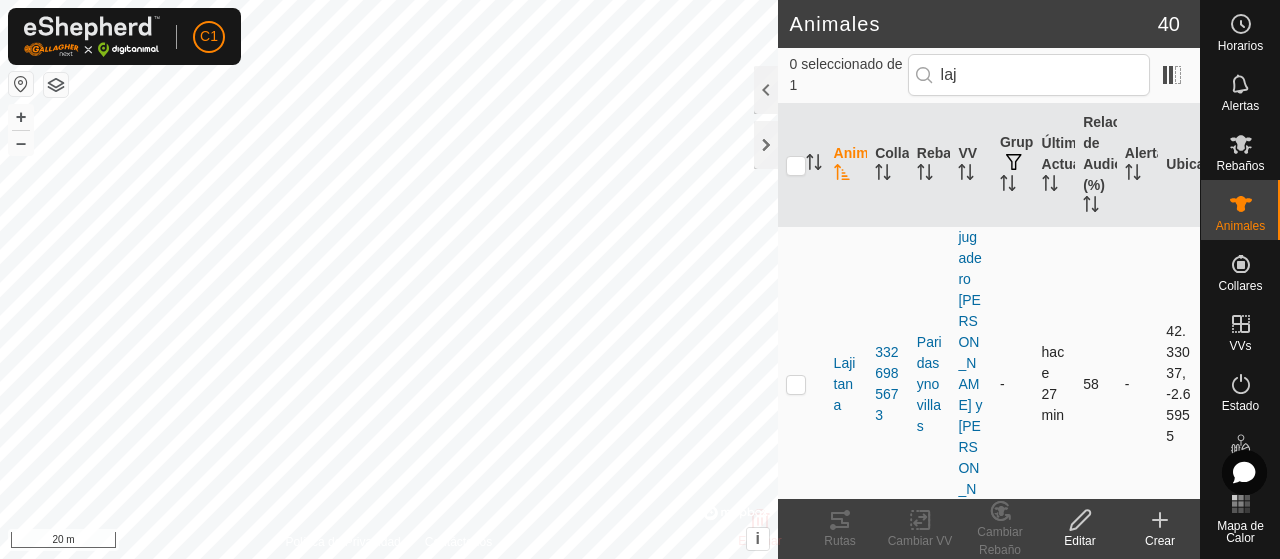 click at bounding box center [796, 384] 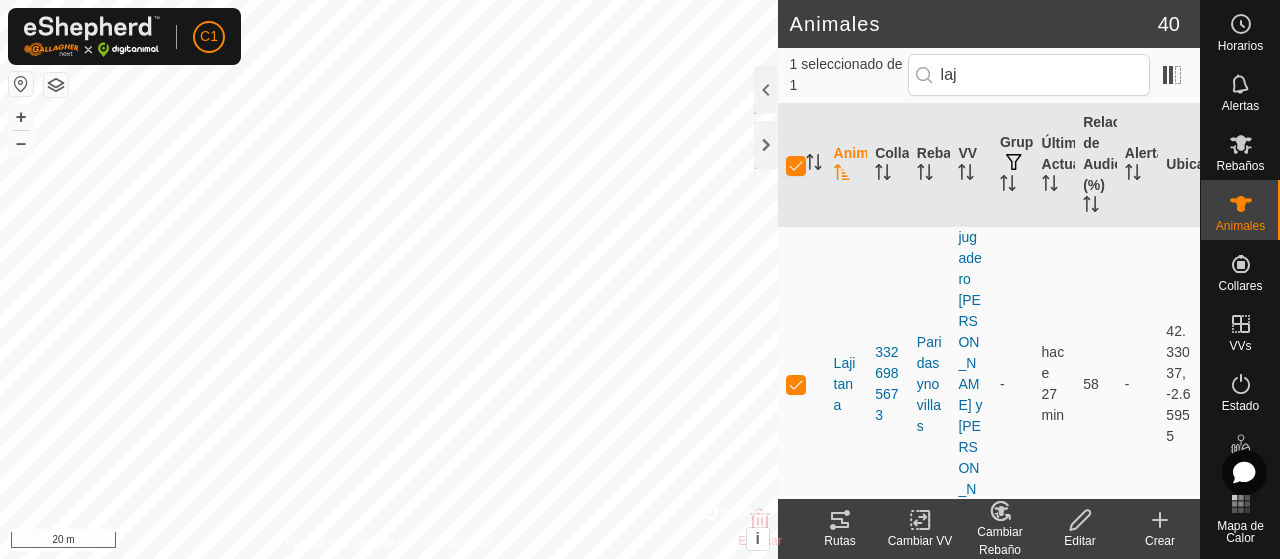 click 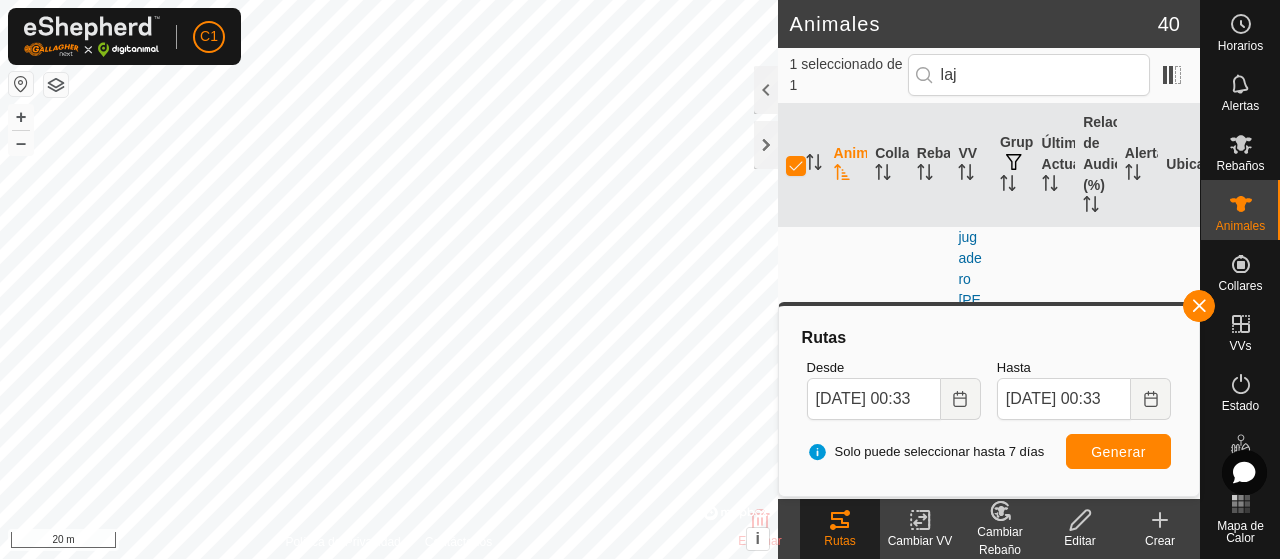 click on "C1 Horarios Alertas Rebaños Animales Collares VVs Estado Infra Mapa de Calor Ayuda Animales 40  1 seleccionado de 1  laj  Animal   Collar   Rebaño   VV   Grupos   Última Actualización   Relación de Audio (%)   Alertas   Ubicación   Lajitana   3326985673   Paridasynovillas  jugadero prado y llanas  -  hace 27 min  58   -   42.33037, -2.65955  Eliminar  Rutas   Cambiar VV   Cambiar Rebaño   Editar   Crear  Política de Privacidad Contáctenos
Lajitana
+ – ⇧ i ©  Mapbox , ©  OpenStreetMap ,  Improve this map 20 m
Rutas Desde 11 Jul, 2025 00:33 Hasta 12 Jul, 2025 00:33 Solo puede seleccionar hasta 7 días Generar" at bounding box center [640, 279] 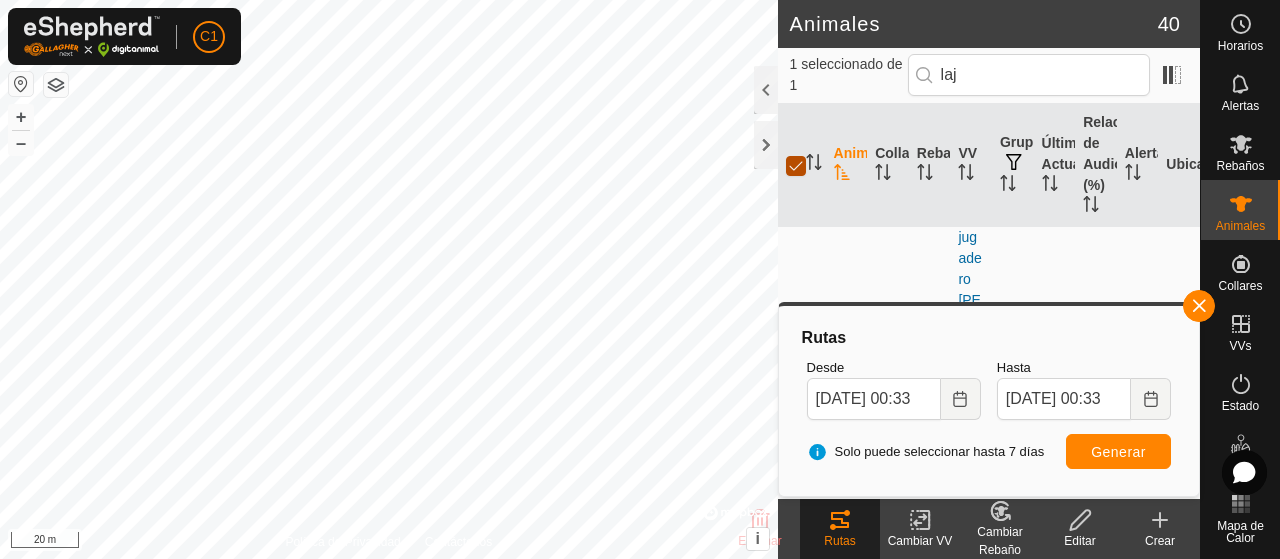 click at bounding box center [796, 166] 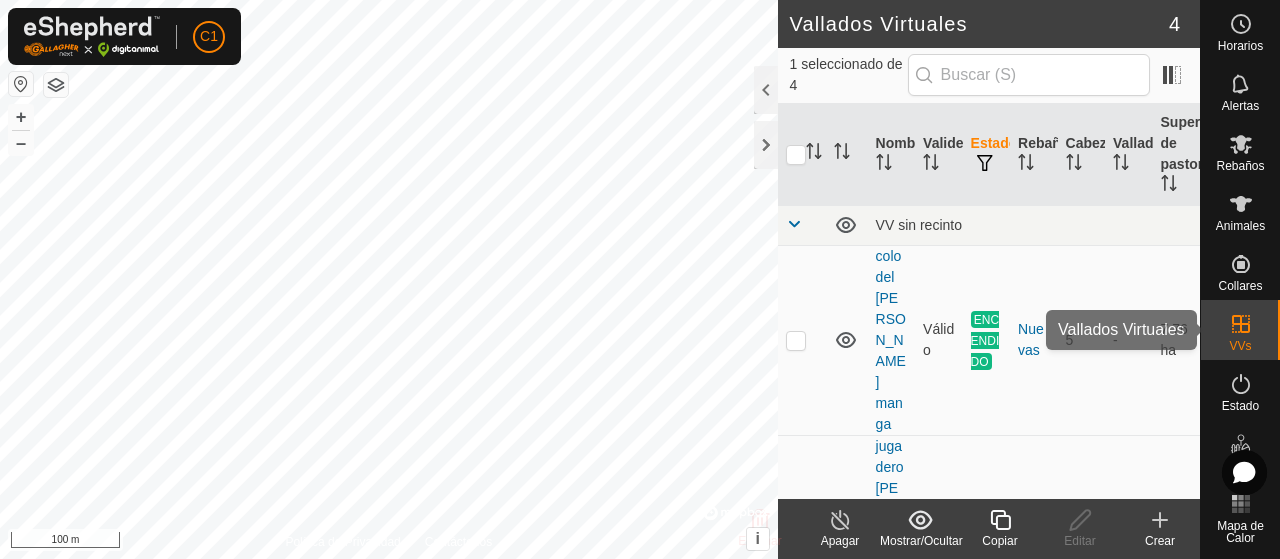 click 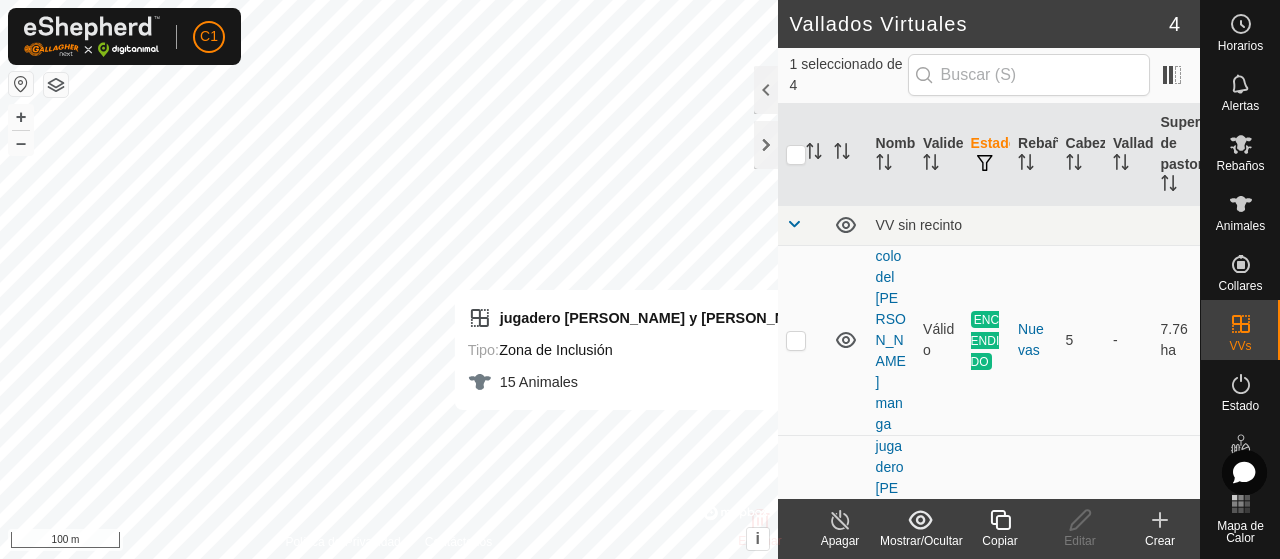 click 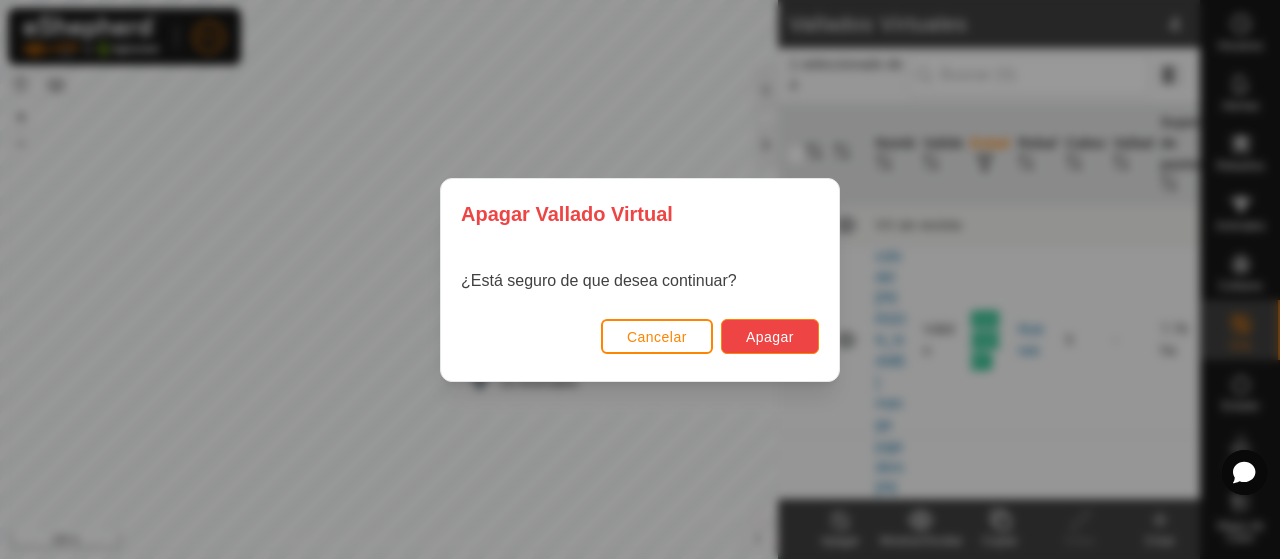 click on "Apagar" at bounding box center (770, 337) 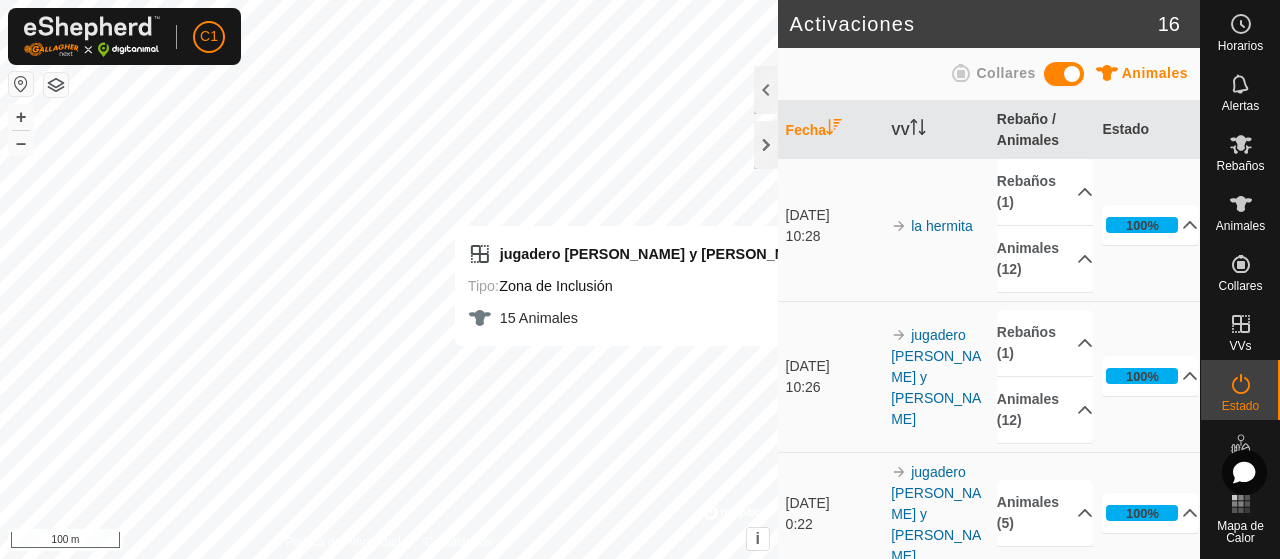 scroll, scrollTop: 1500, scrollLeft: 0, axis: vertical 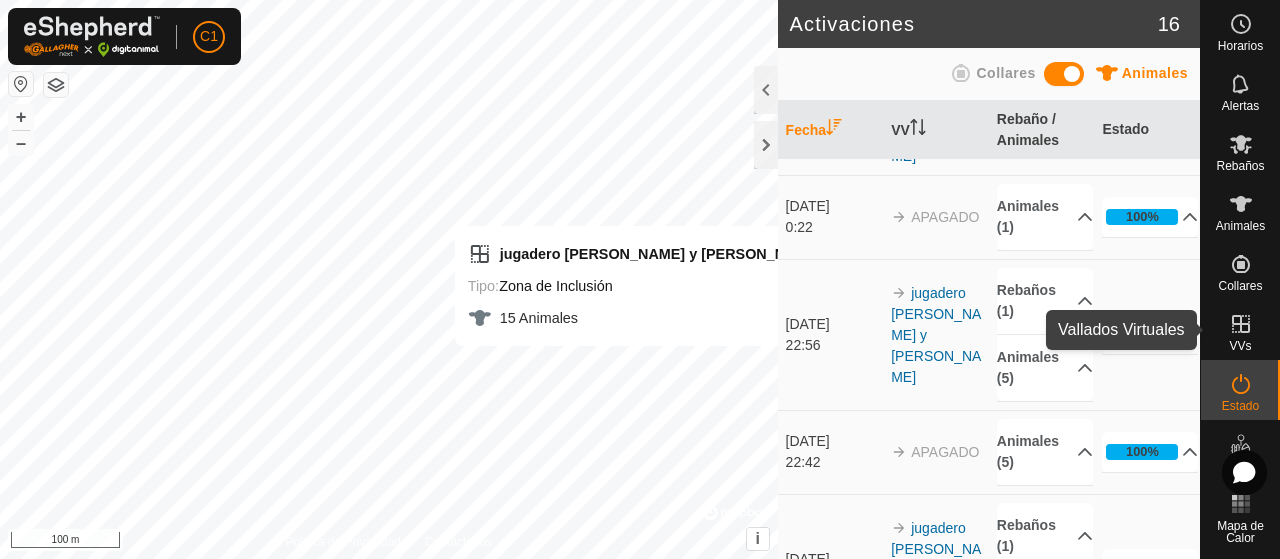 click at bounding box center [1241, 324] 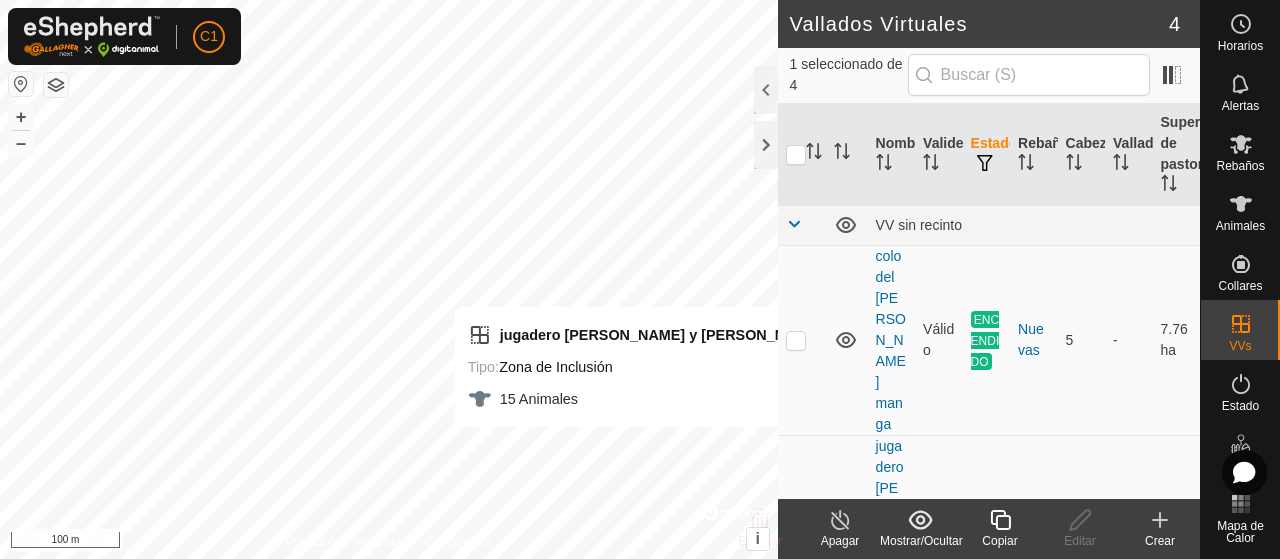 click 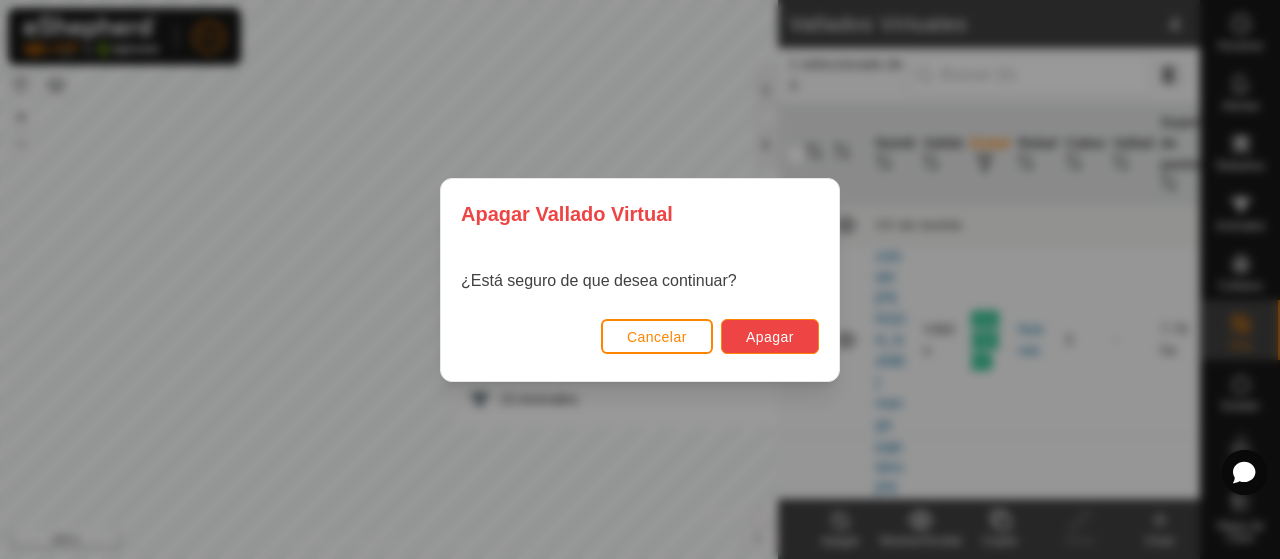 click on "Apagar" at bounding box center [770, 337] 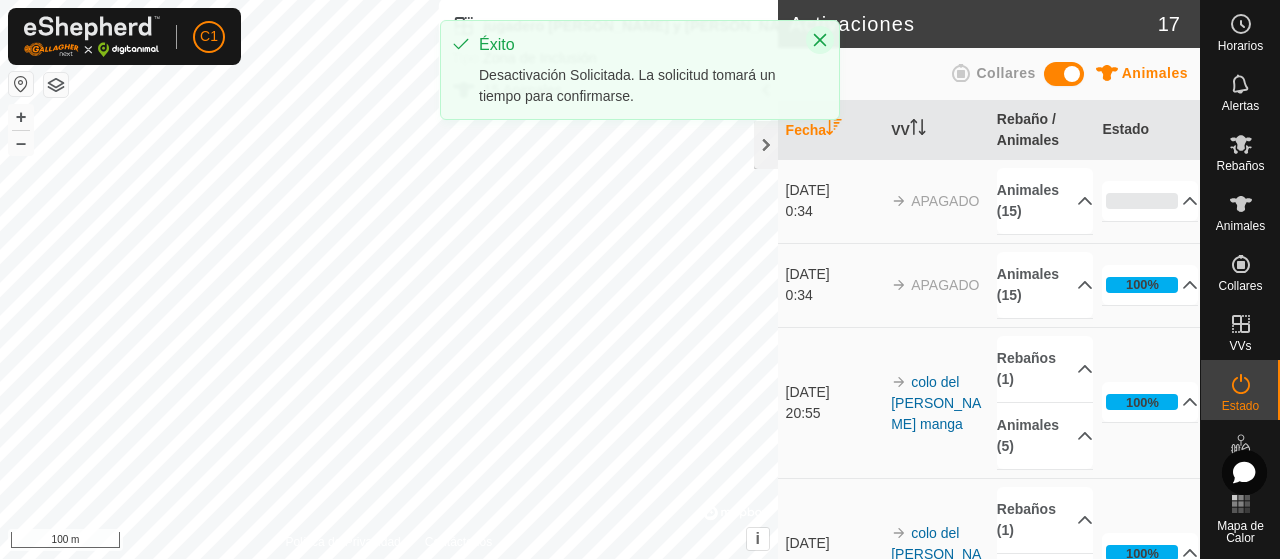 click 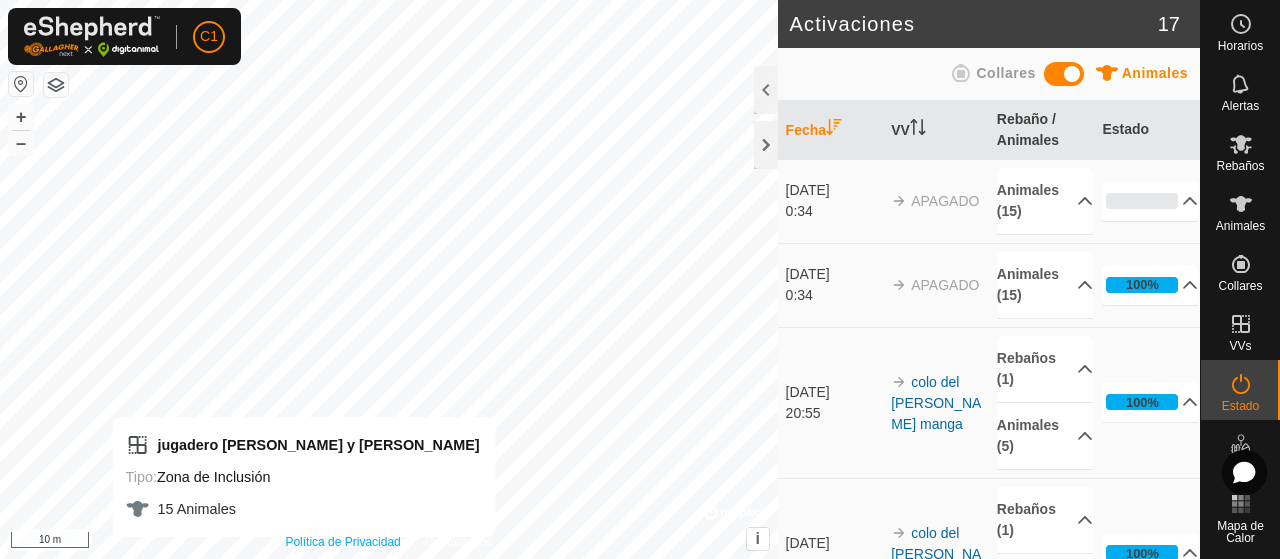 click on "Política de Privacidad Contáctenos
jugadero prado y llanas Tipo:  Zona de Inclusión 15 Animales
+ – ⇧ i ©  Mapbox , ©  OpenStreetMap ,  Improve this map 10 m" at bounding box center (389, 279) 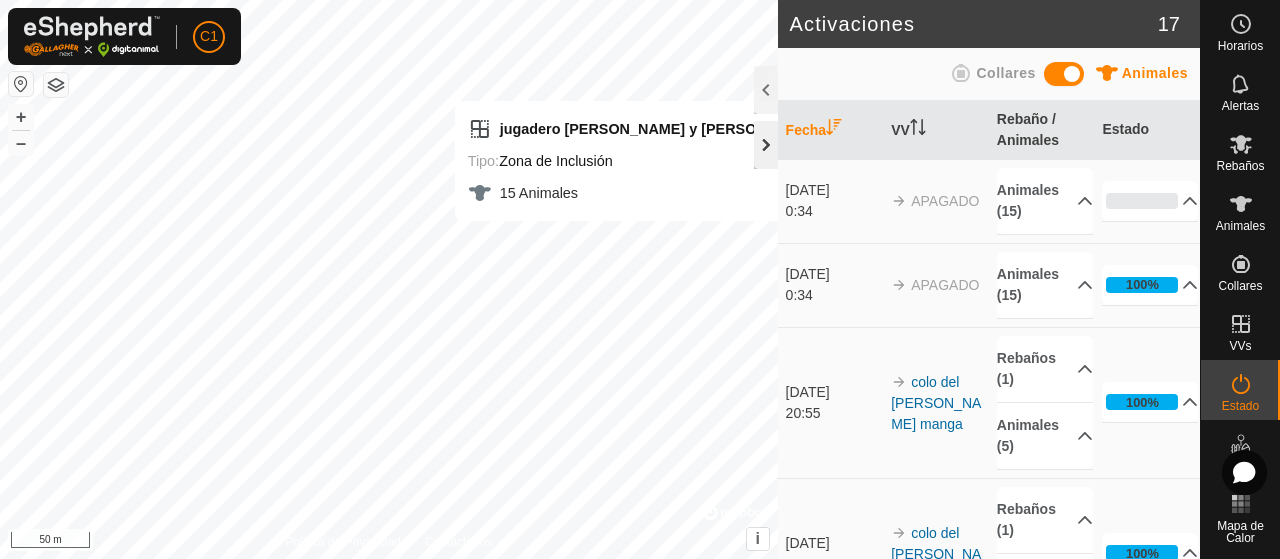 click 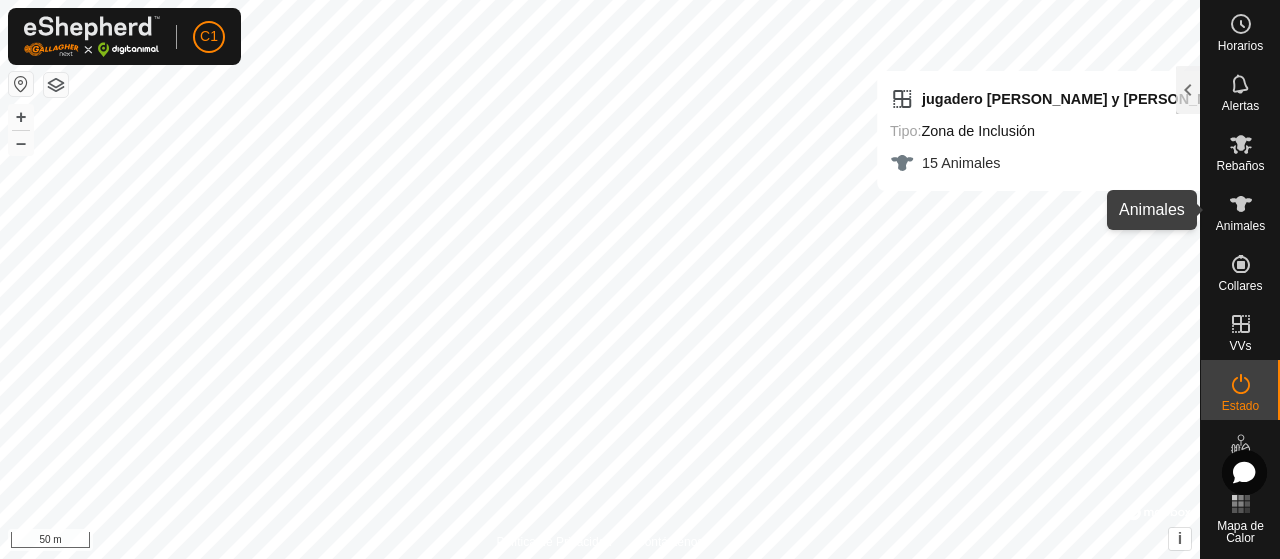 click 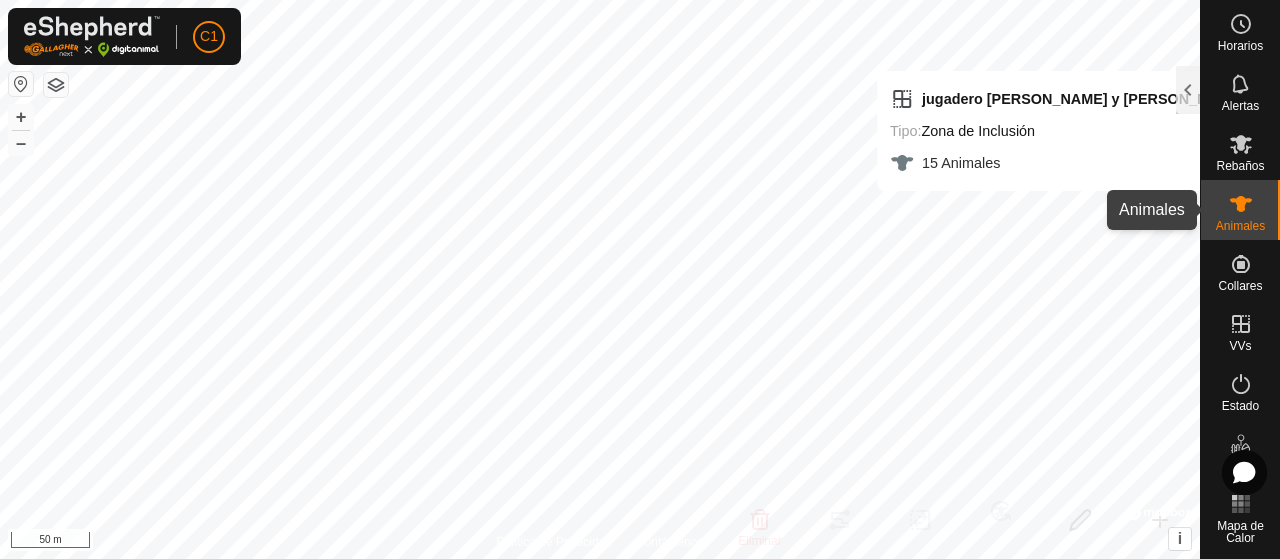 click 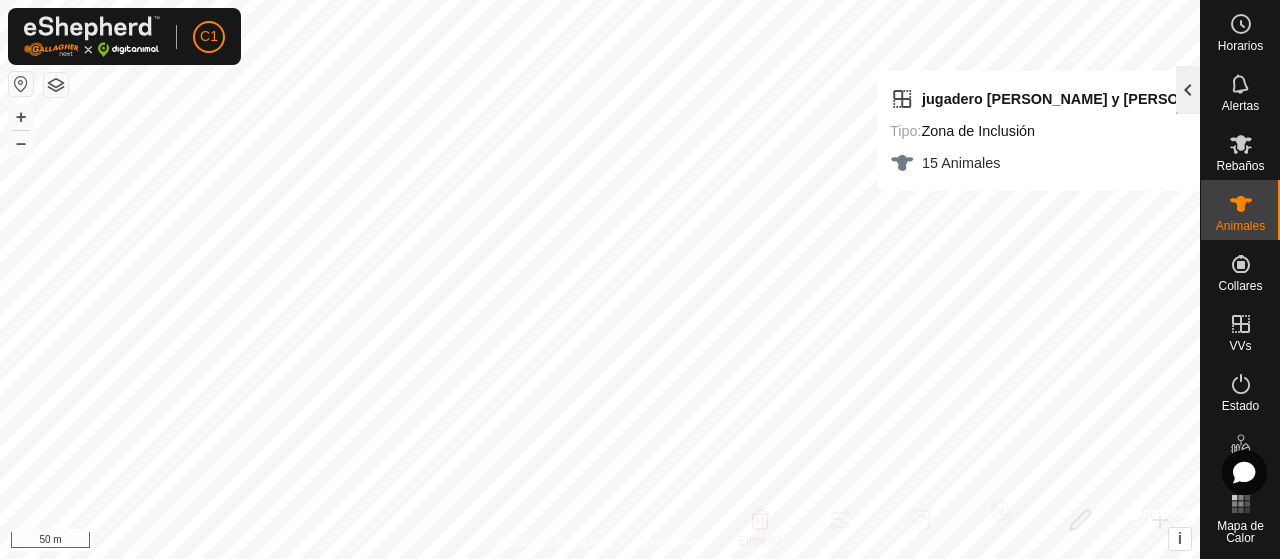 click 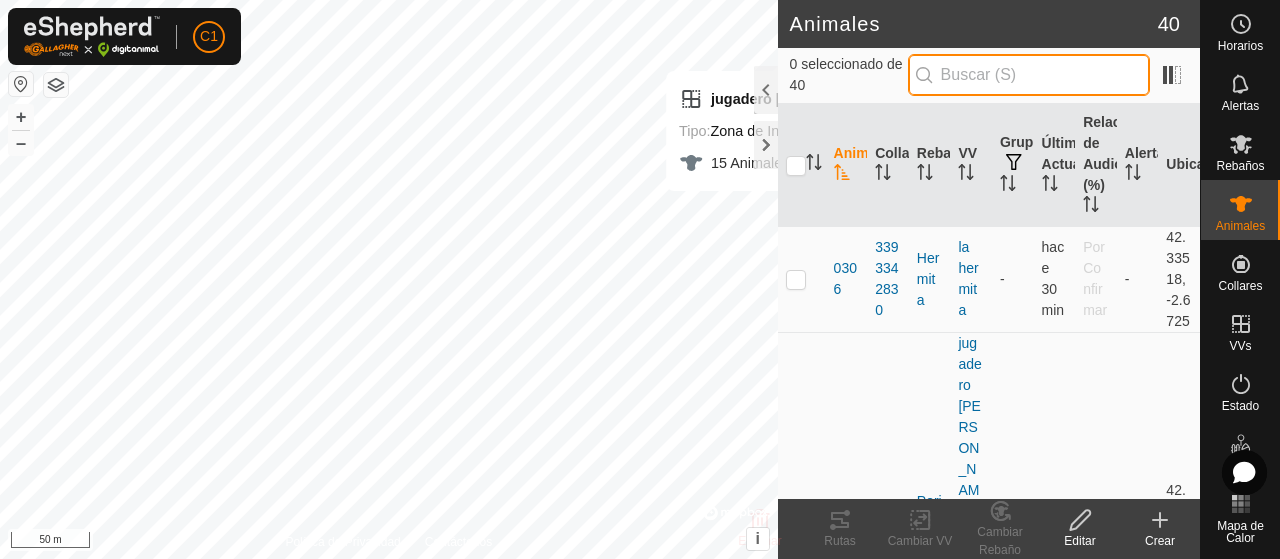 click at bounding box center (1029, 75) 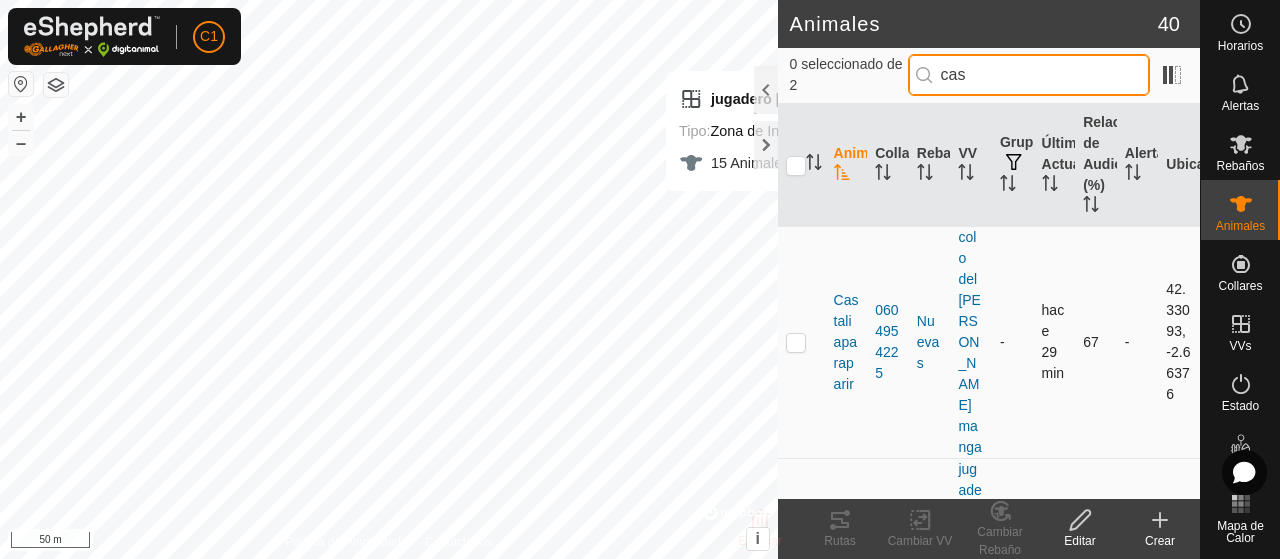 type on "cas" 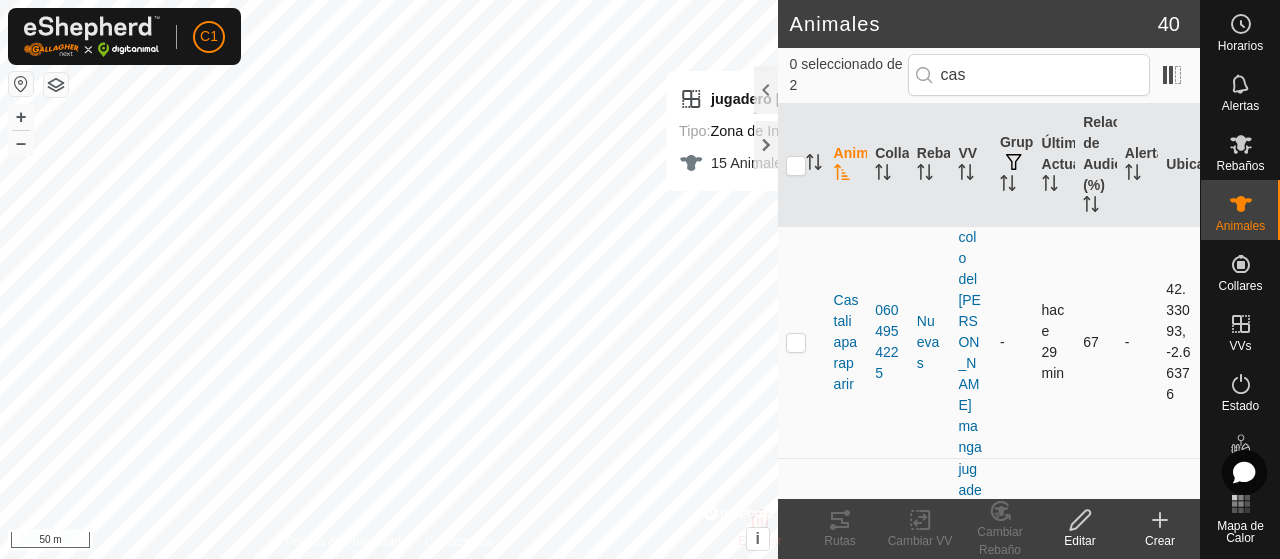 click at bounding box center [796, 342] 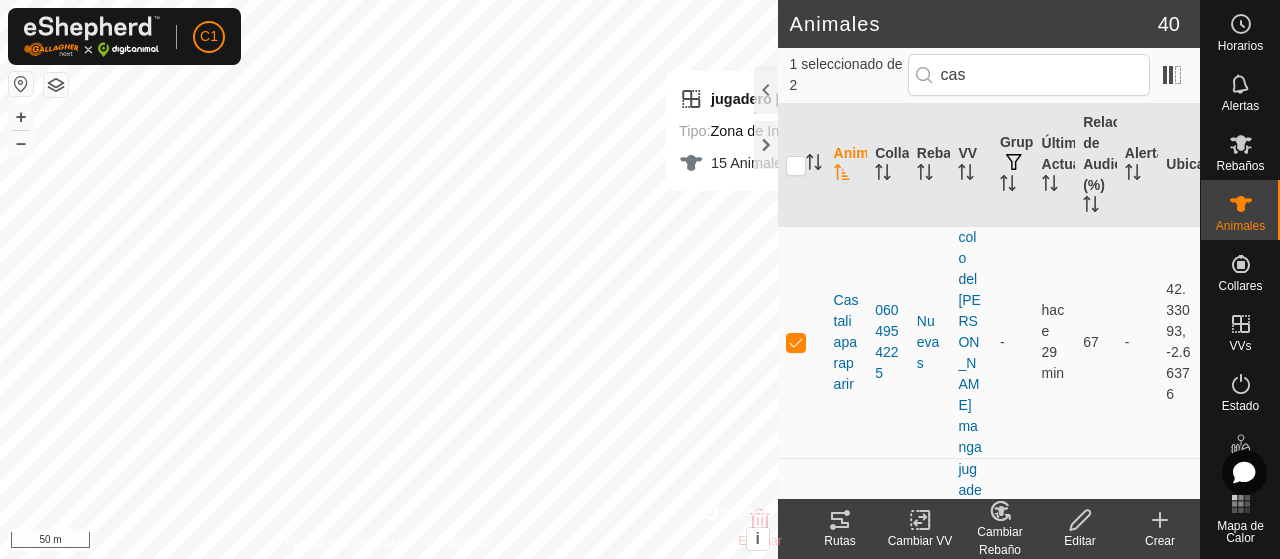 click 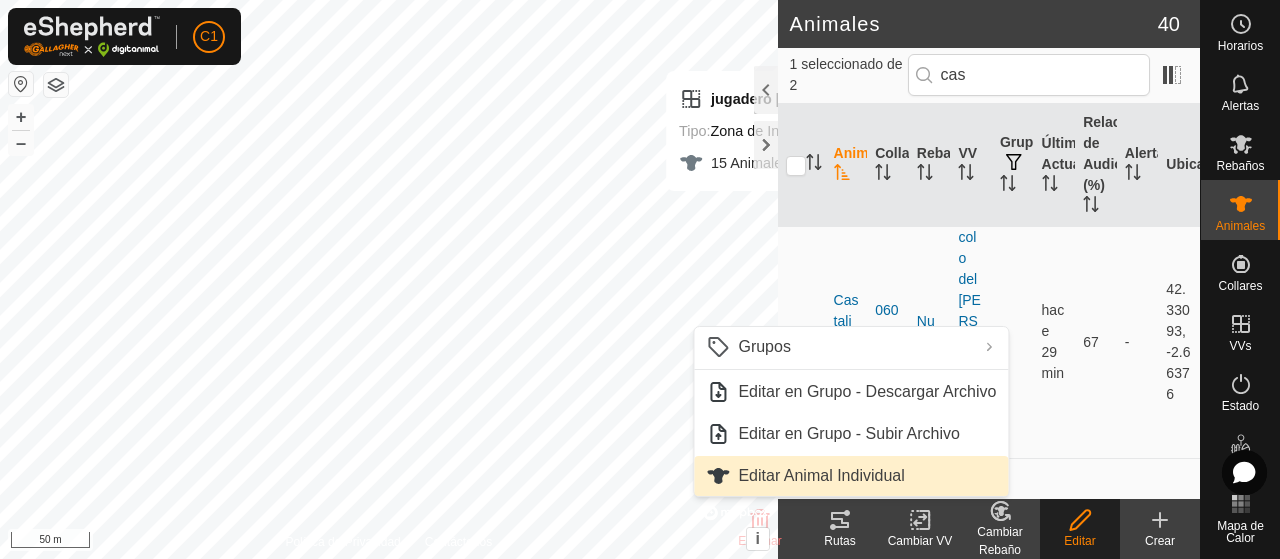 click on "Editar Animal Individual" at bounding box center (851, 476) 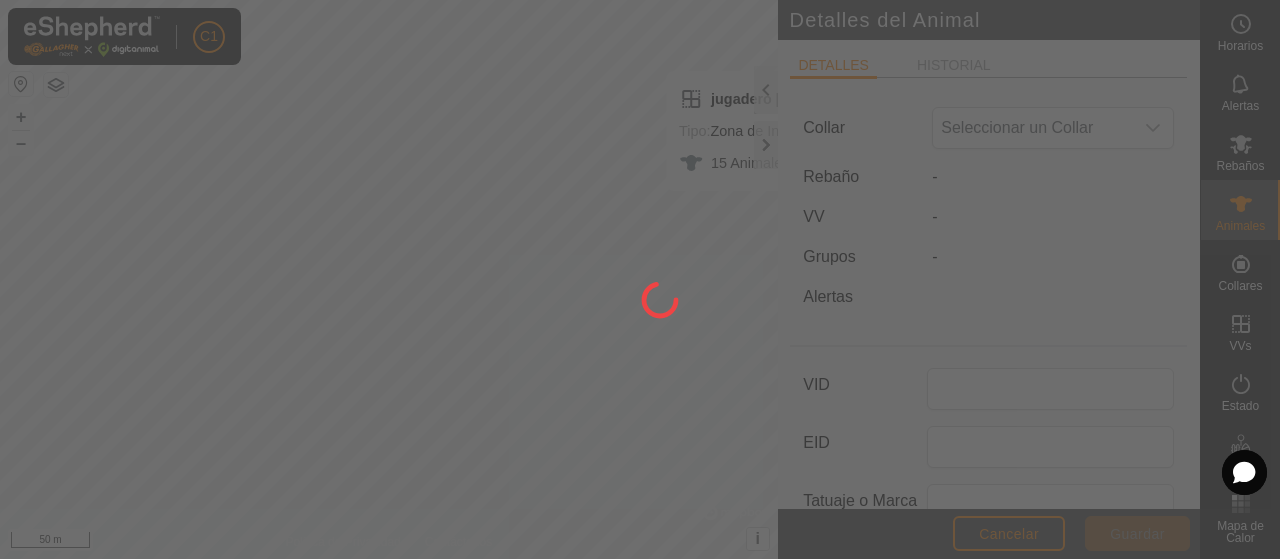 type on "Castaliaparaparir" 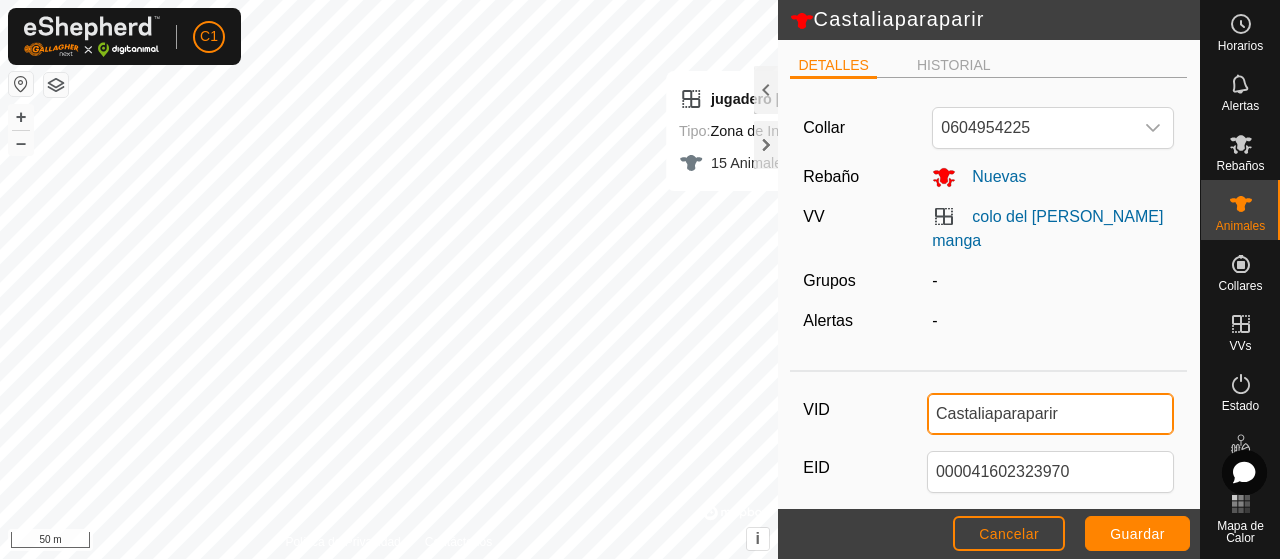 click on "Castaliaparaparir" at bounding box center (1050, 414) 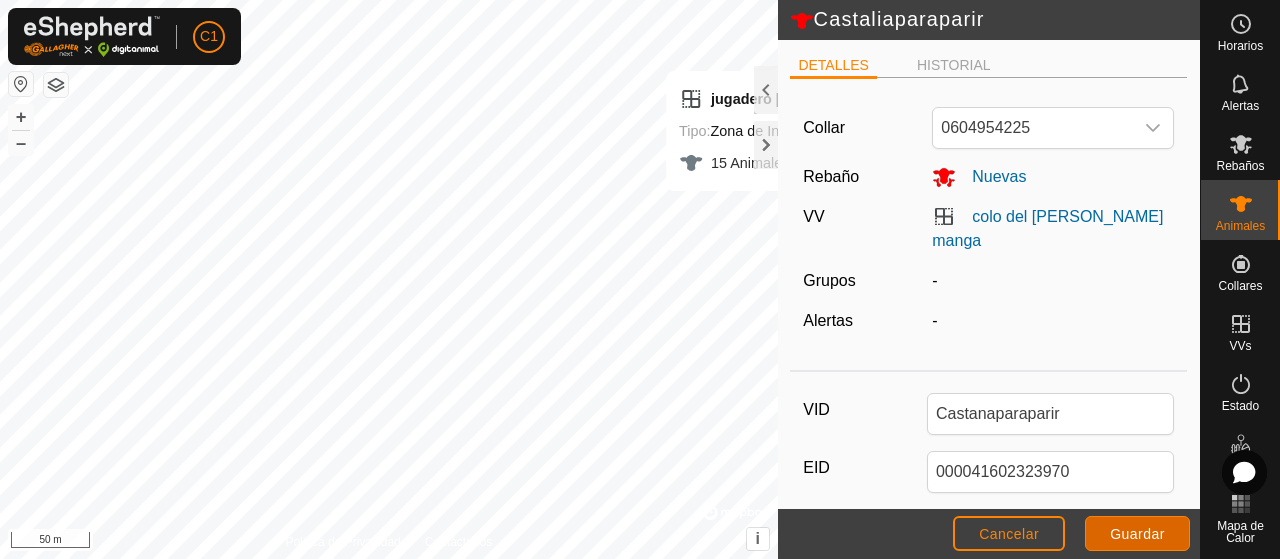 click on "Guardar" 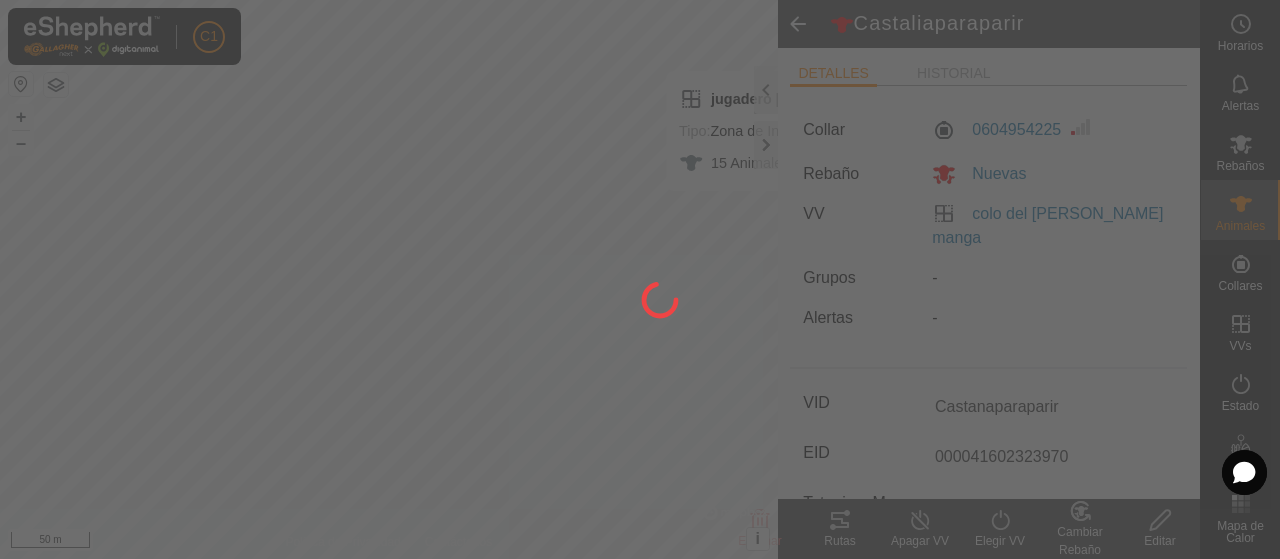 type on "Castaliaparaparir" 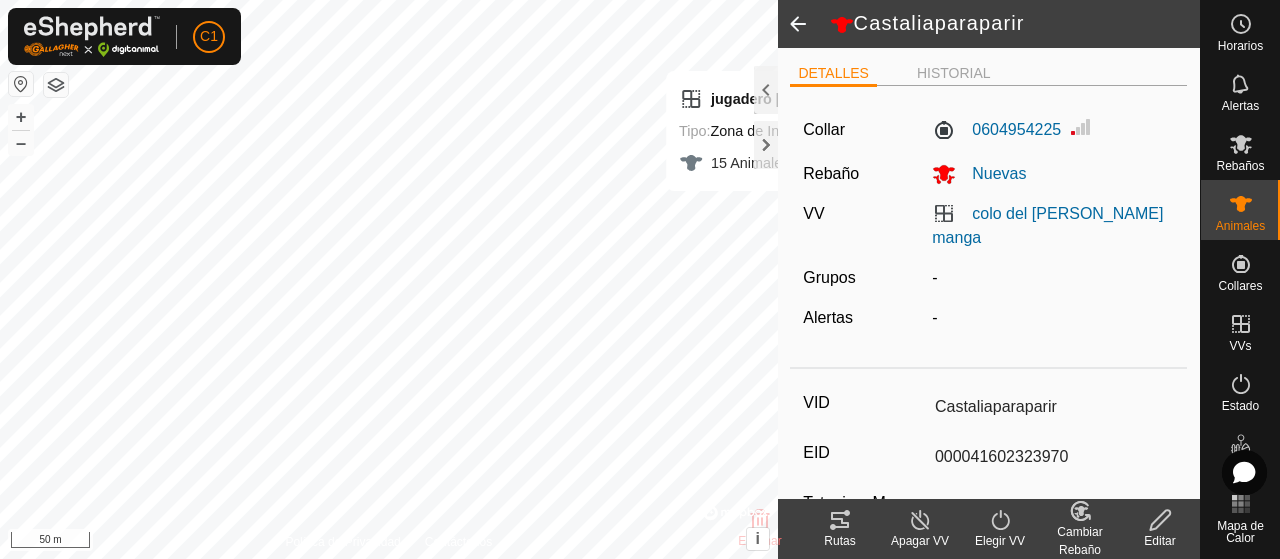 click 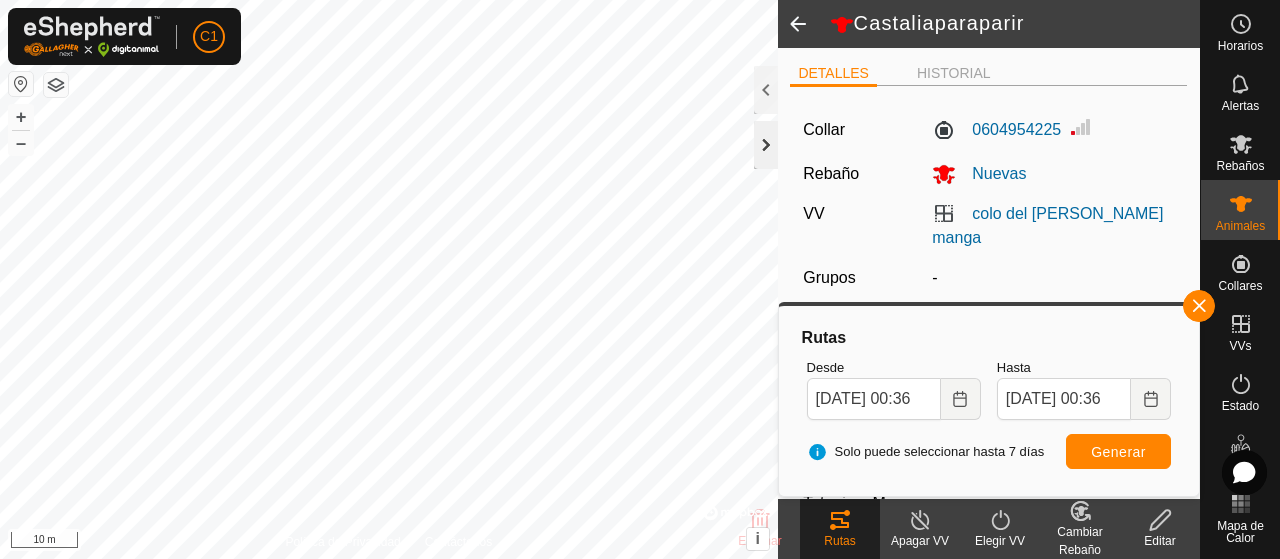 click 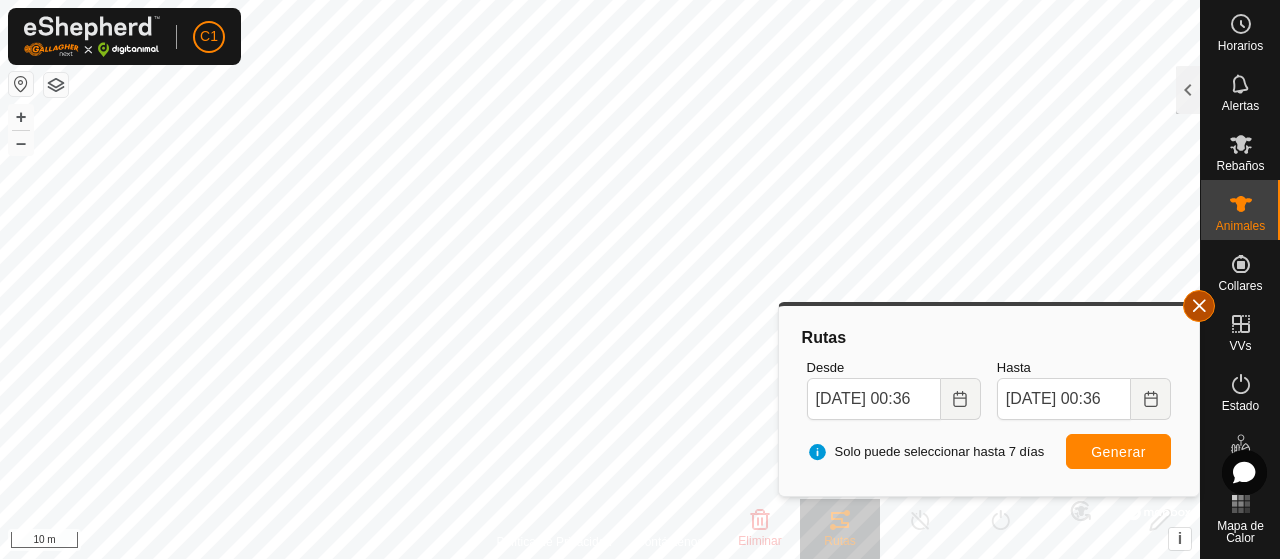 click at bounding box center (1199, 306) 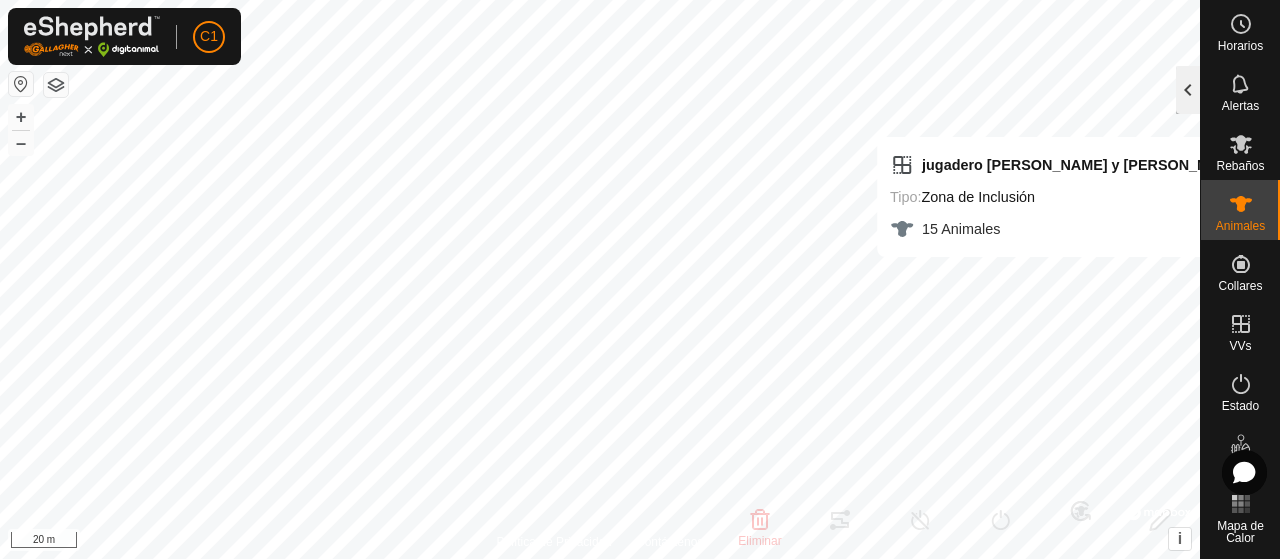 click 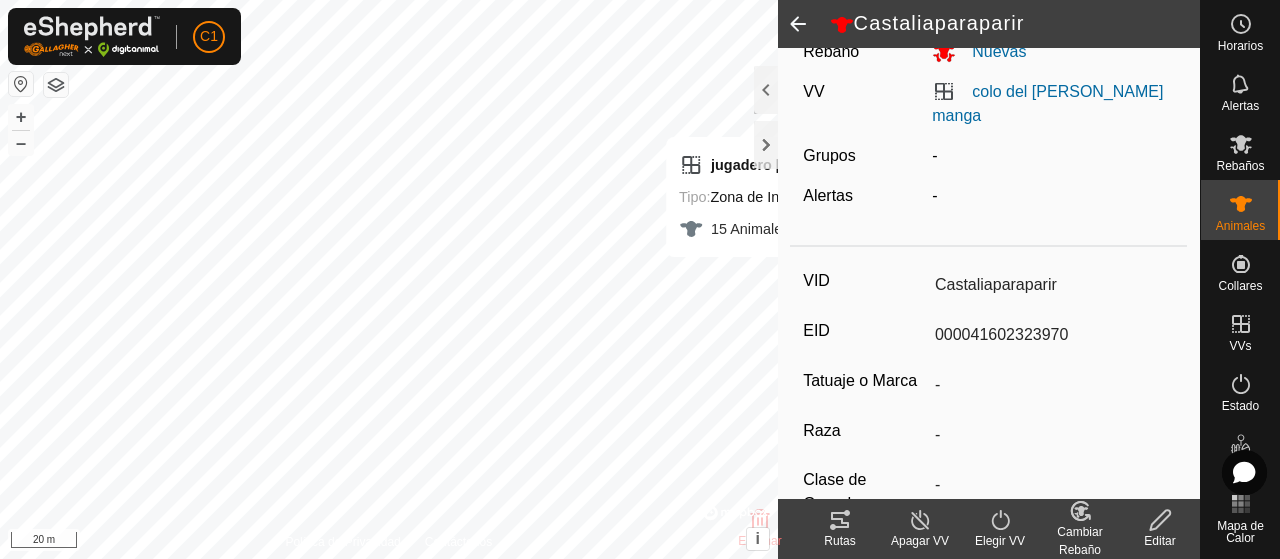 scroll, scrollTop: 0, scrollLeft: 0, axis: both 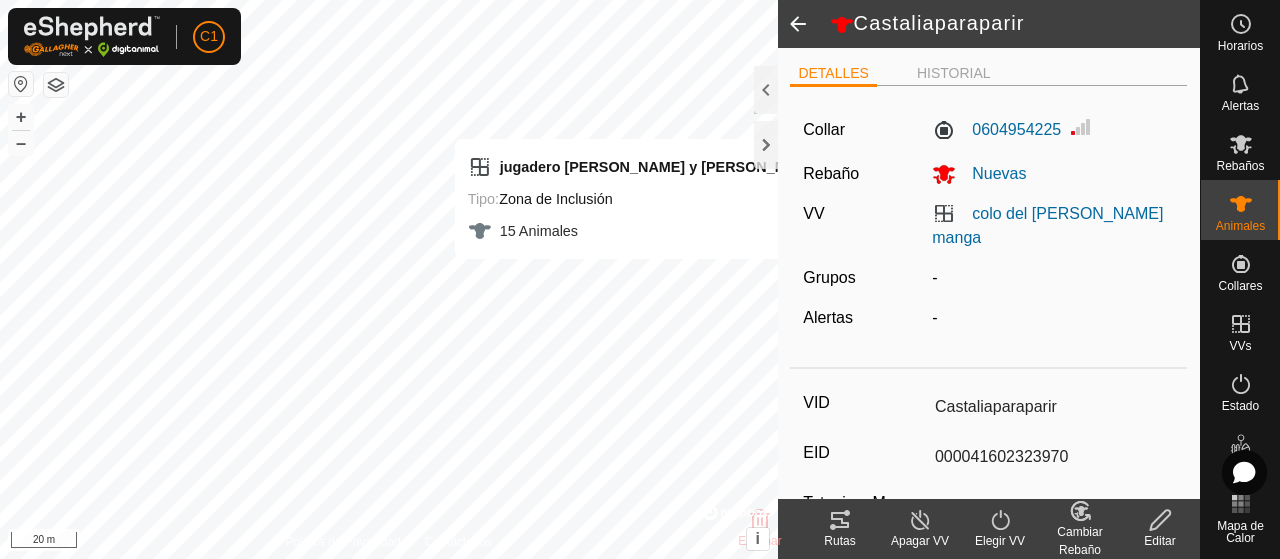 click 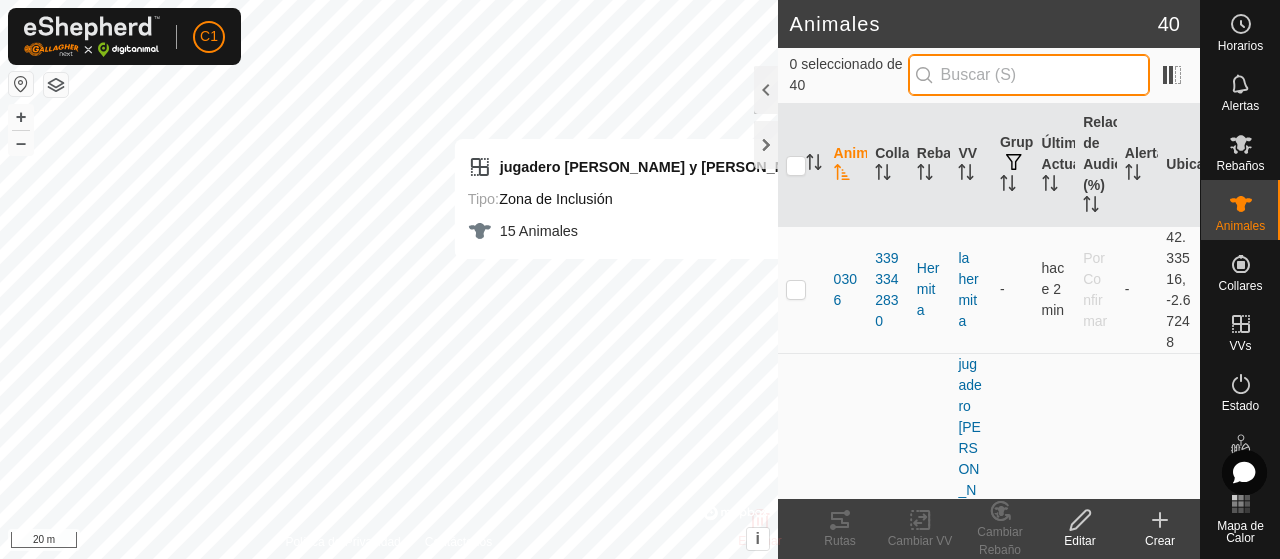 click at bounding box center [1029, 75] 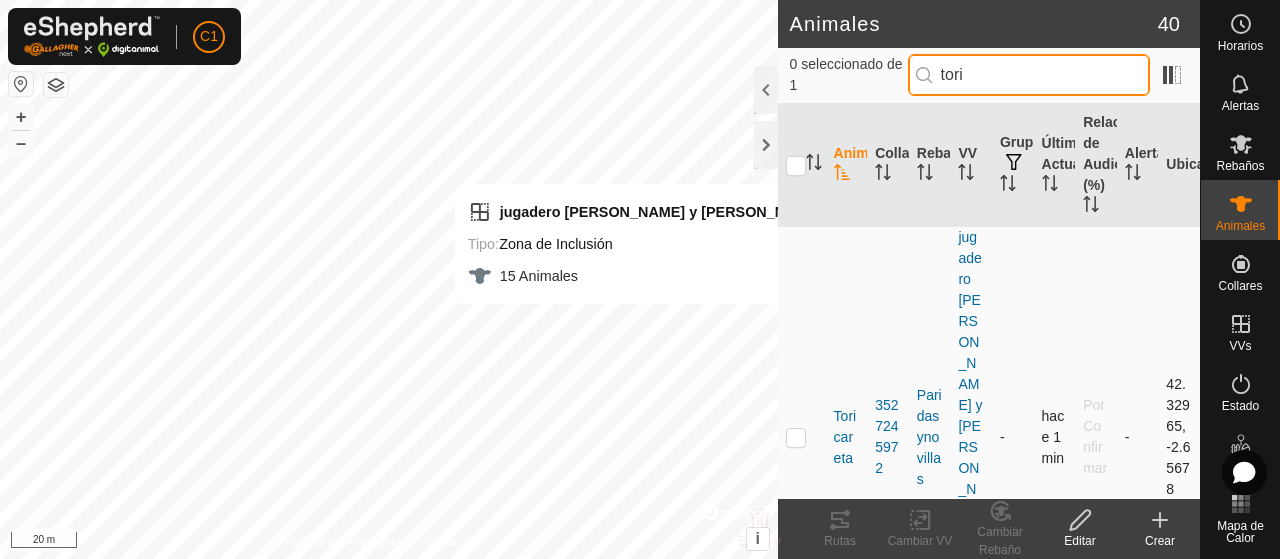 type on "tori" 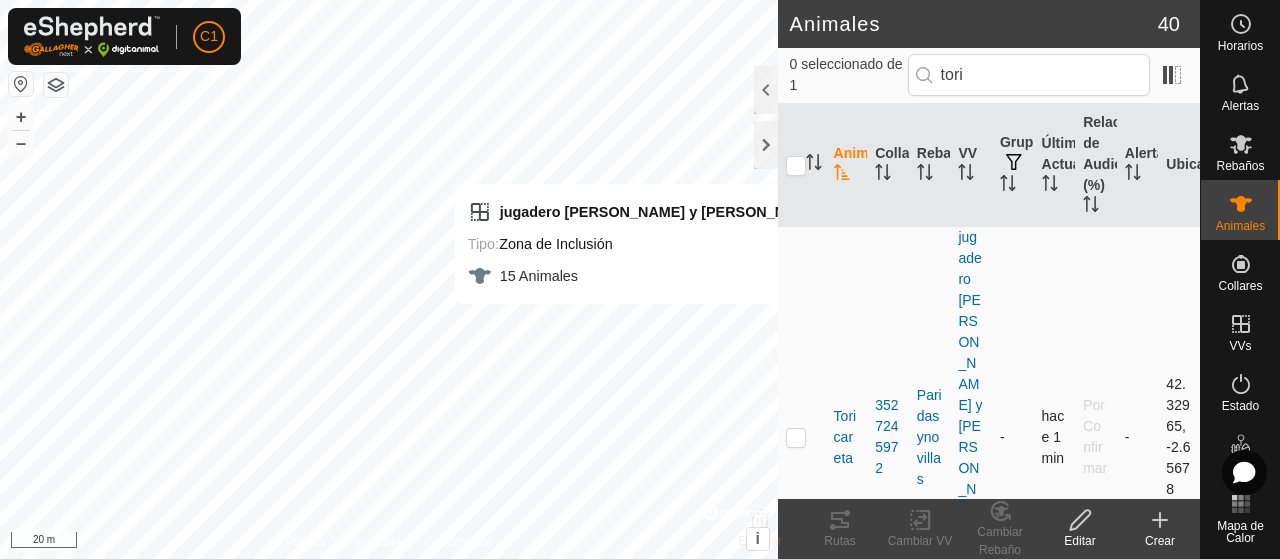 click at bounding box center (796, 437) 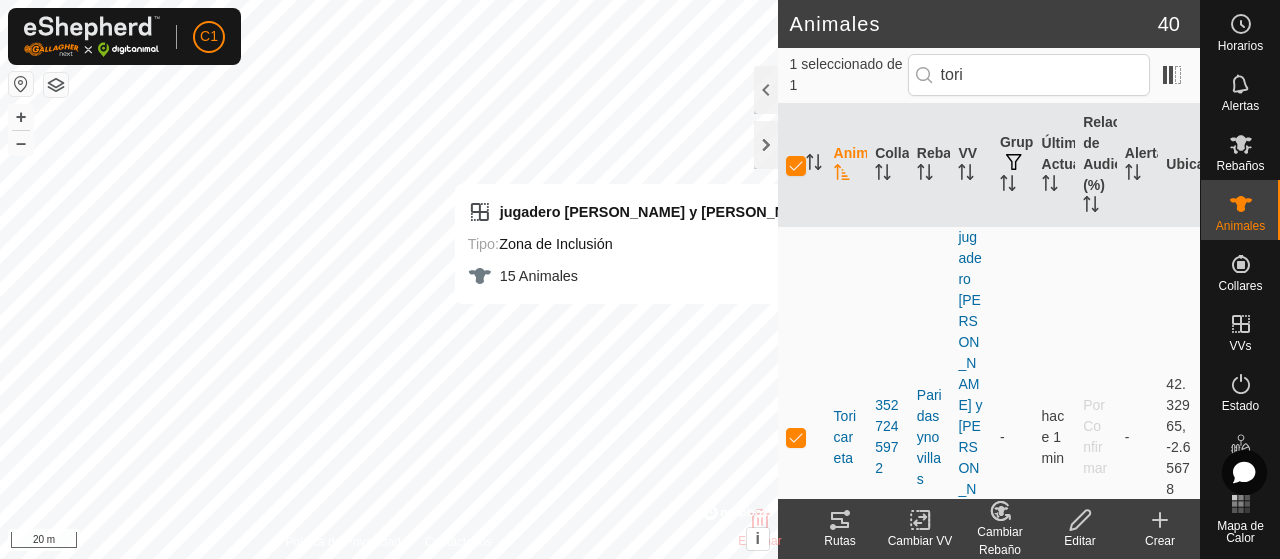 click 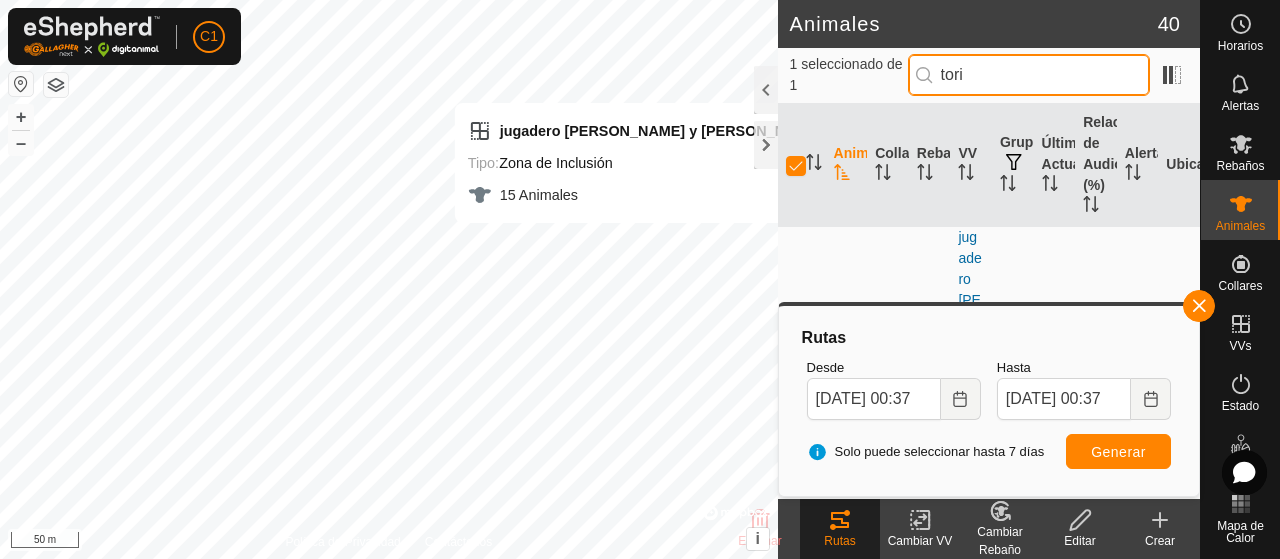 click on "tori" at bounding box center [1029, 75] 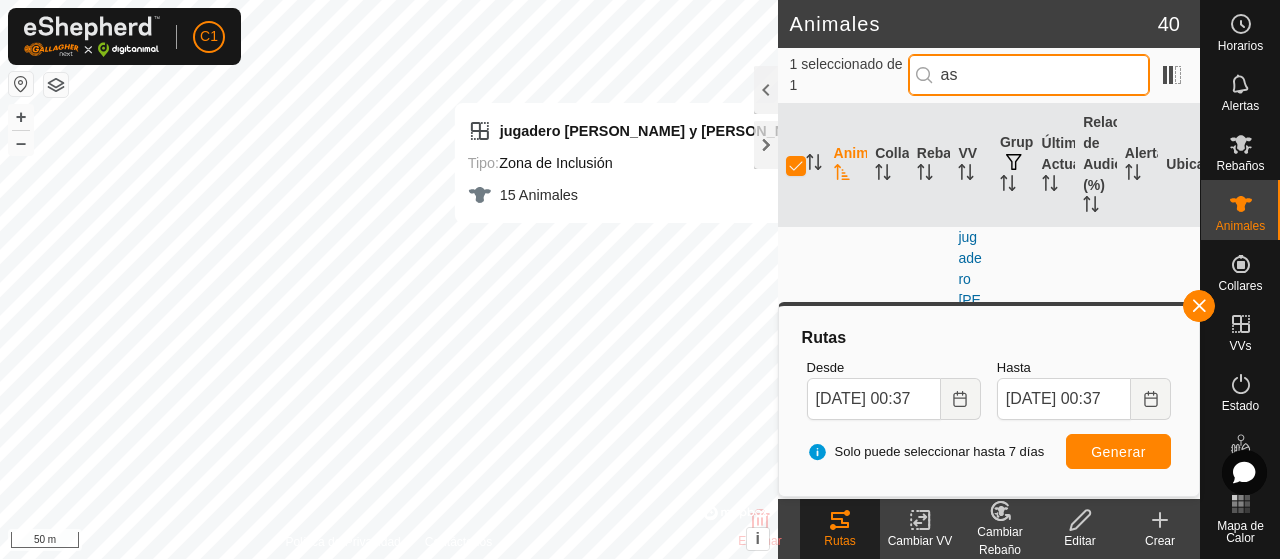 type on "ast" 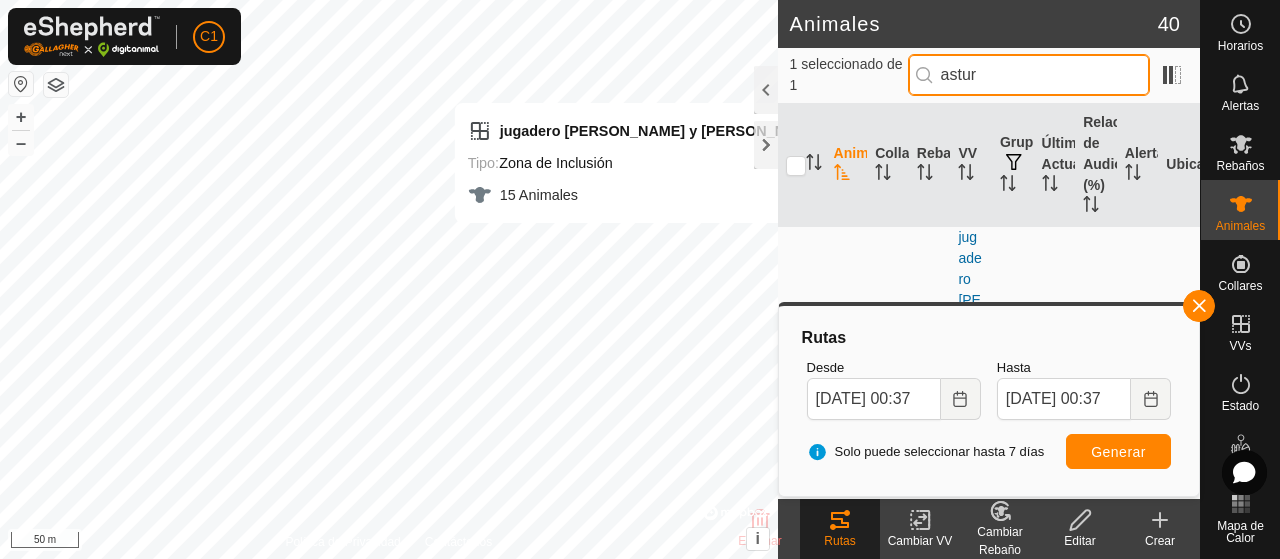 type on "astur" 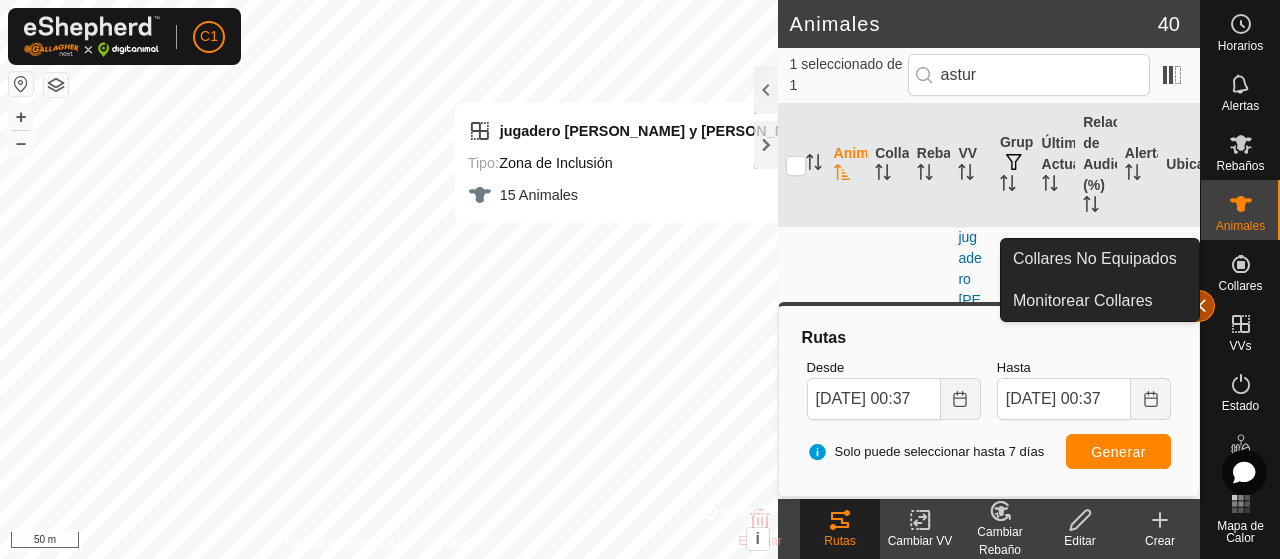 click at bounding box center [1199, 306] 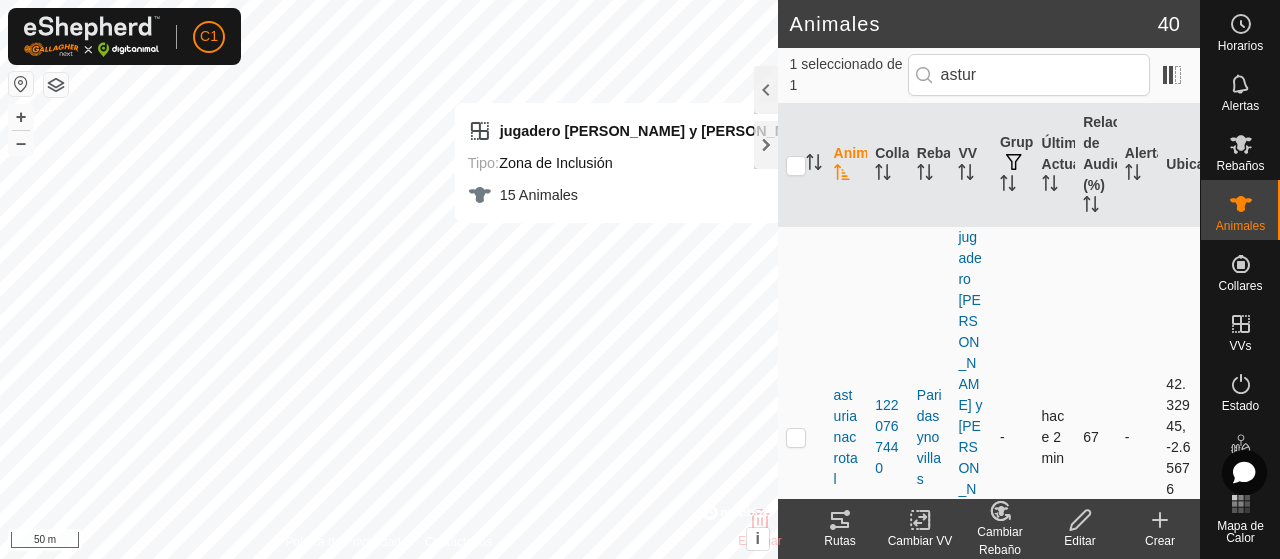 click at bounding box center [796, 437] 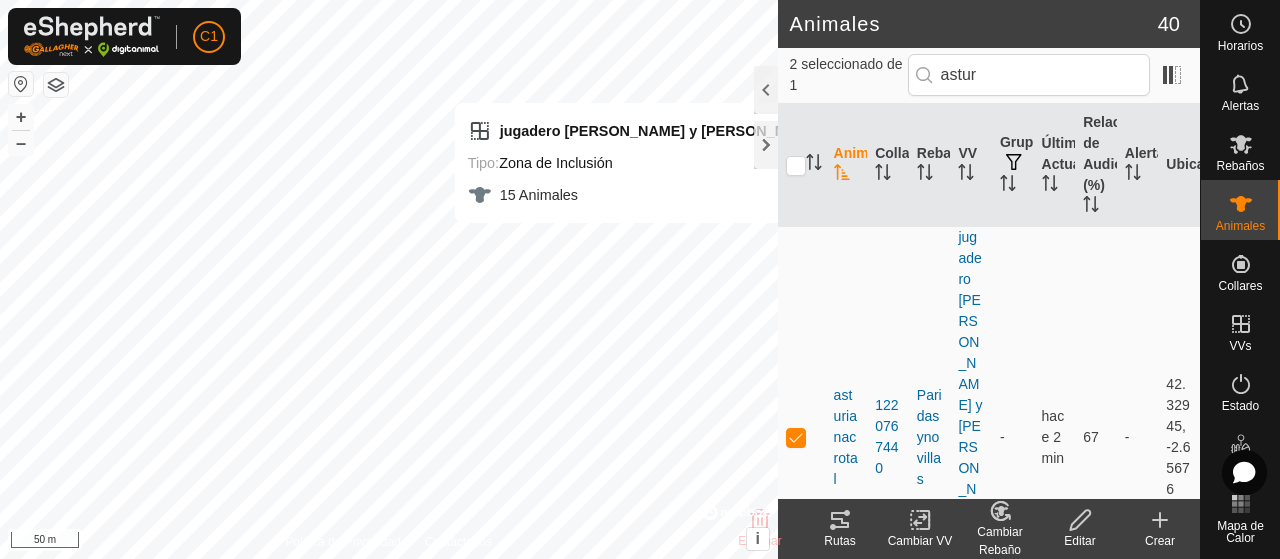 click 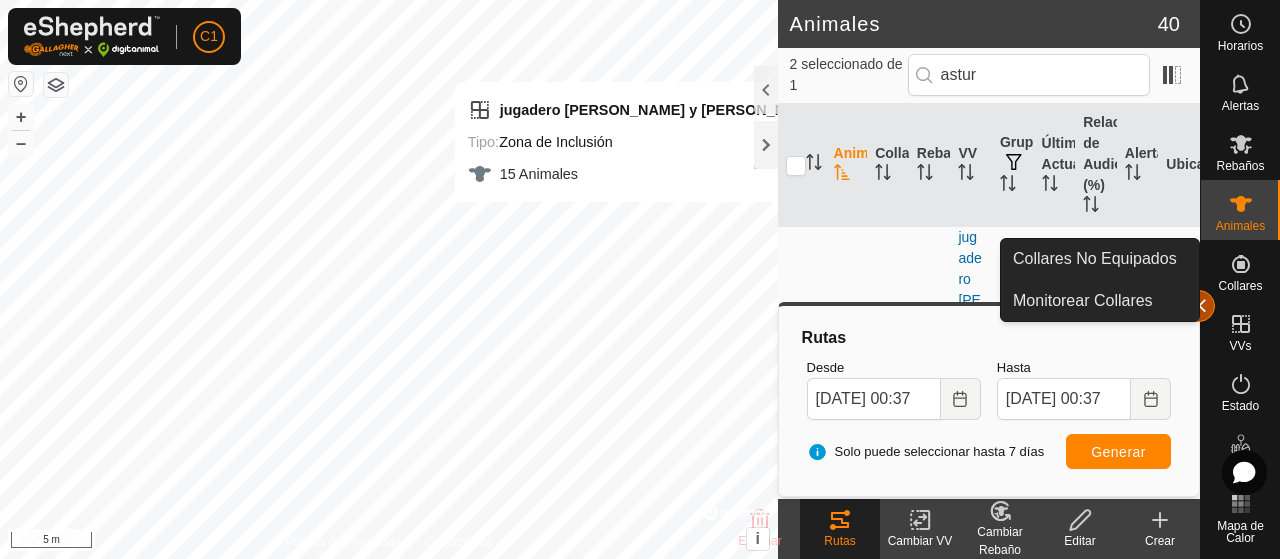 click at bounding box center (1199, 306) 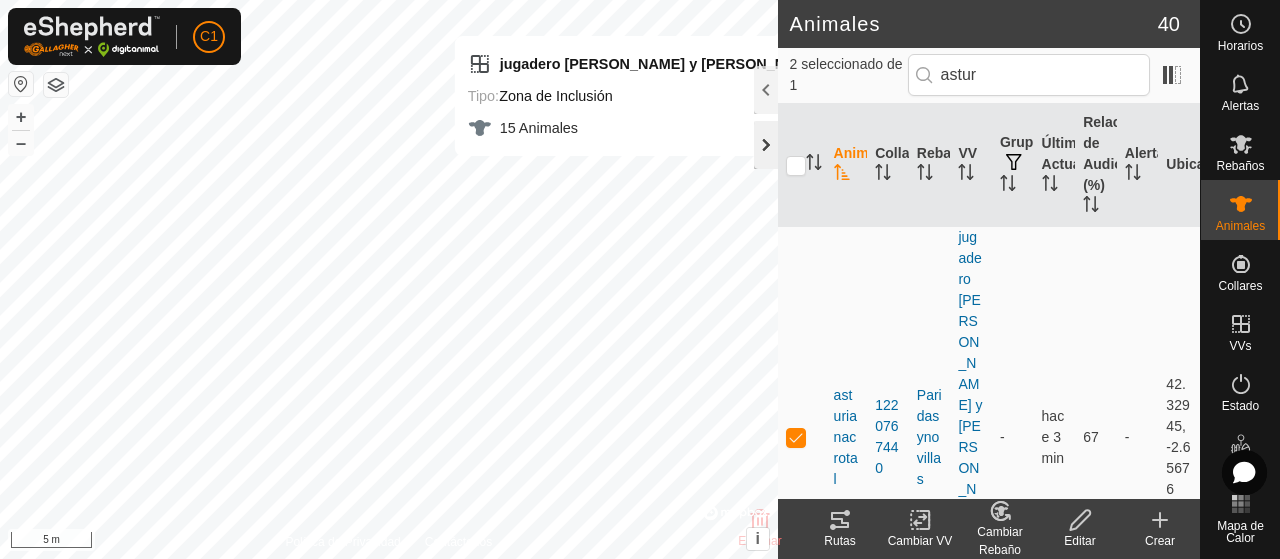 click 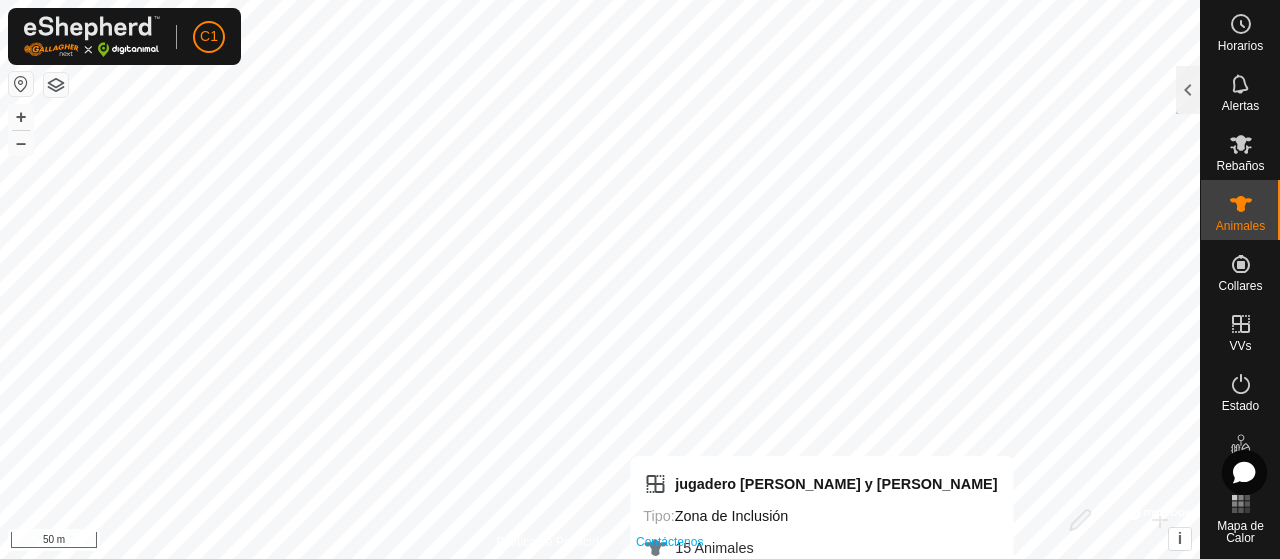 click on "Política de Privacidad Contáctenos
jugadero prado y llanas Tipo:  Zona de Inclusión 15 Animales
+ – ⇧ i ©  Mapbox , ©  OpenStreetMap ,  Improve this map 50 m" at bounding box center [600, 279] 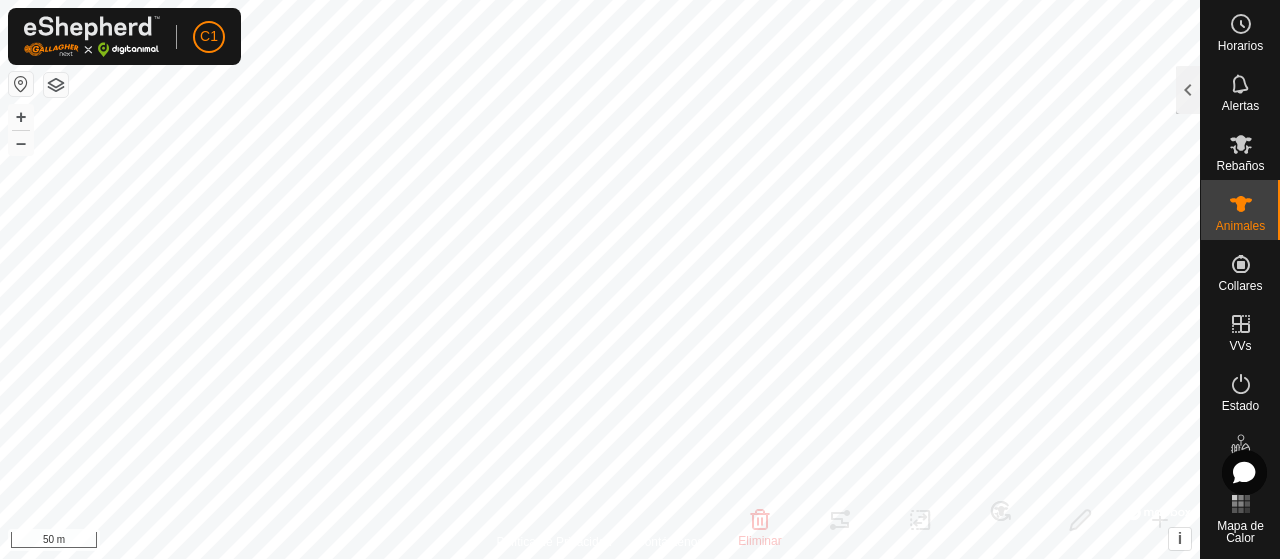 click on "Política de Privacidad Contáctenos
jugadero prado y llanas Tipo:  Zona de Inclusión 15 Animales
+ – ⇧ i ©  Mapbox , ©  OpenStreetMap ,  Improve this map 50 m" at bounding box center (600, 279) 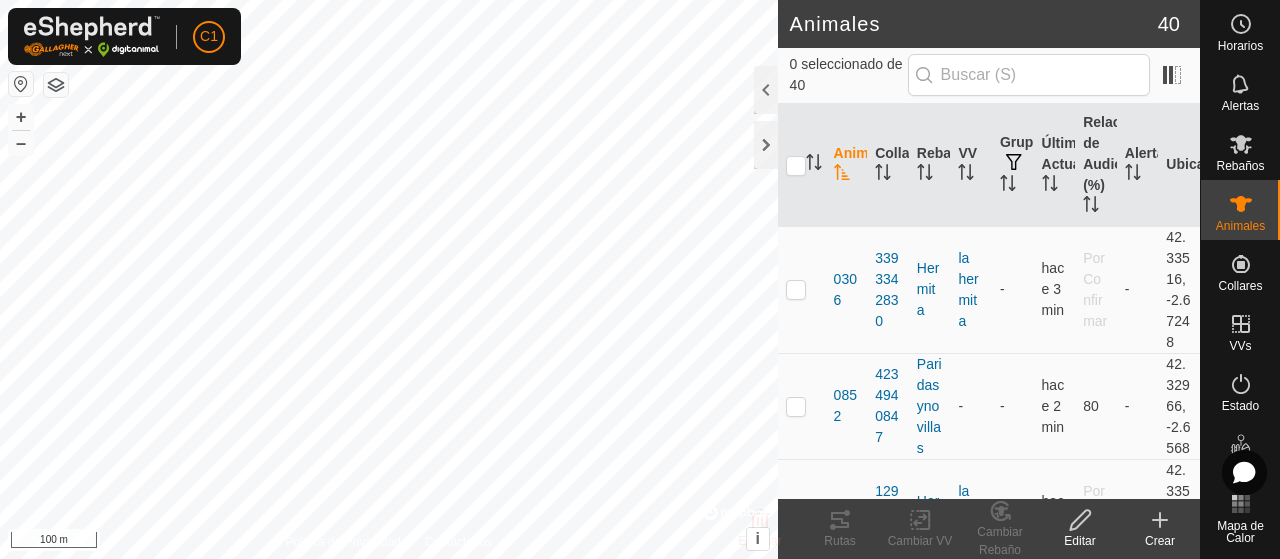 scroll, scrollTop: 0, scrollLeft: 0, axis: both 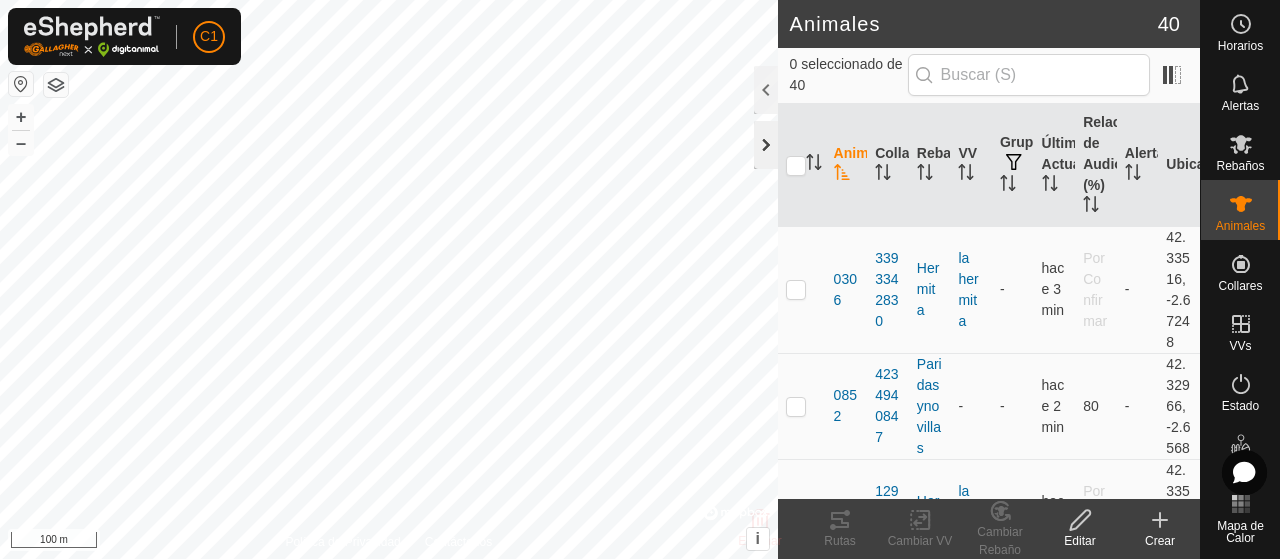 click 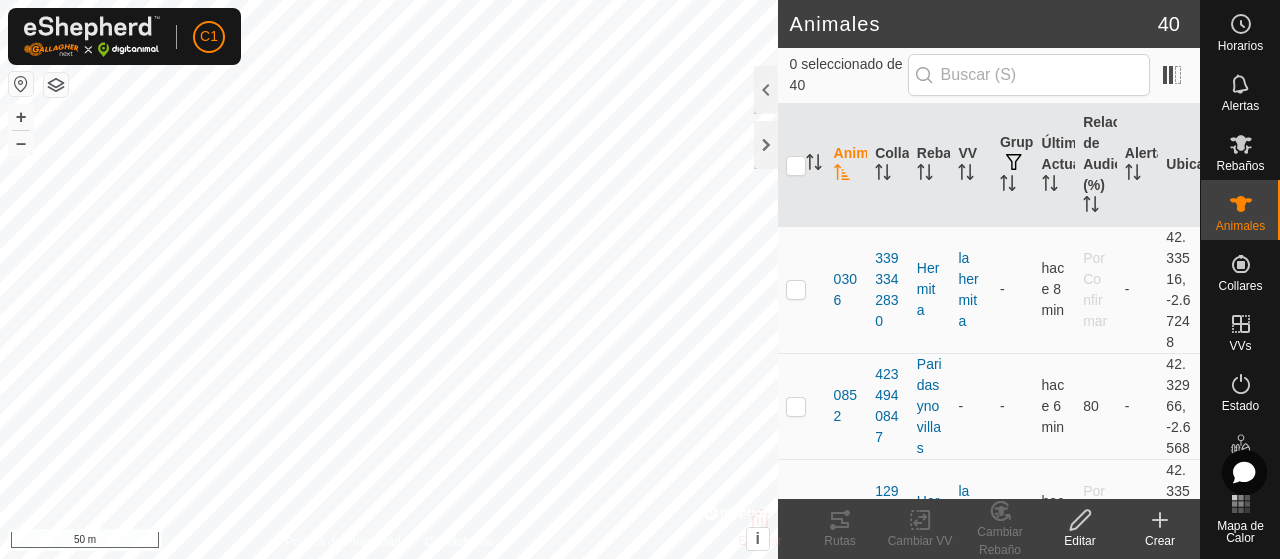 scroll, scrollTop: 0, scrollLeft: 0, axis: both 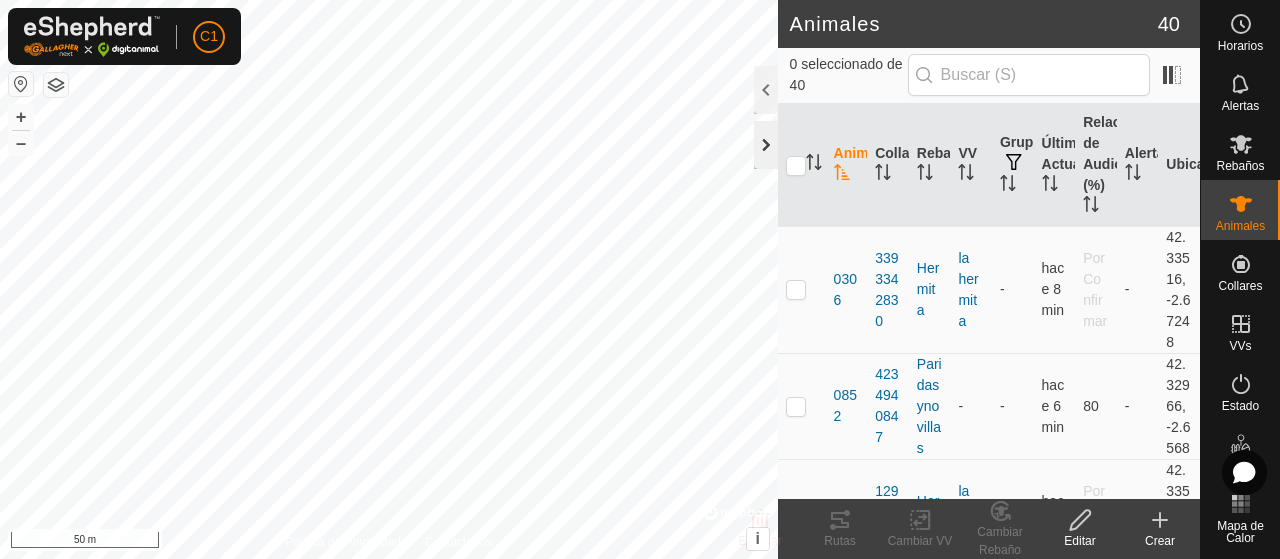 click 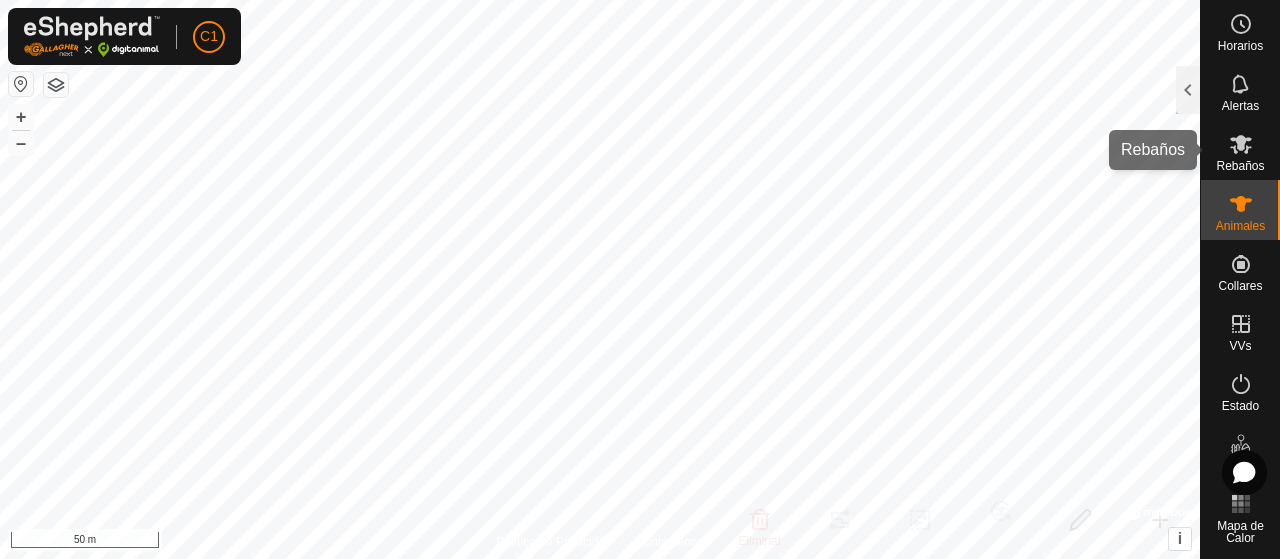 click 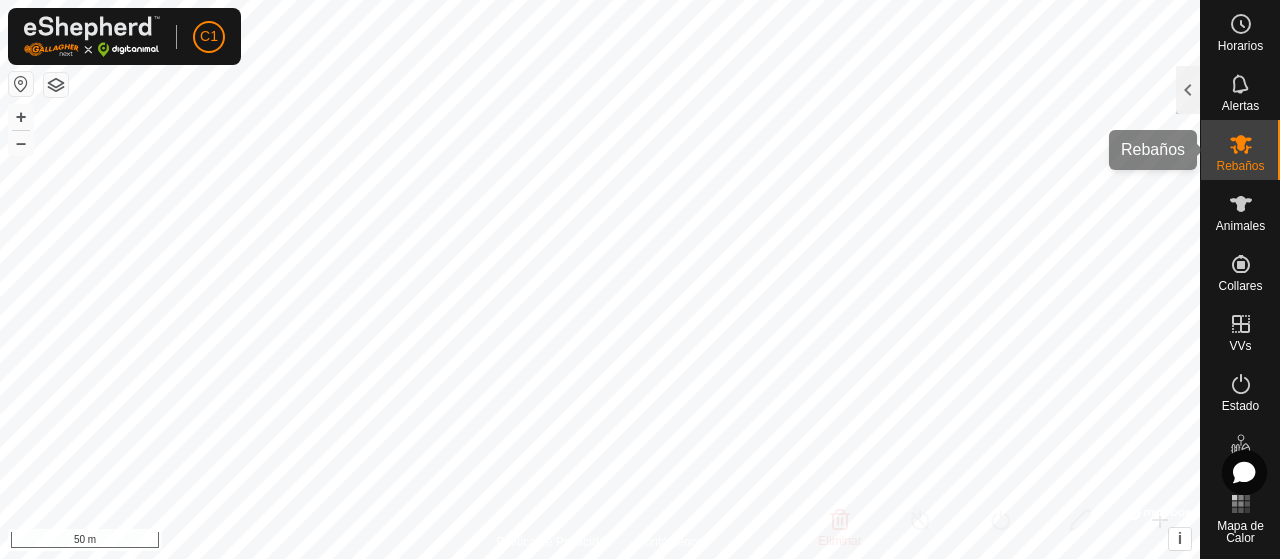 click at bounding box center [1241, 144] 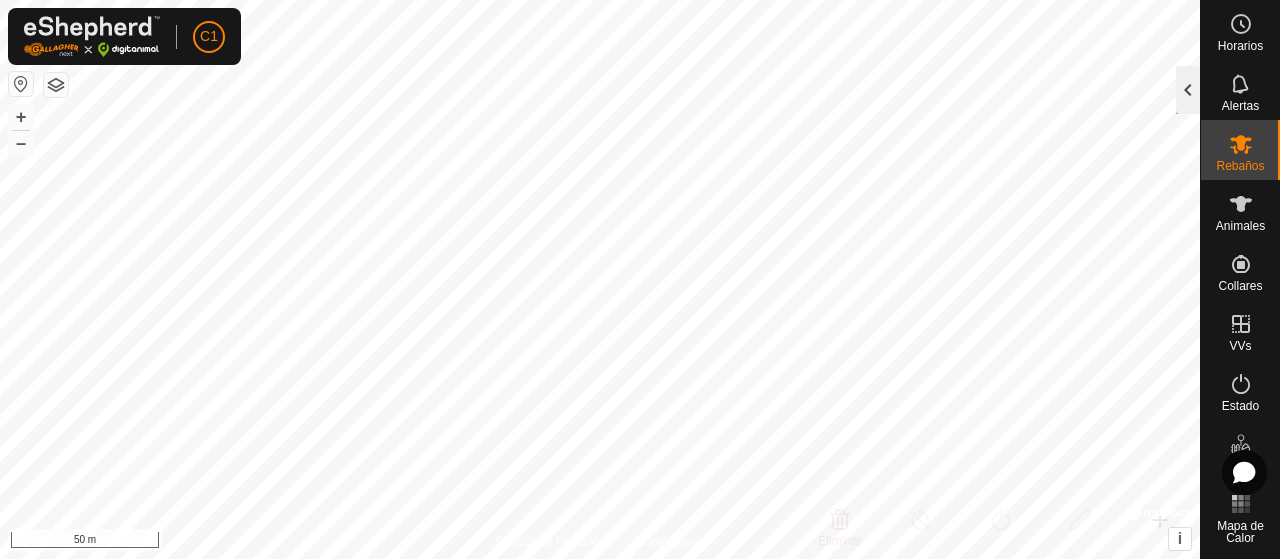 click 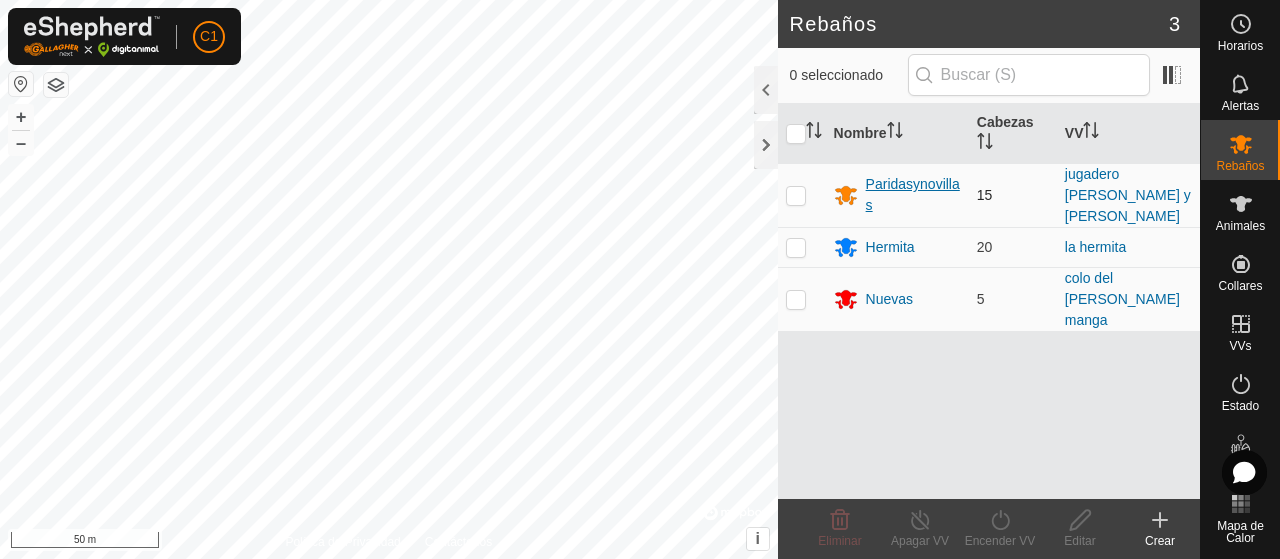 click on "Paridasynovillas" at bounding box center [913, 195] 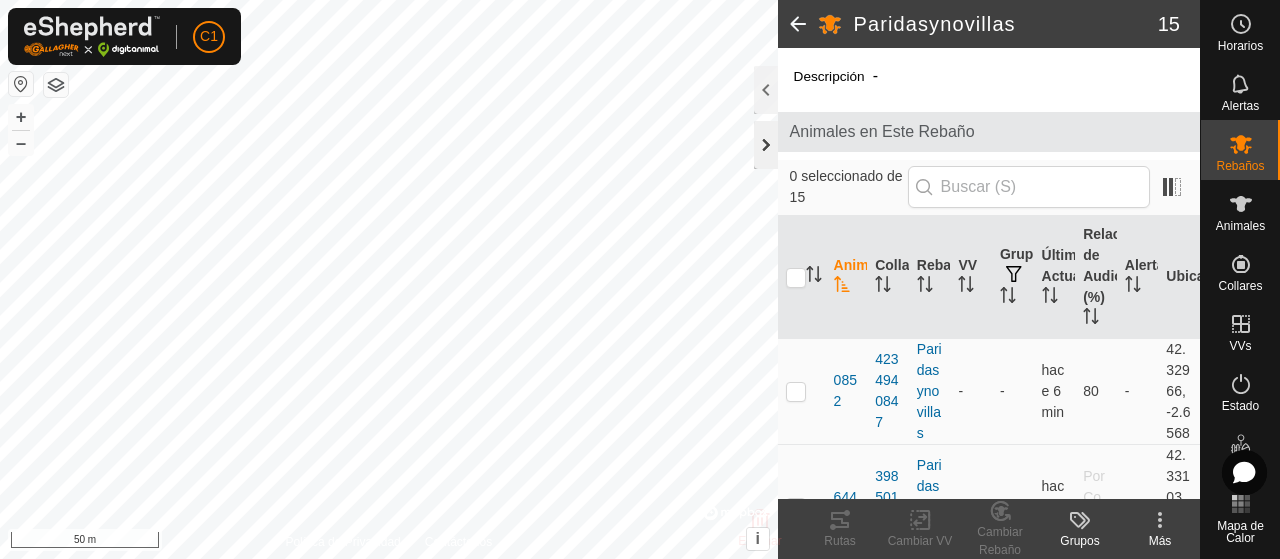 click 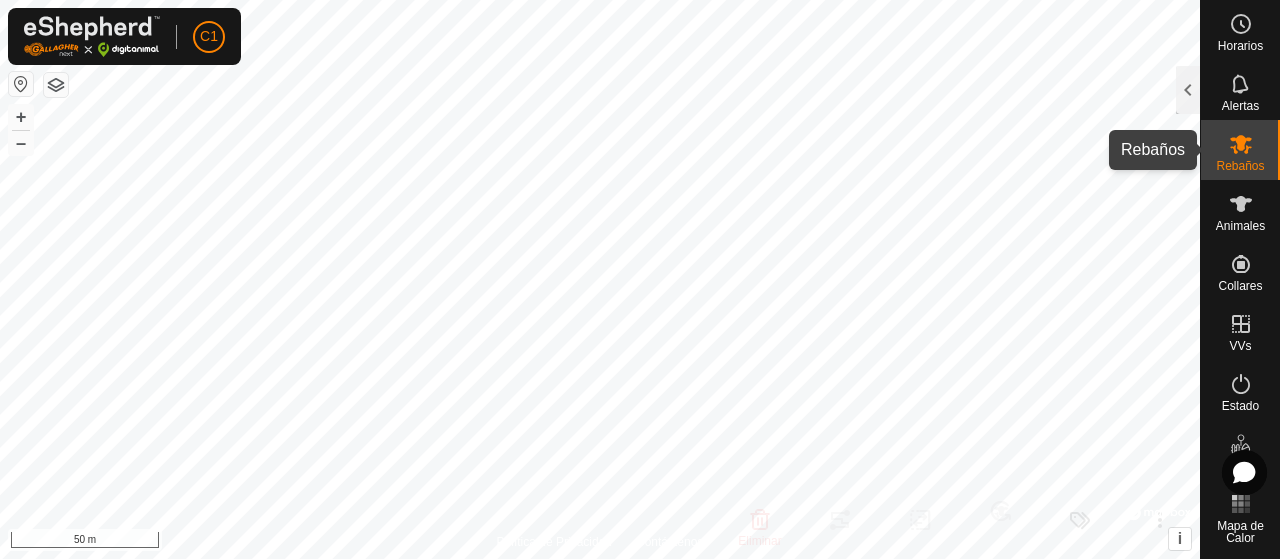 click 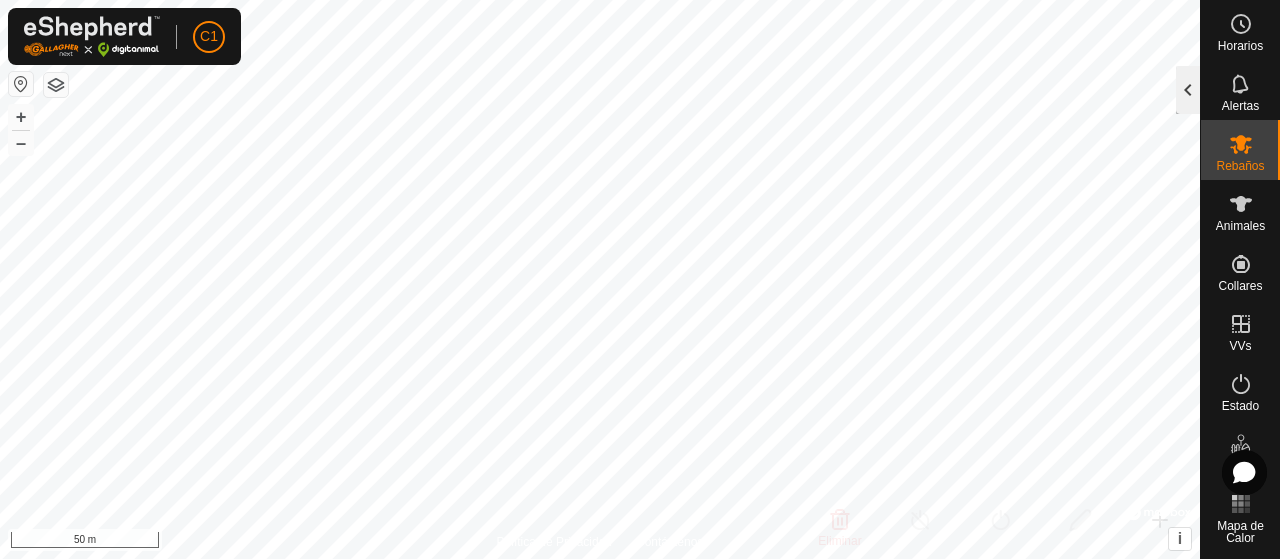 click 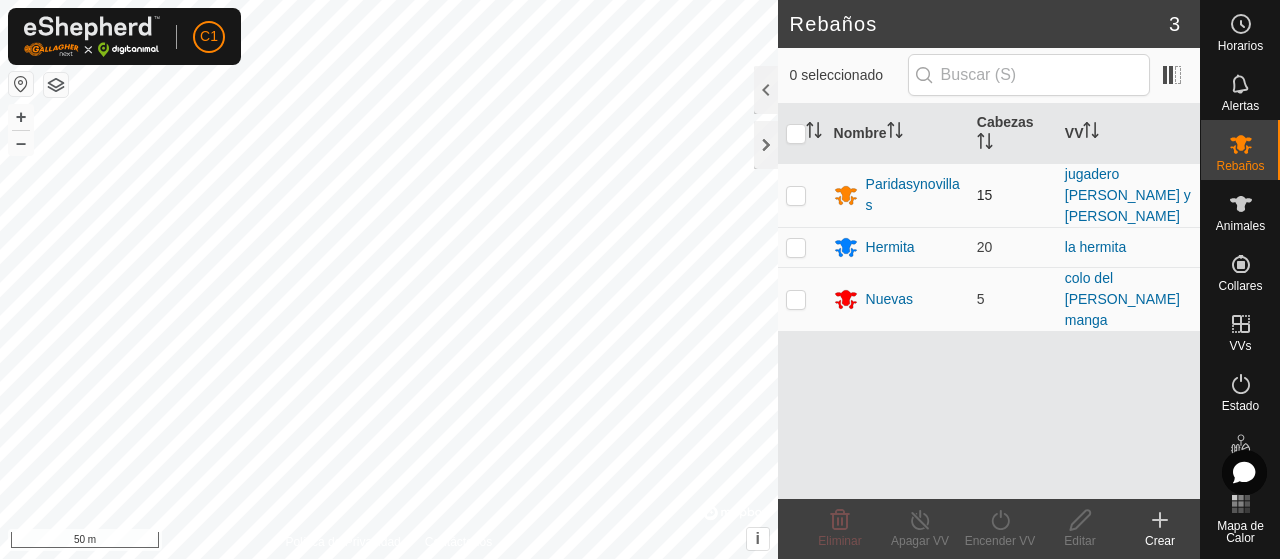 click at bounding box center (796, 195) 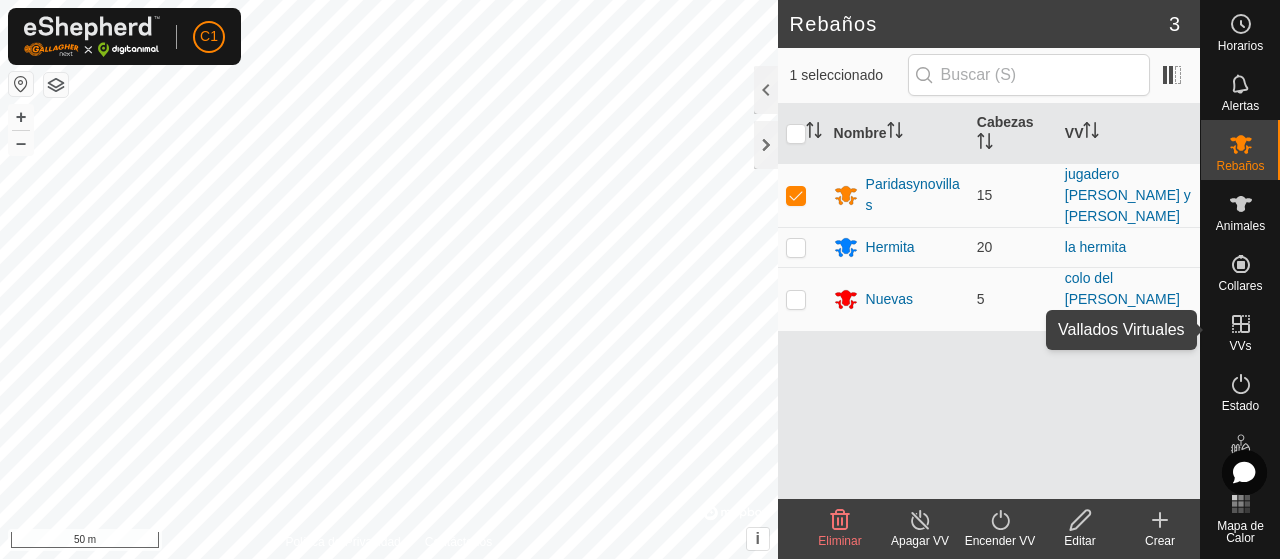 click 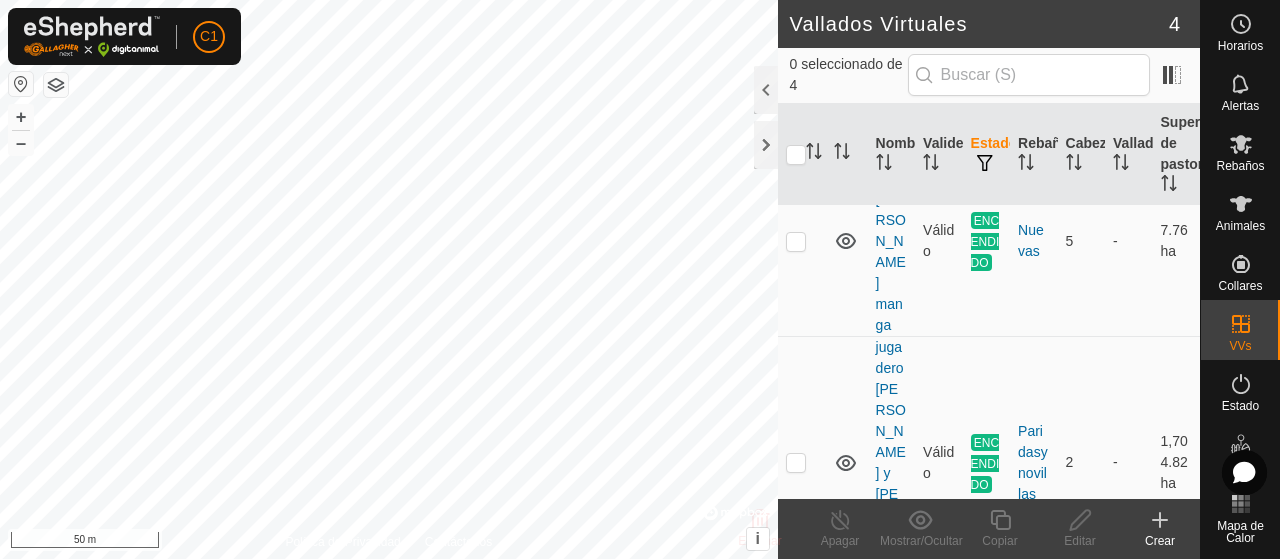 scroll, scrollTop: 213, scrollLeft: 0, axis: vertical 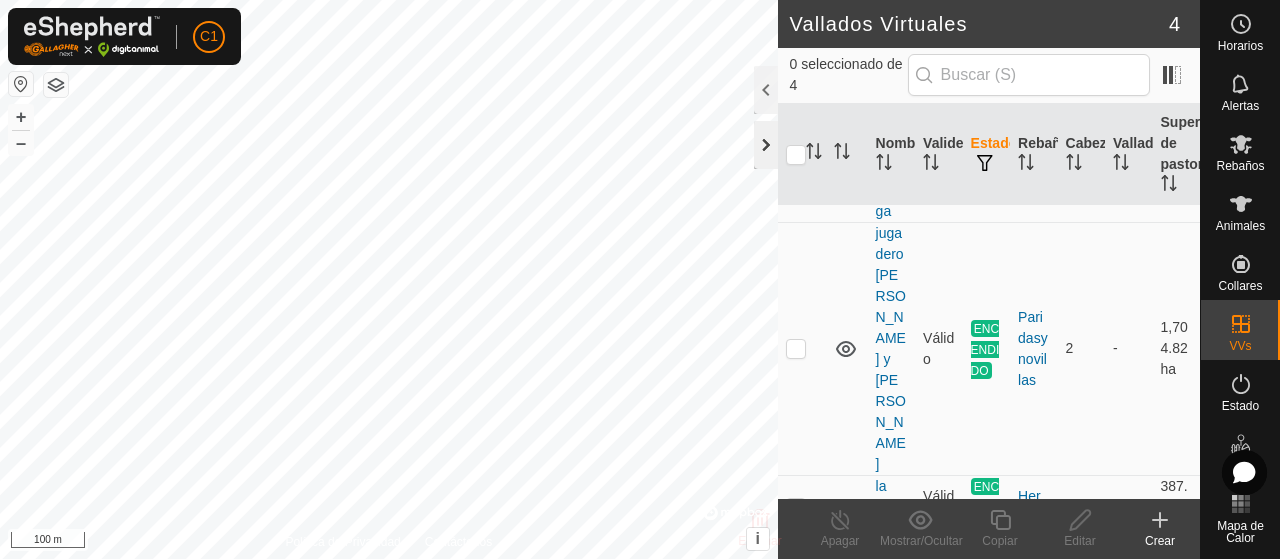 click 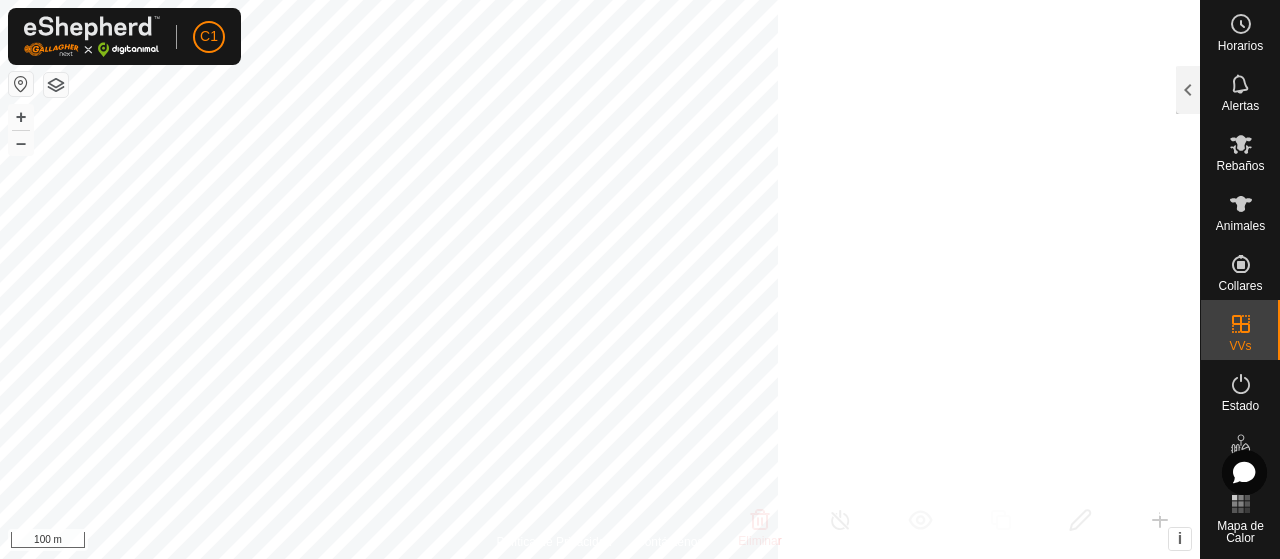 scroll, scrollTop: 502, scrollLeft: 0, axis: vertical 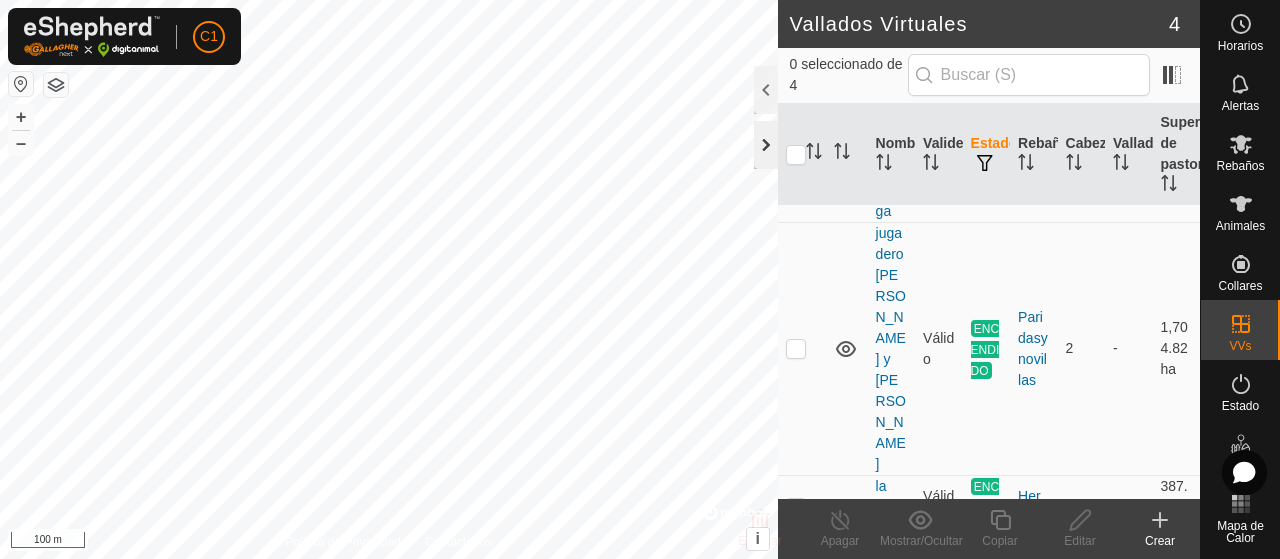 click 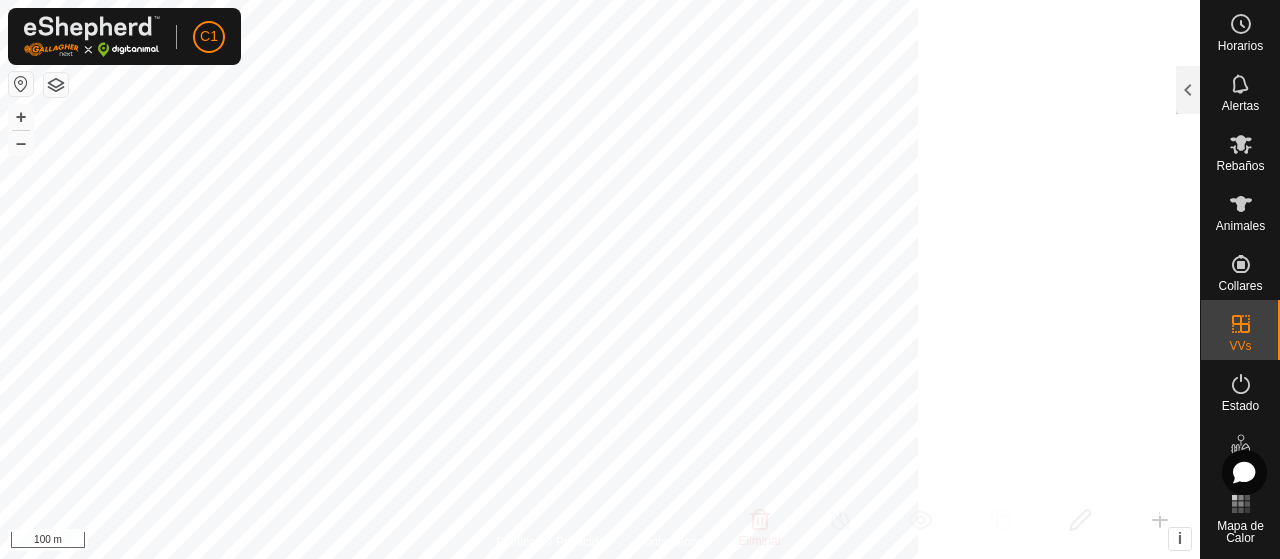 scroll, scrollTop: 502, scrollLeft: 0, axis: vertical 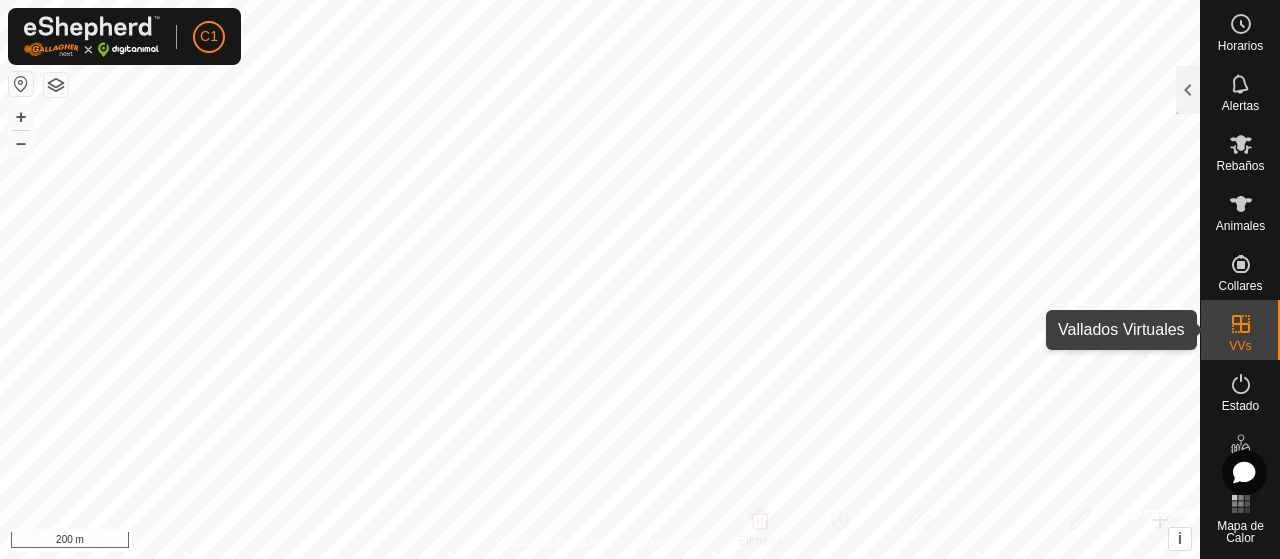 click 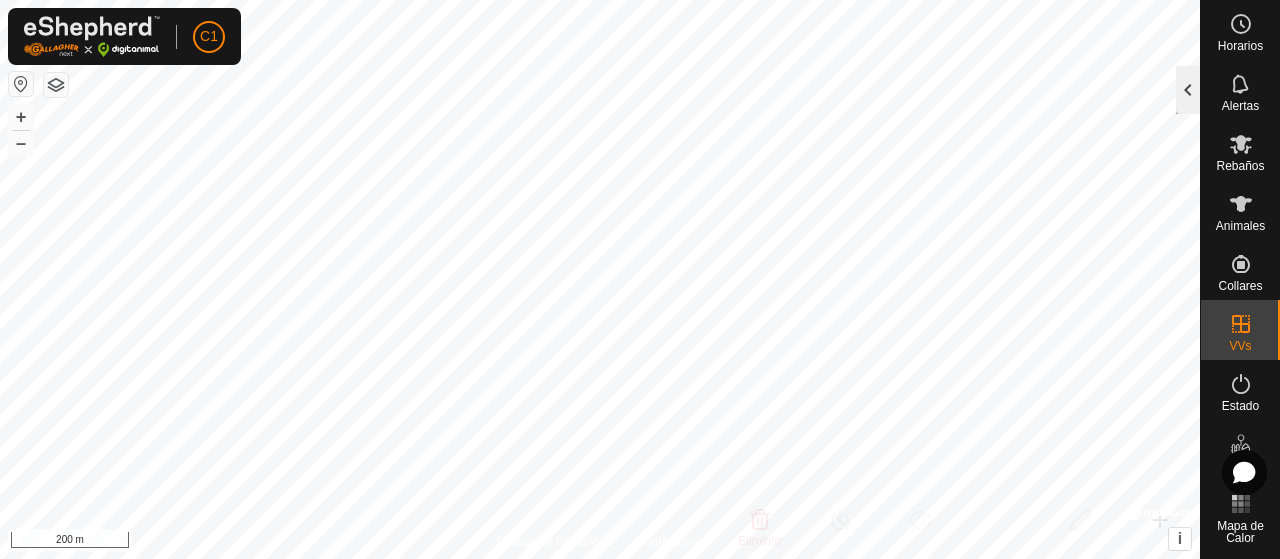 click 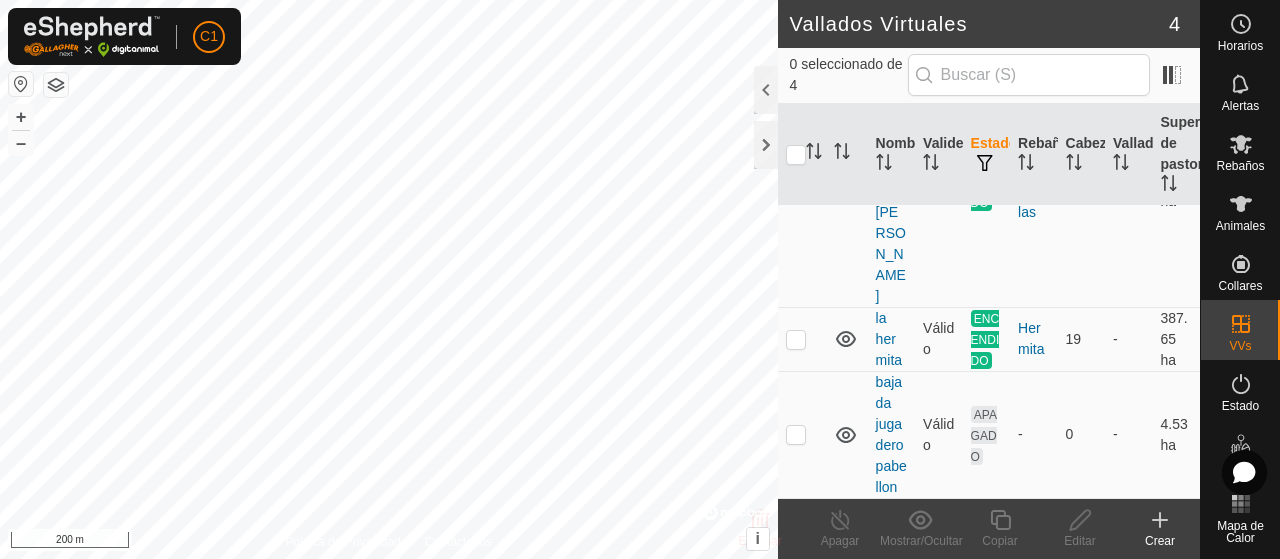scroll, scrollTop: 213, scrollLeft: 0, axis: vertical 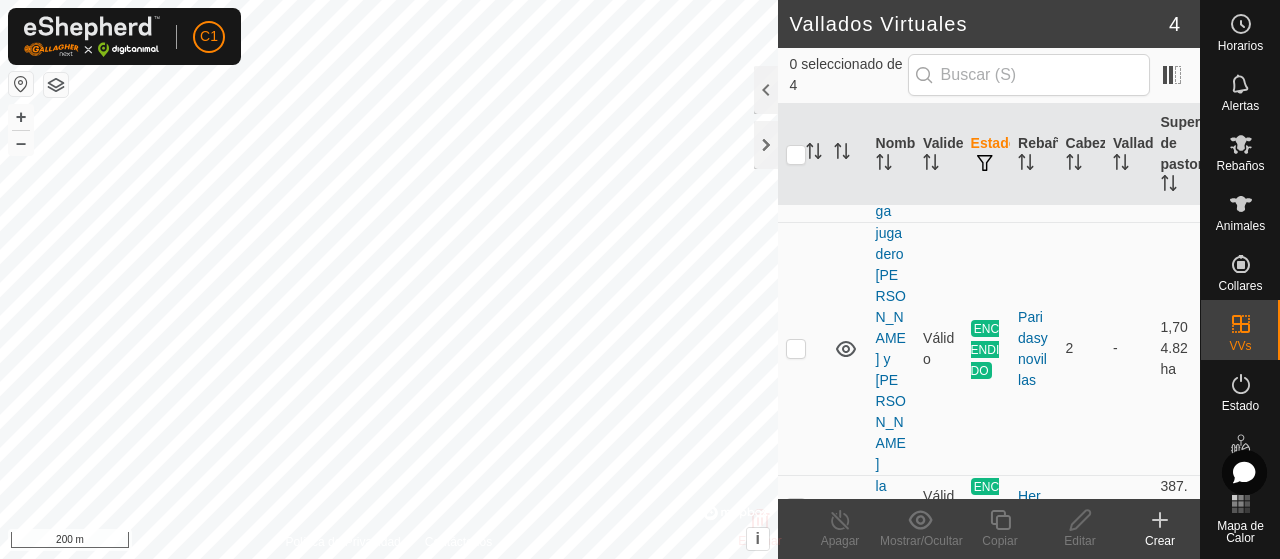 click at bounding box center [796, 603] 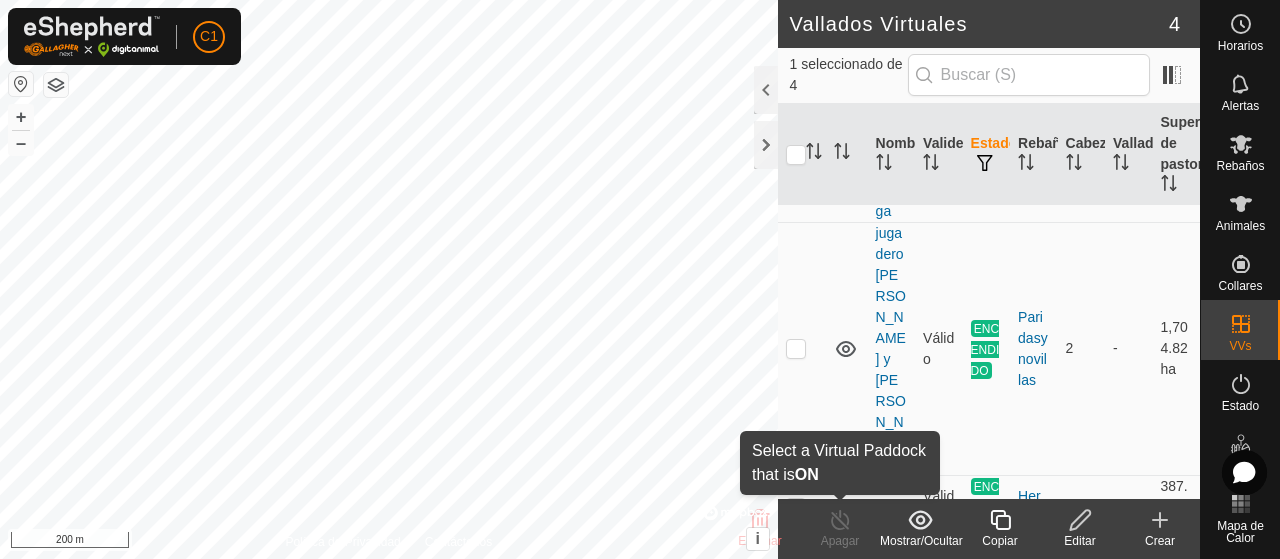 click 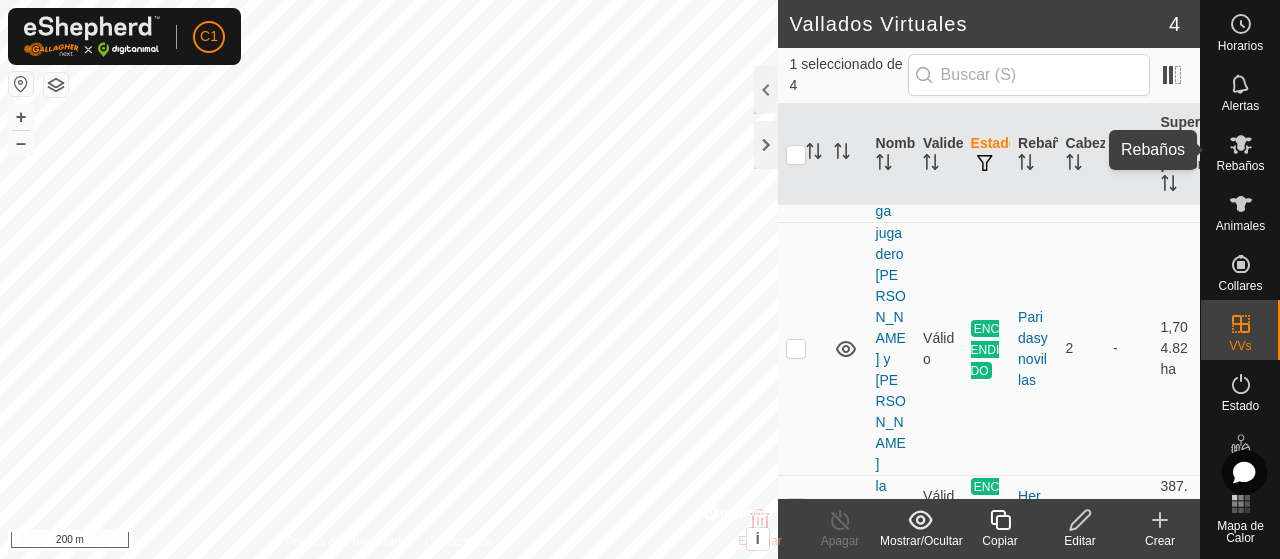 click 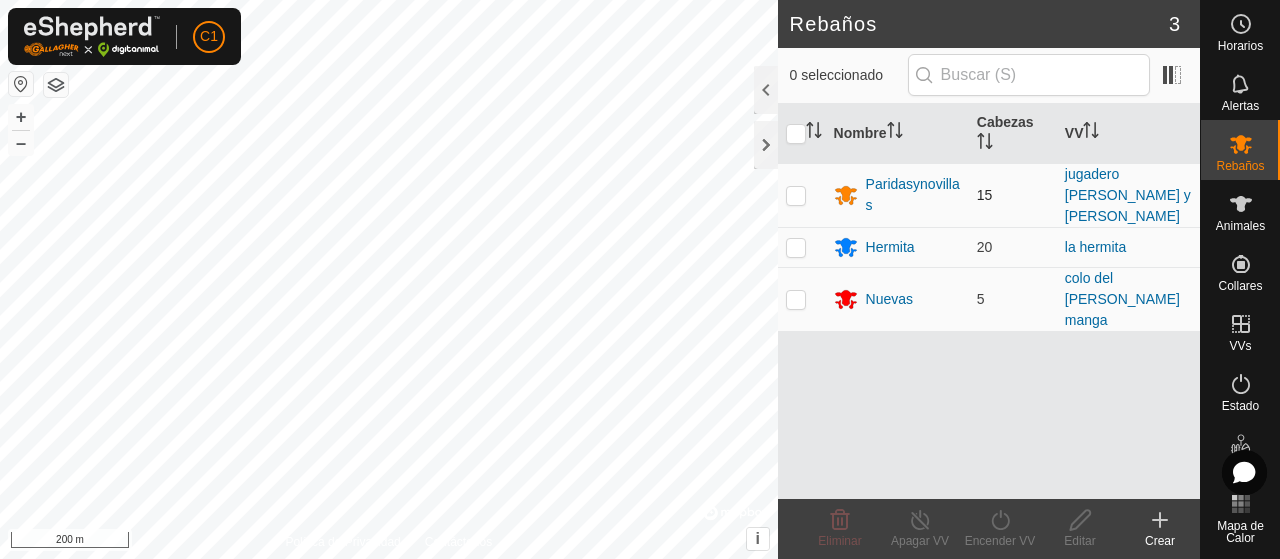 click at bounding box center (796, 195) 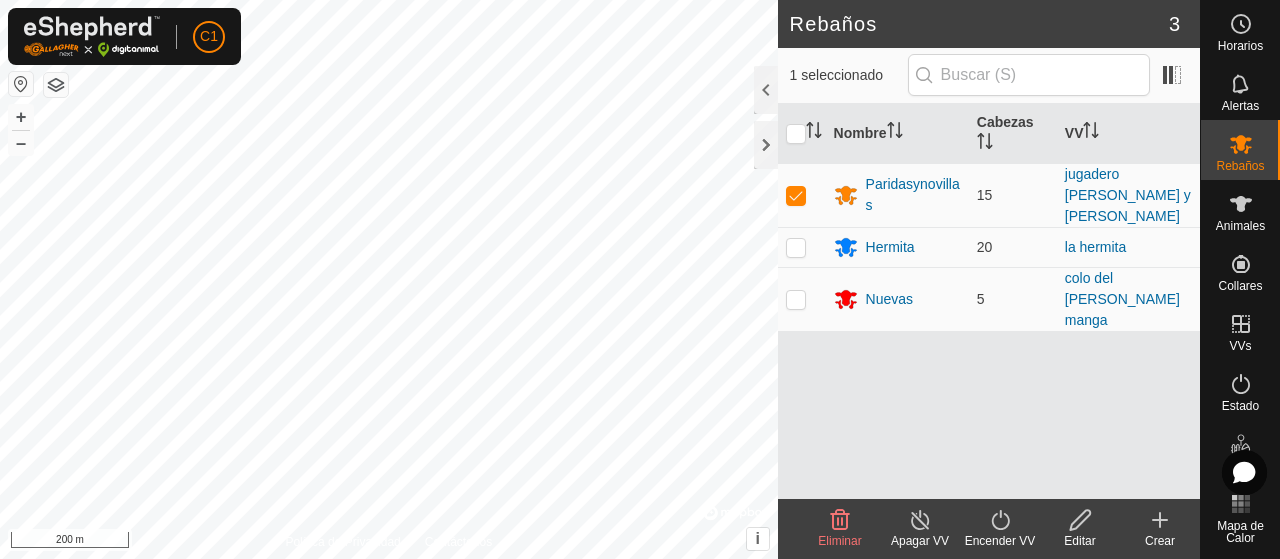 click 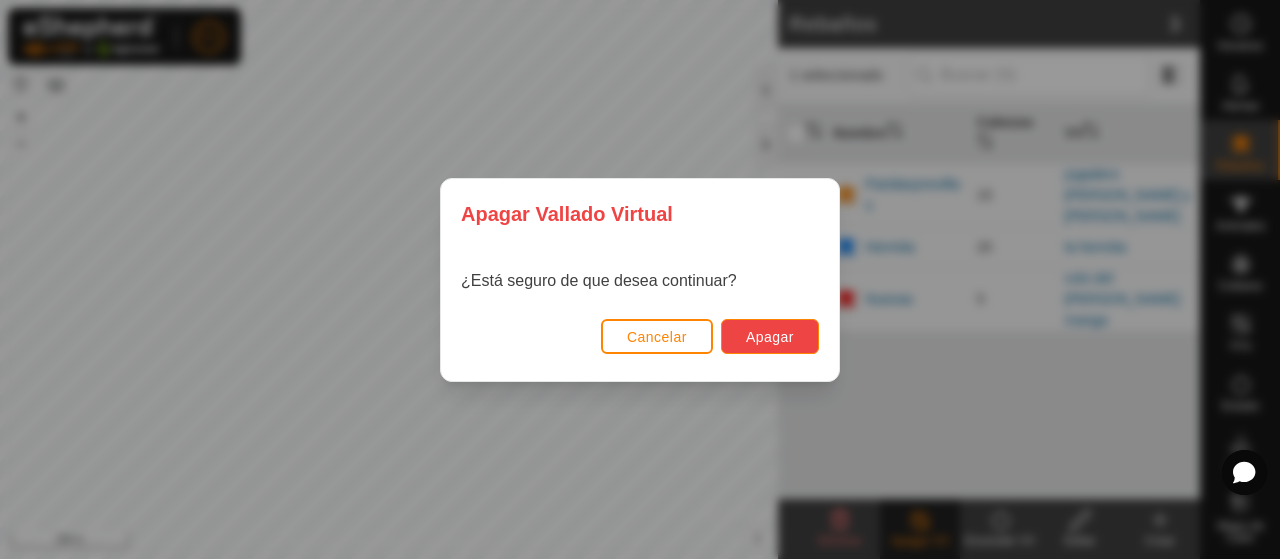 click on "Apagar" at bounding box center [770, 337] 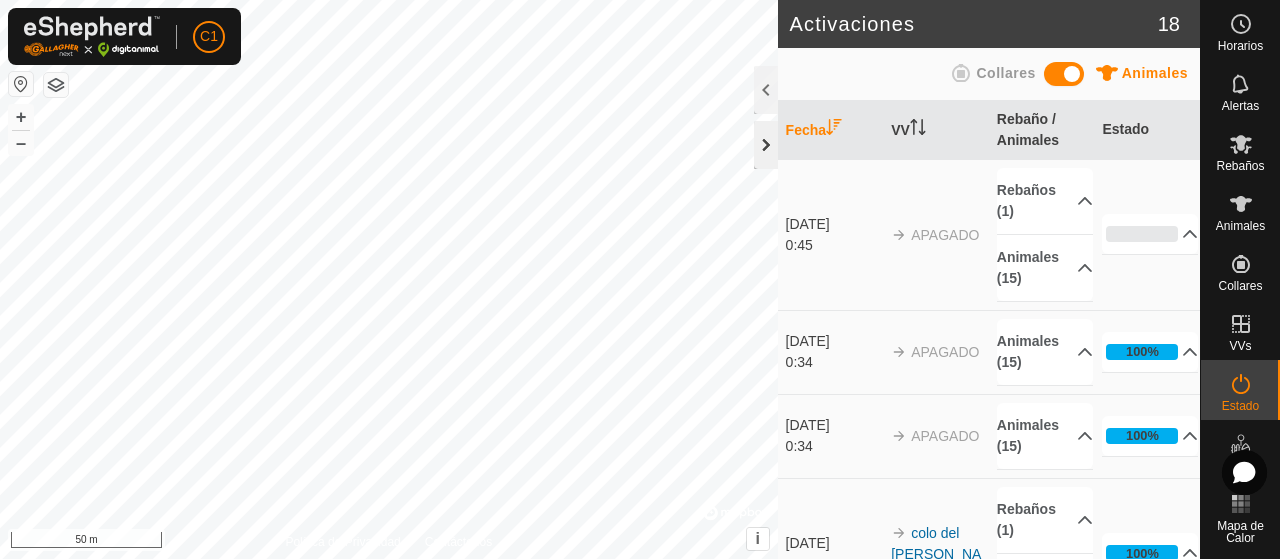 click 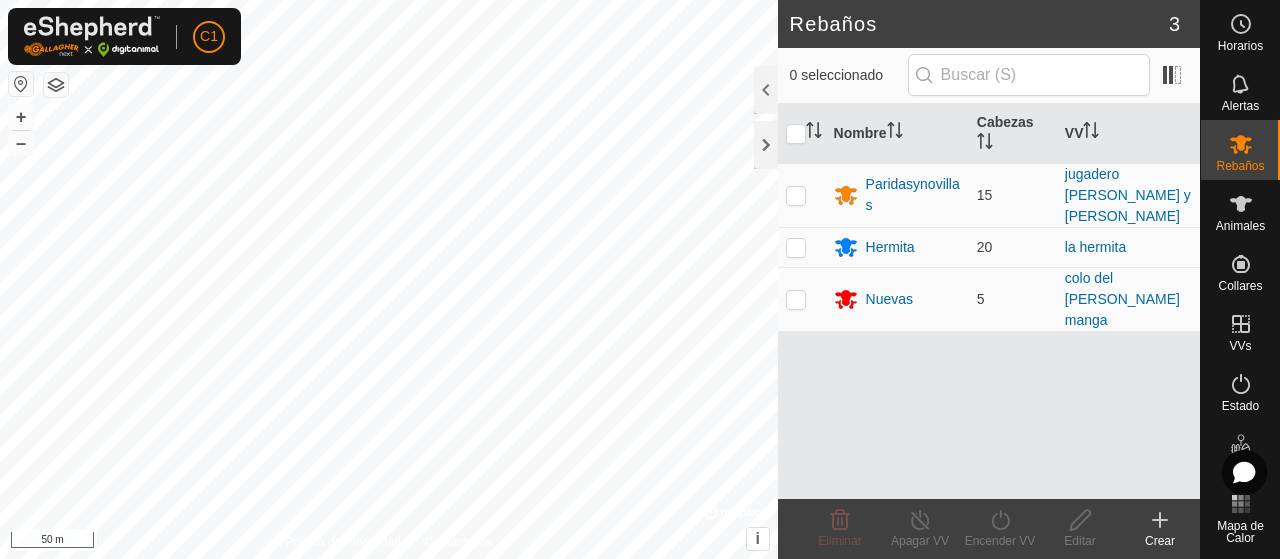 scroll, scrollTop: 0, scrollLeft: 0, axis: both 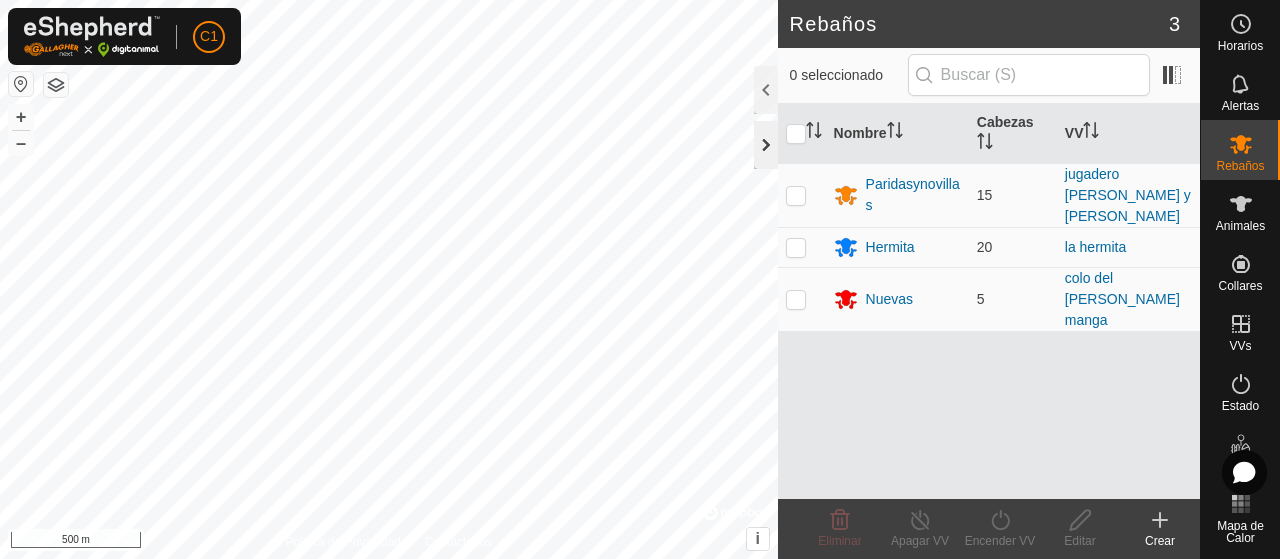 click 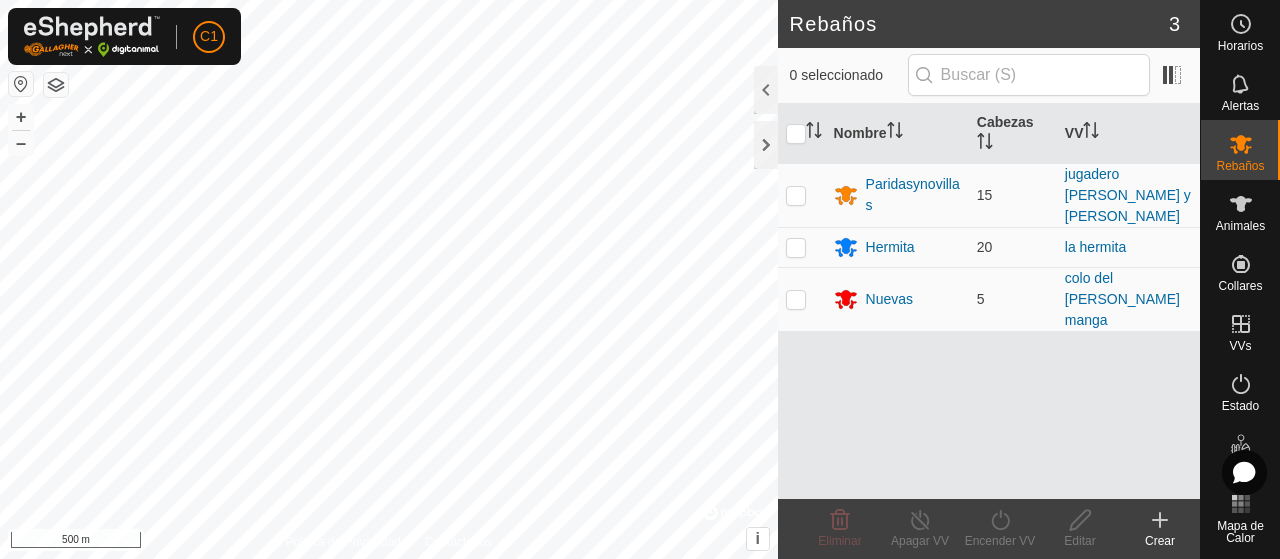 scroll, scrollTop: 0, scrollLeft: 0, axis: both 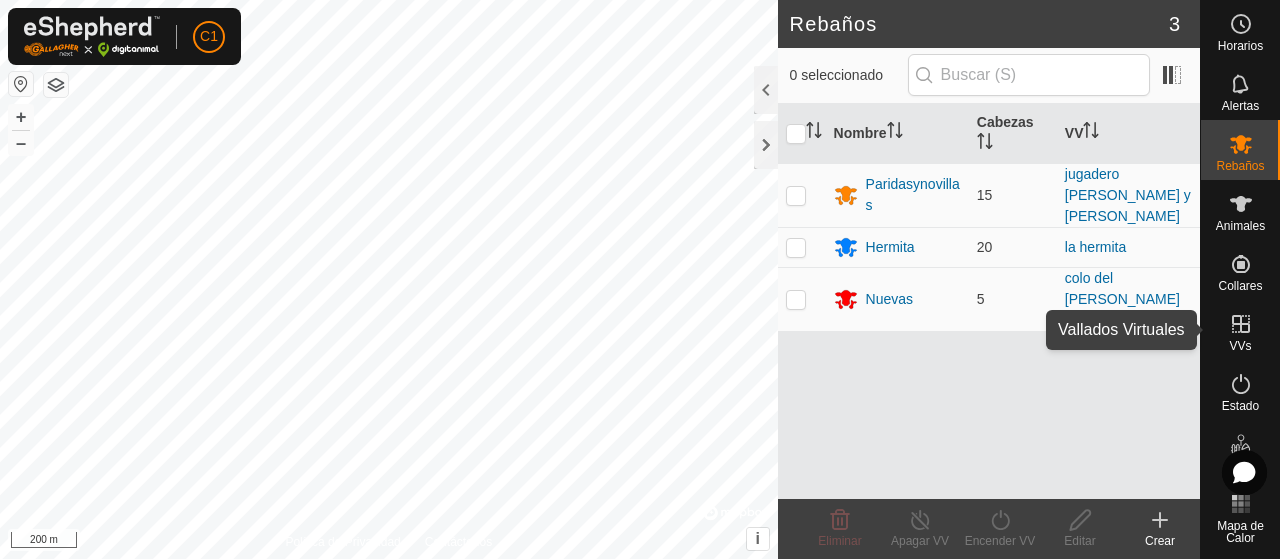 click 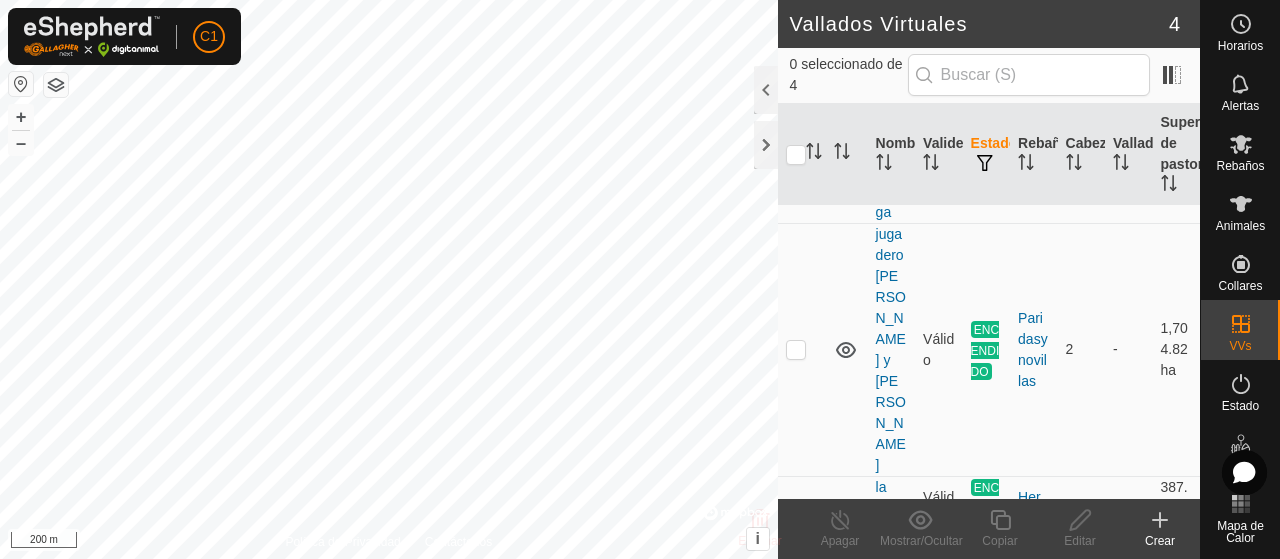 scroll, scrollTop: 213, scrollLeft: 0, axis: vertical 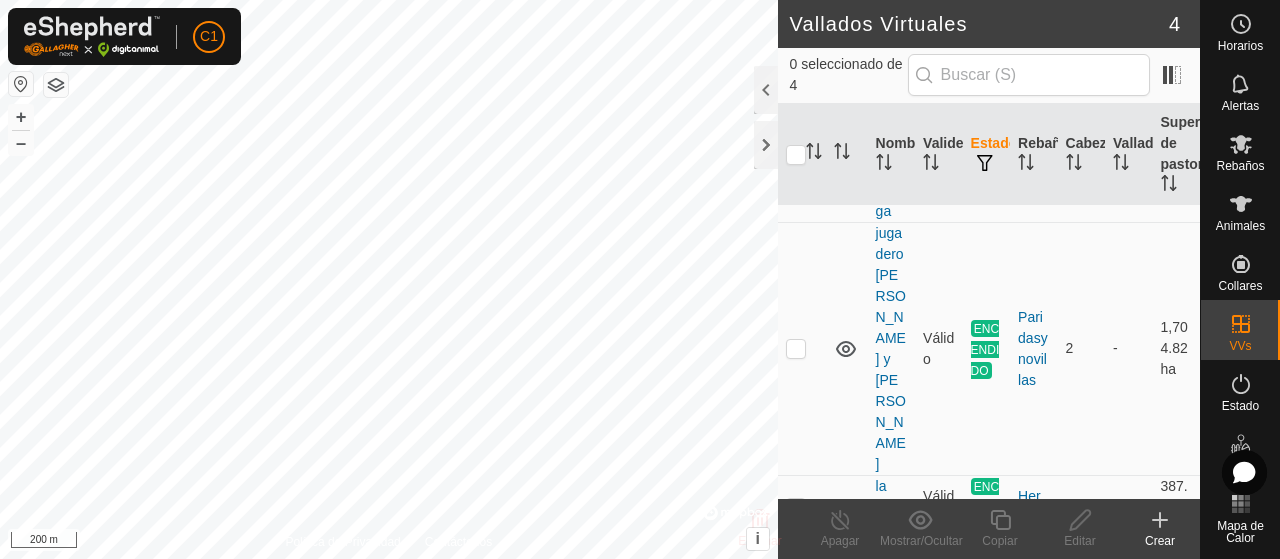 click at bounding box center [796, 603] 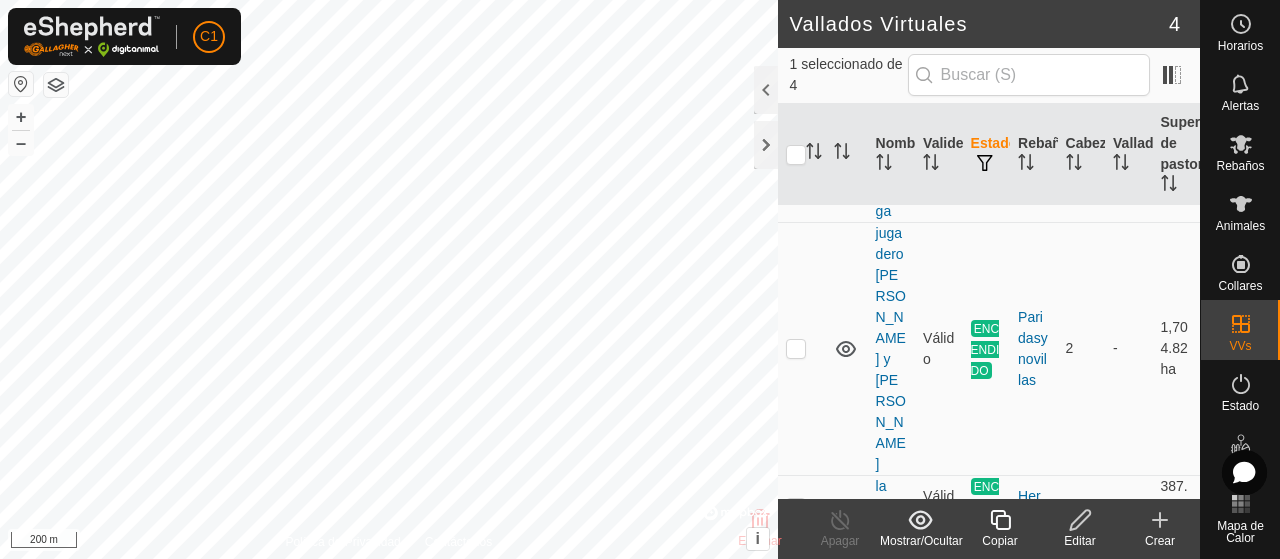 click 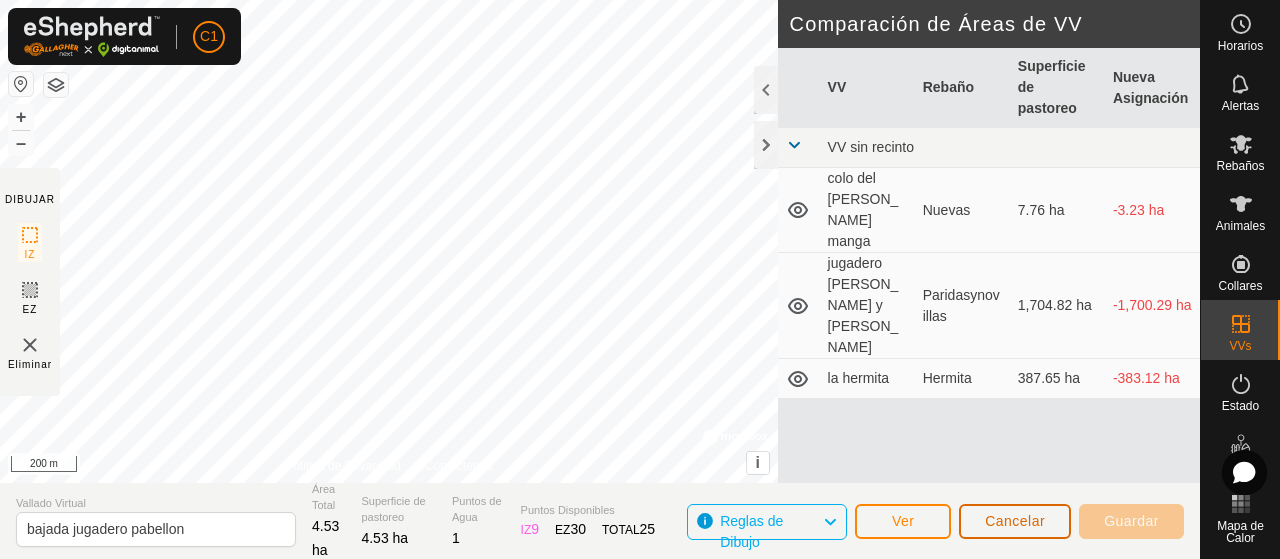 click on "Cancelar" 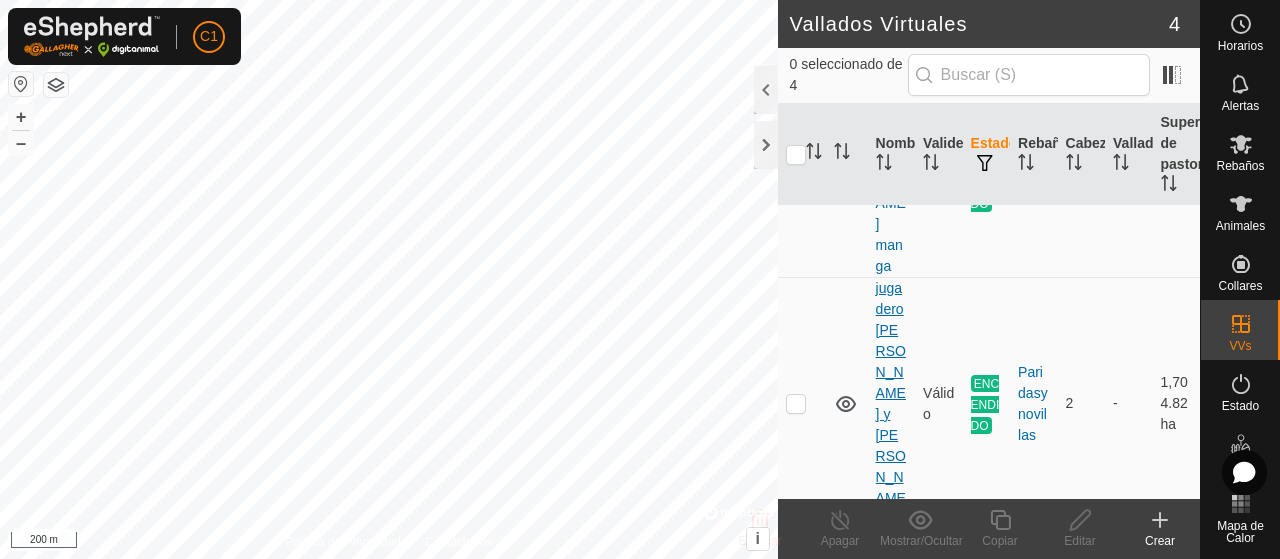 scroll, scrollTop: 113, scrollLeft: 0, axis: vertical 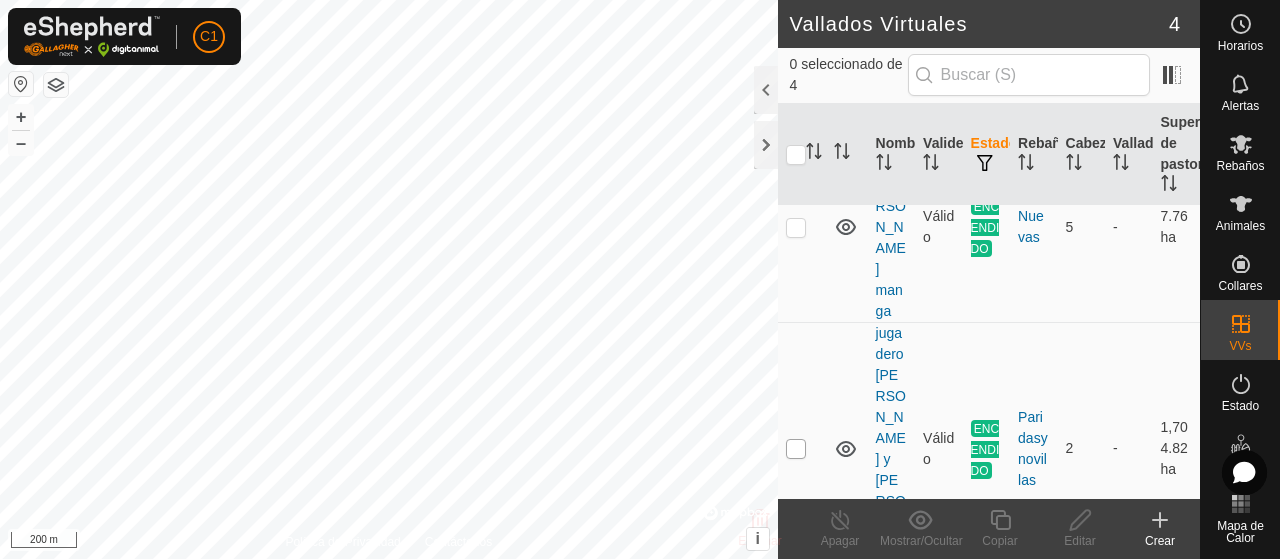 click at bounding box center [796, 449] 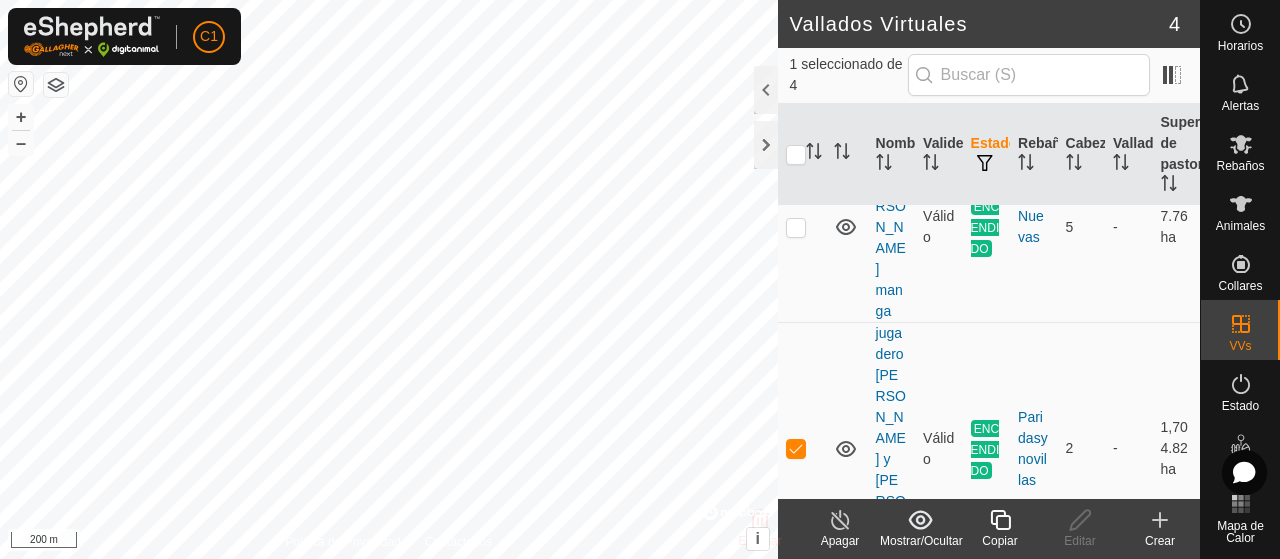 click 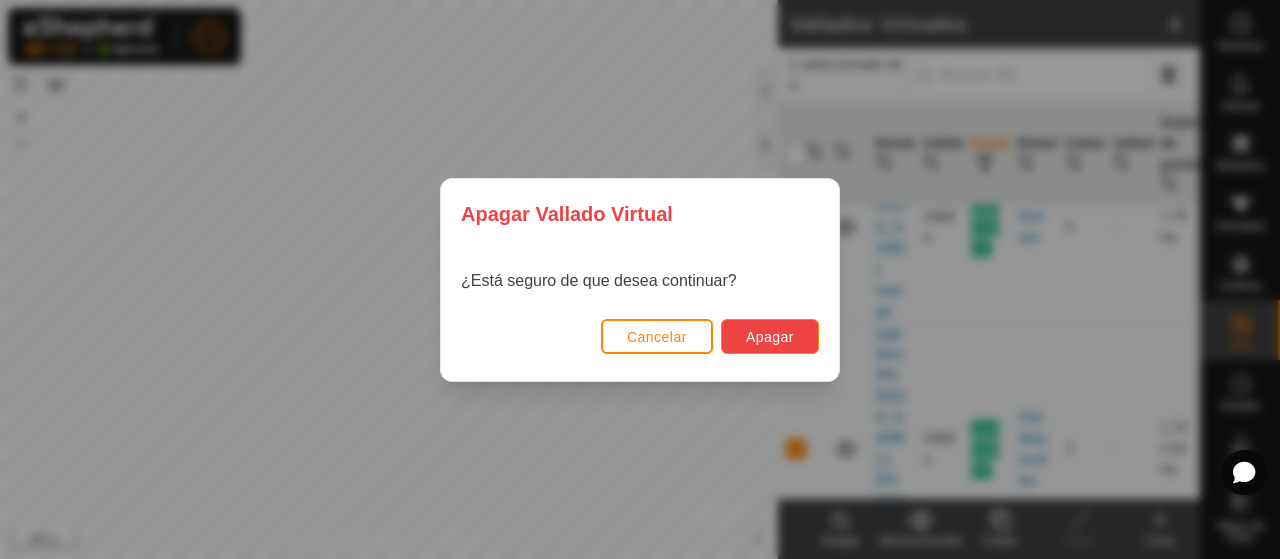 click on "Apagar" at bounding box center [770, 337] 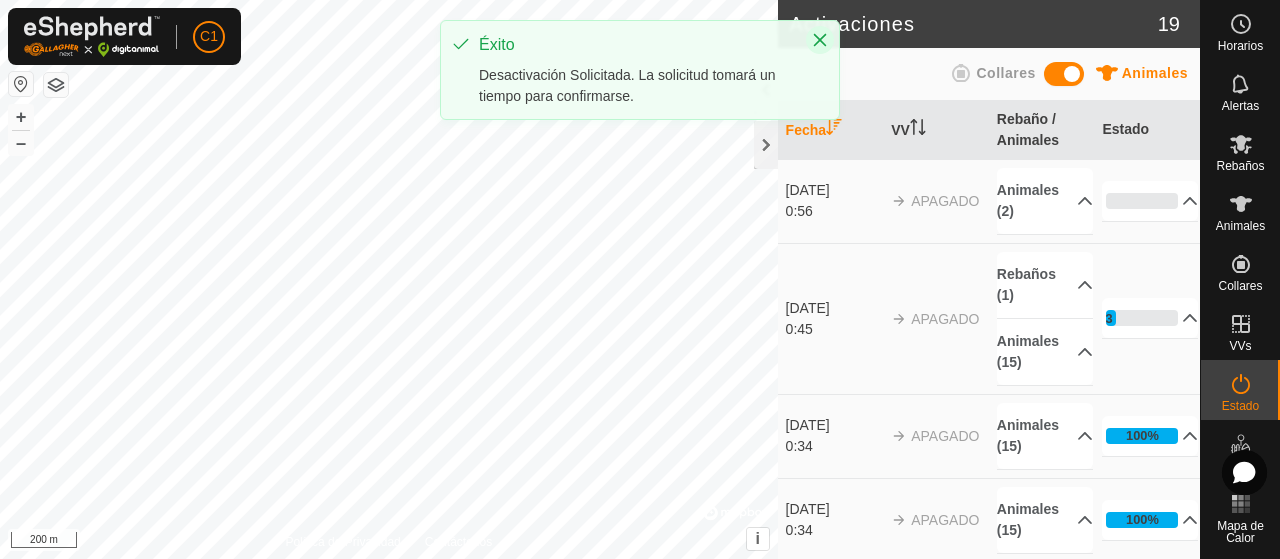 click 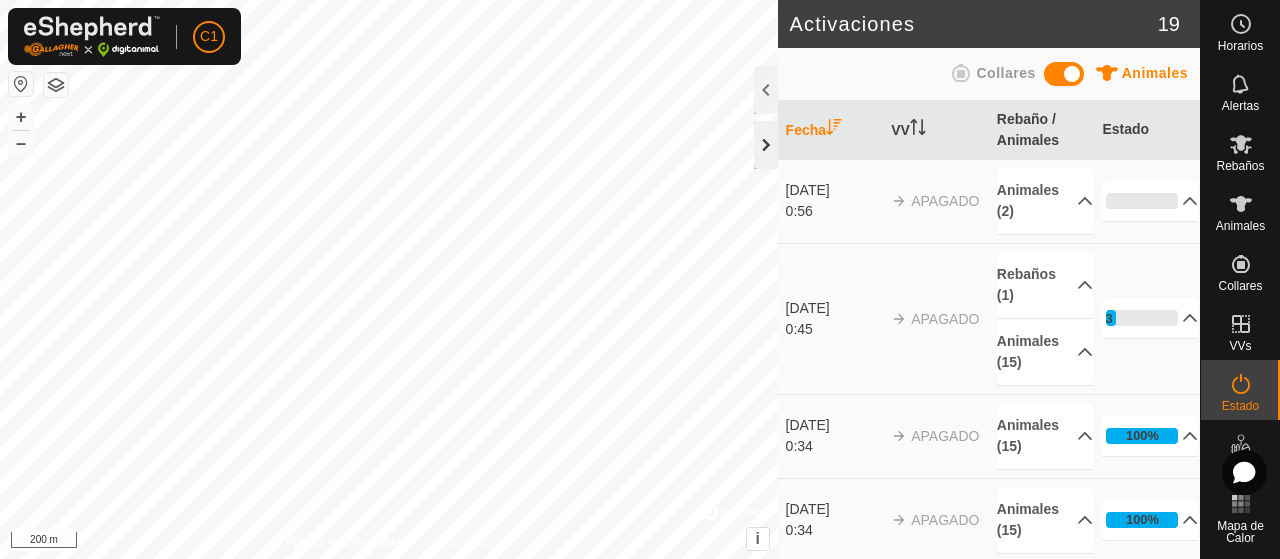 click 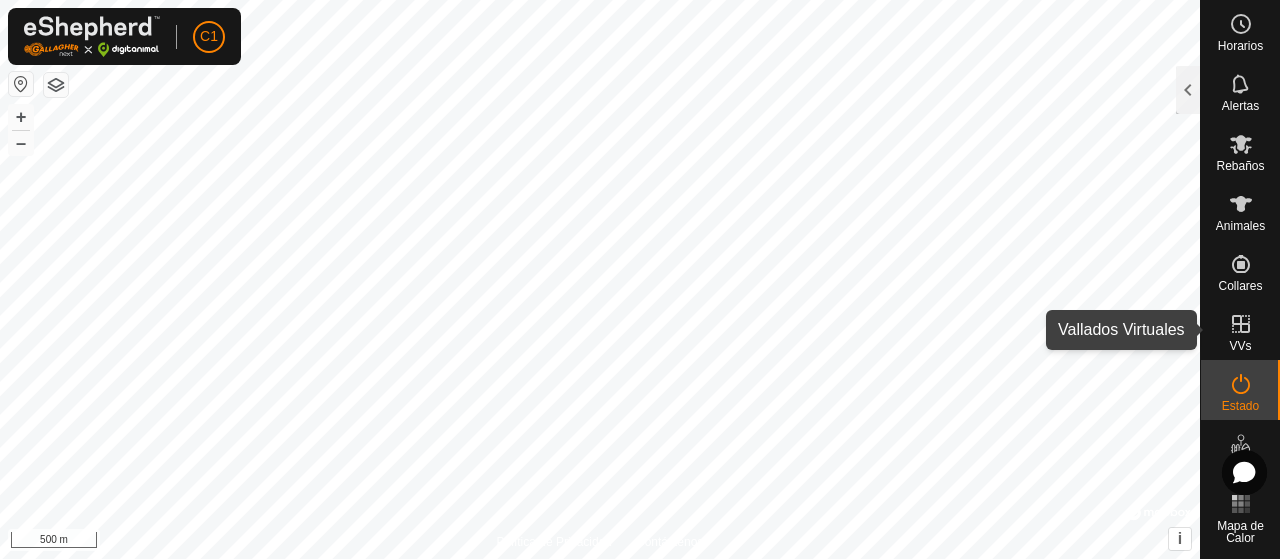 click 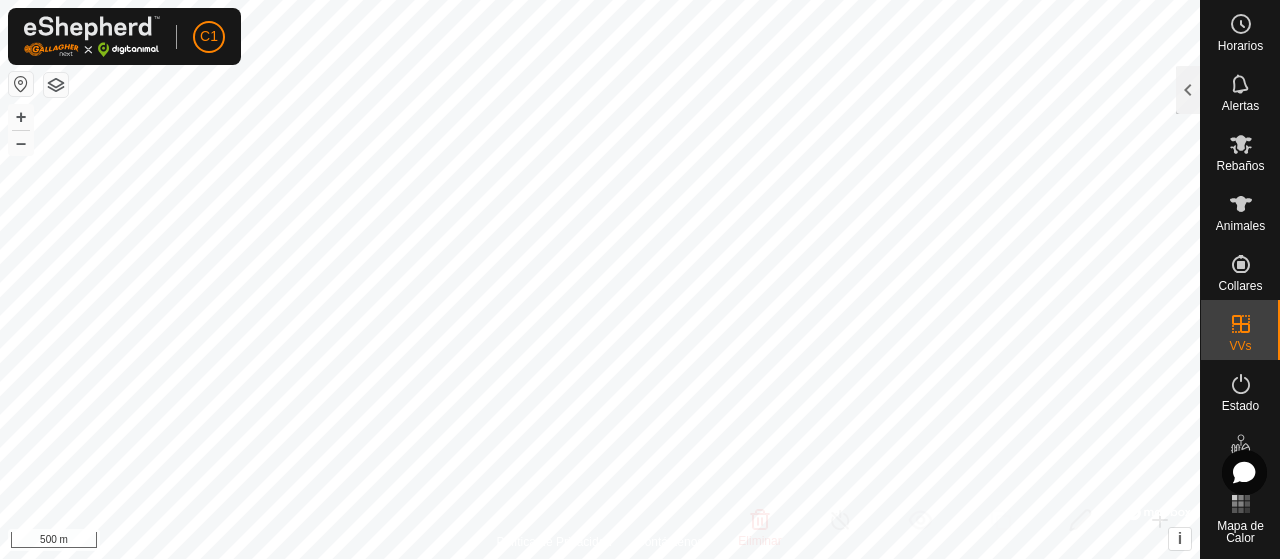 click 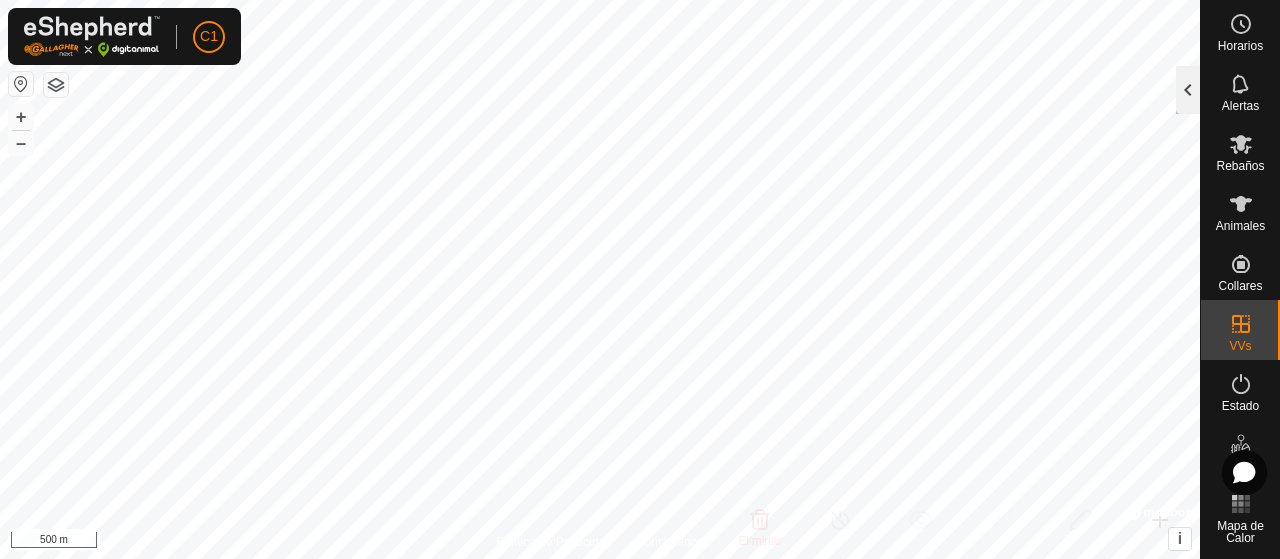click 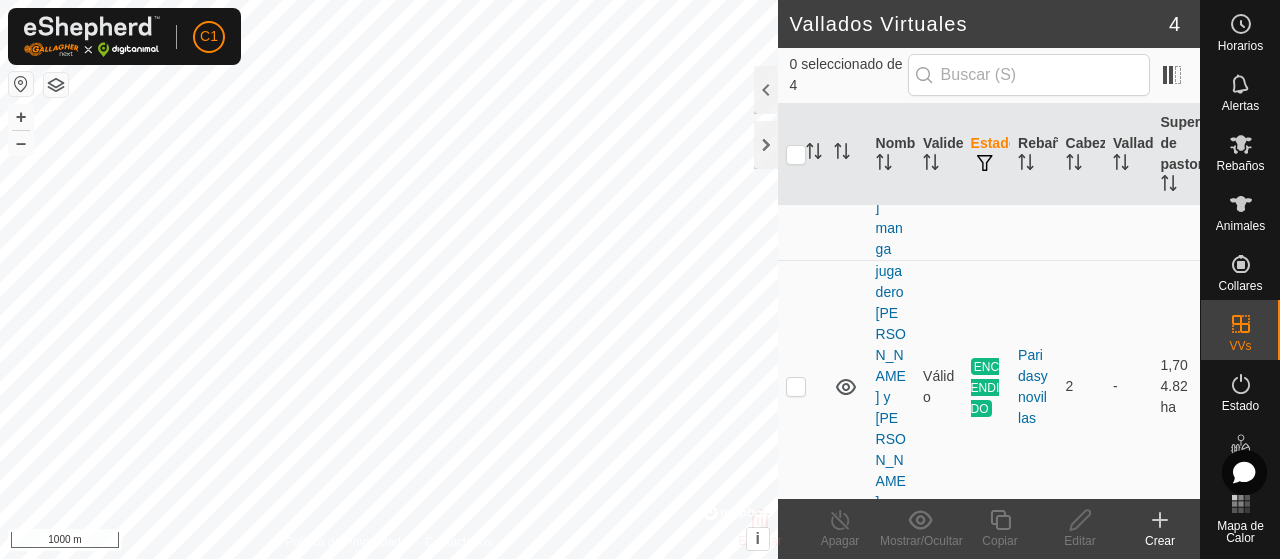 scroll, scrollTop: 213, scrollLeft: 0, axis: vertical 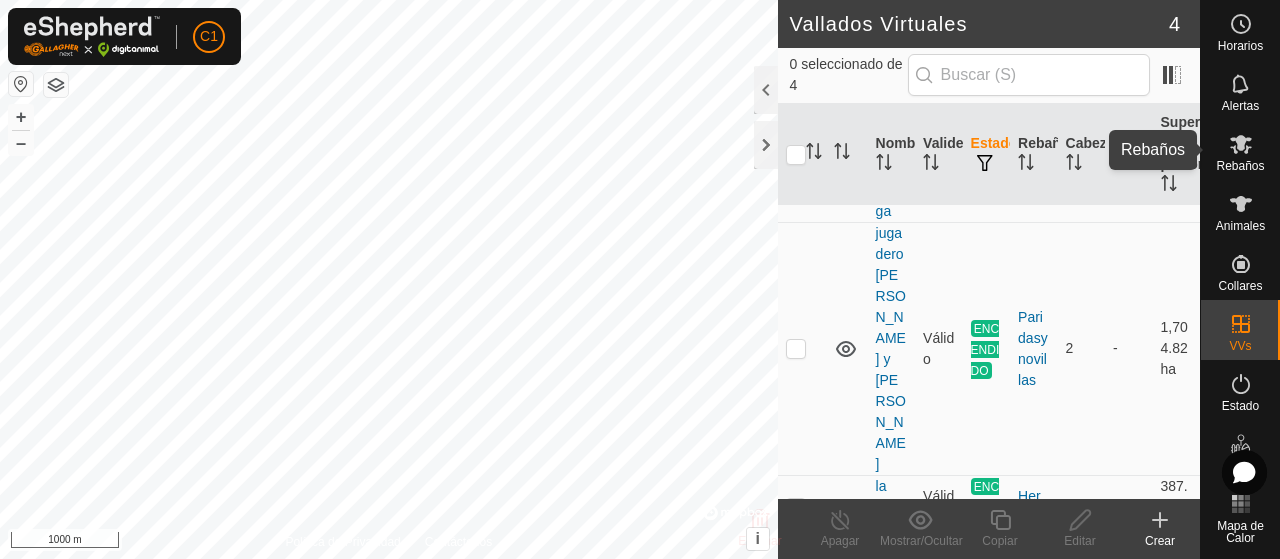 click at bounding box center [1241, 144] 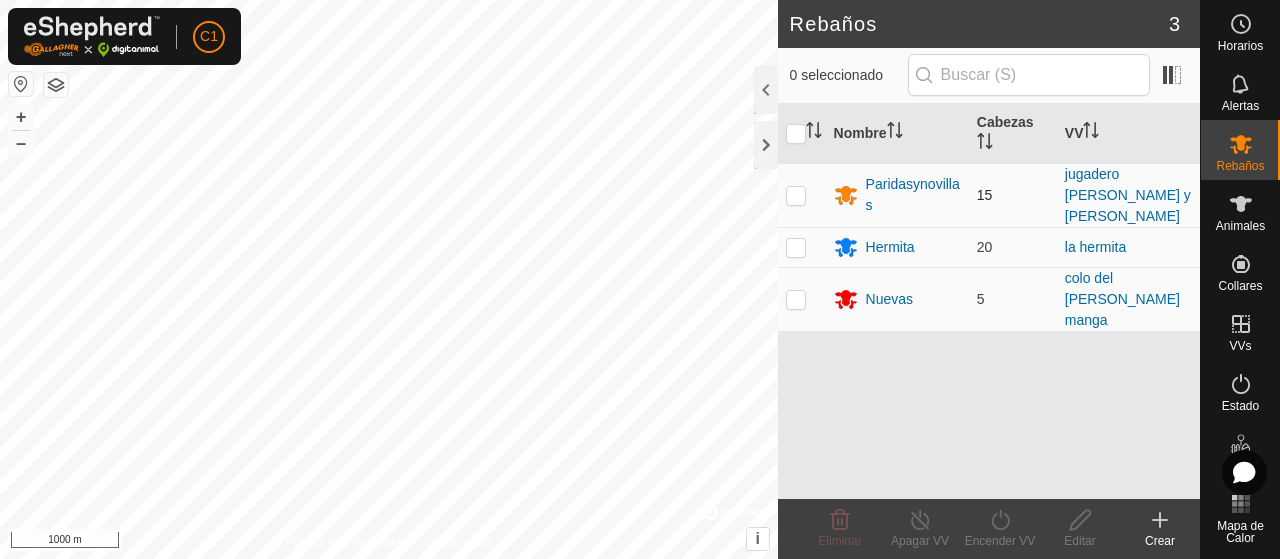 click at bounding box center [796, 195] 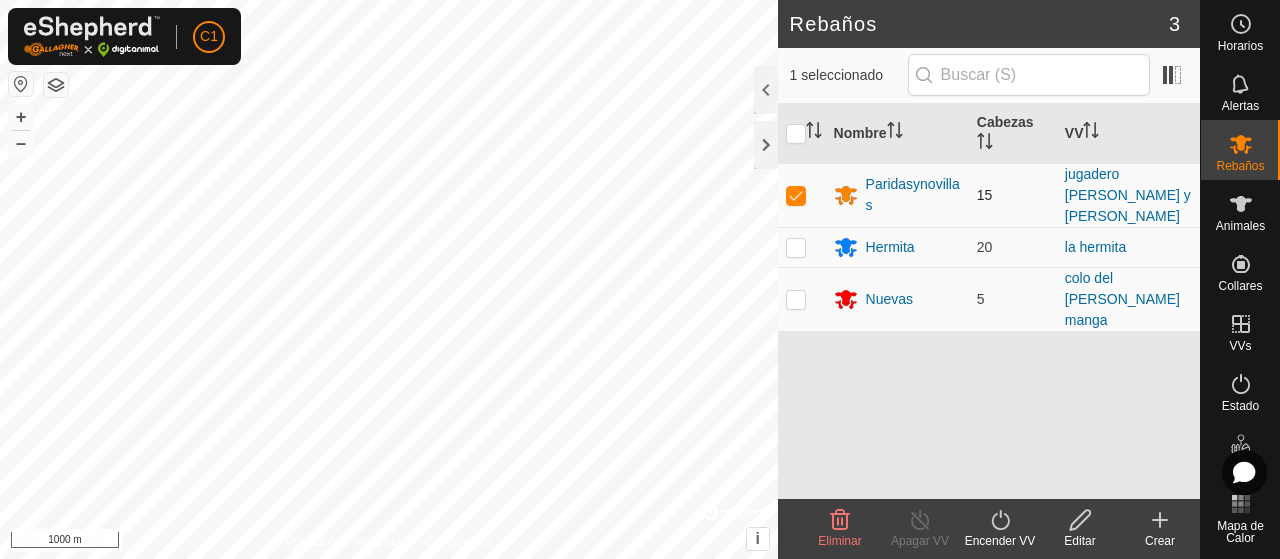 click at bounding box center (796, 195) 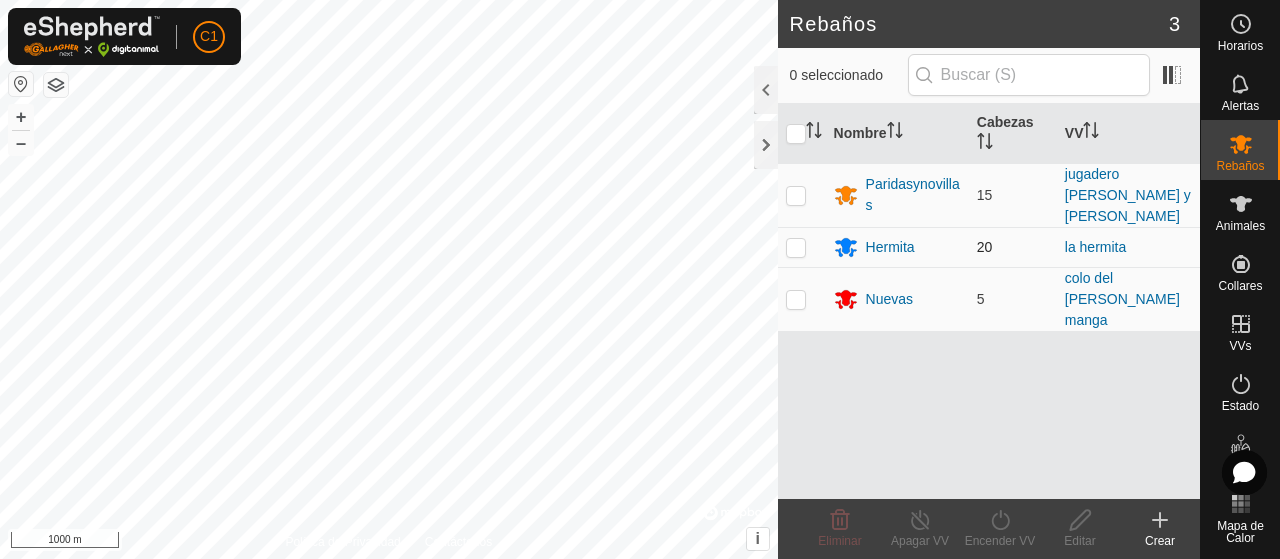 click at bounding box center [796, 247] 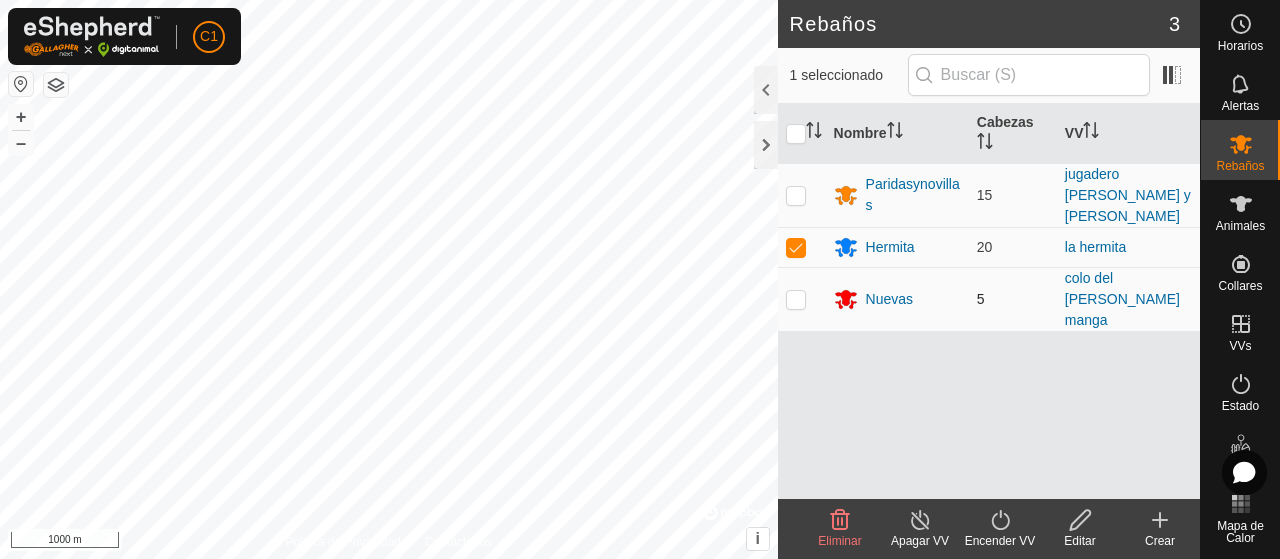 click at bounding box center [796, 299] 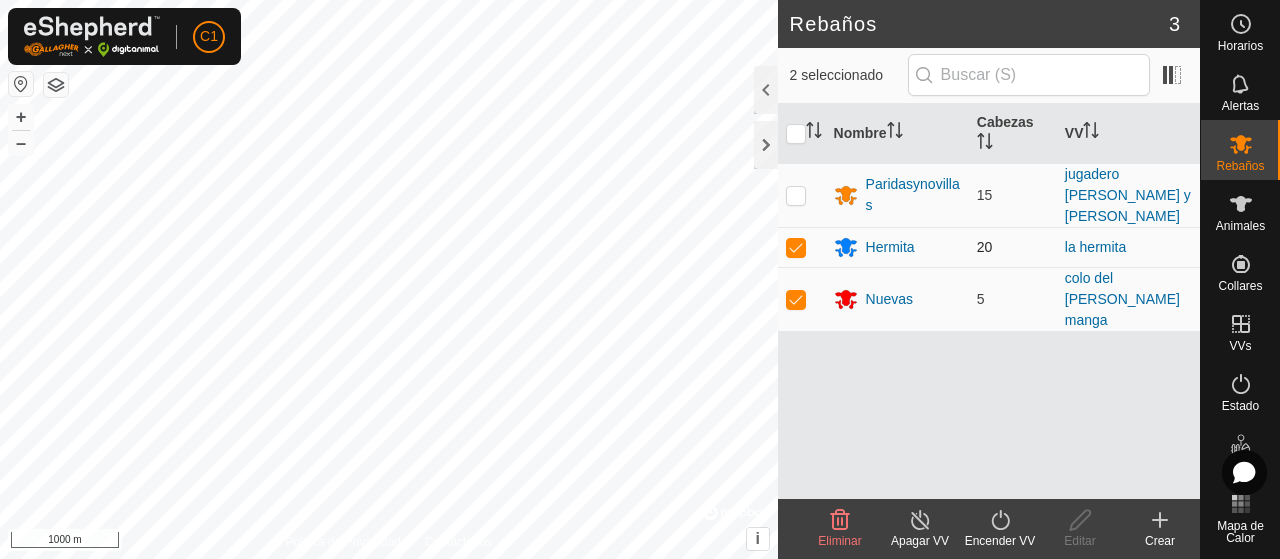 click at bounding box center [796, 247] 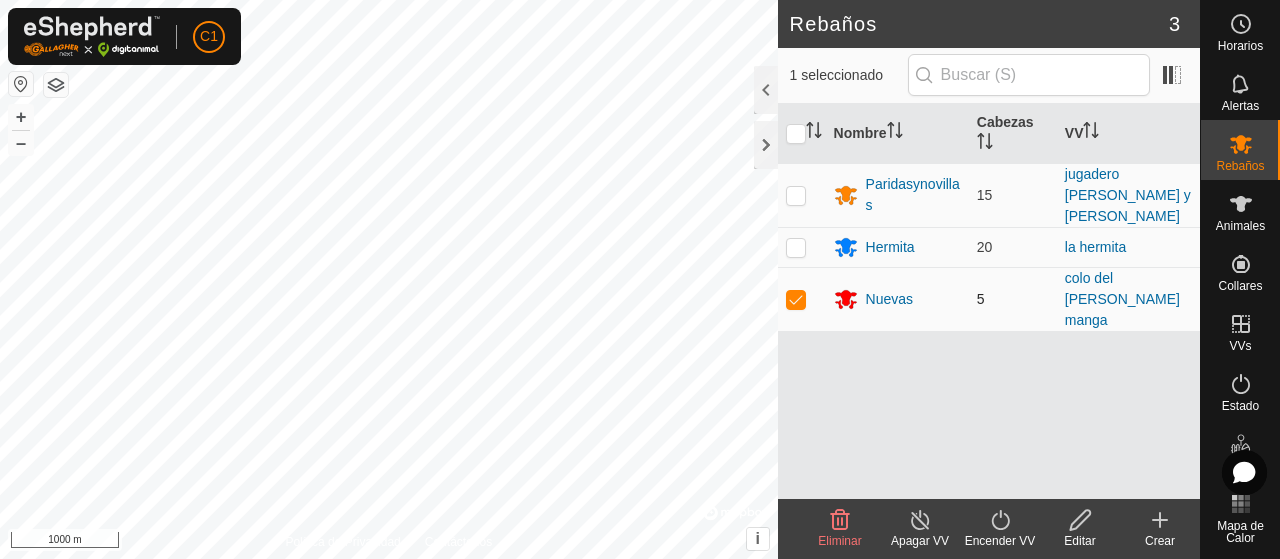 click at bounding box center (796, 299) 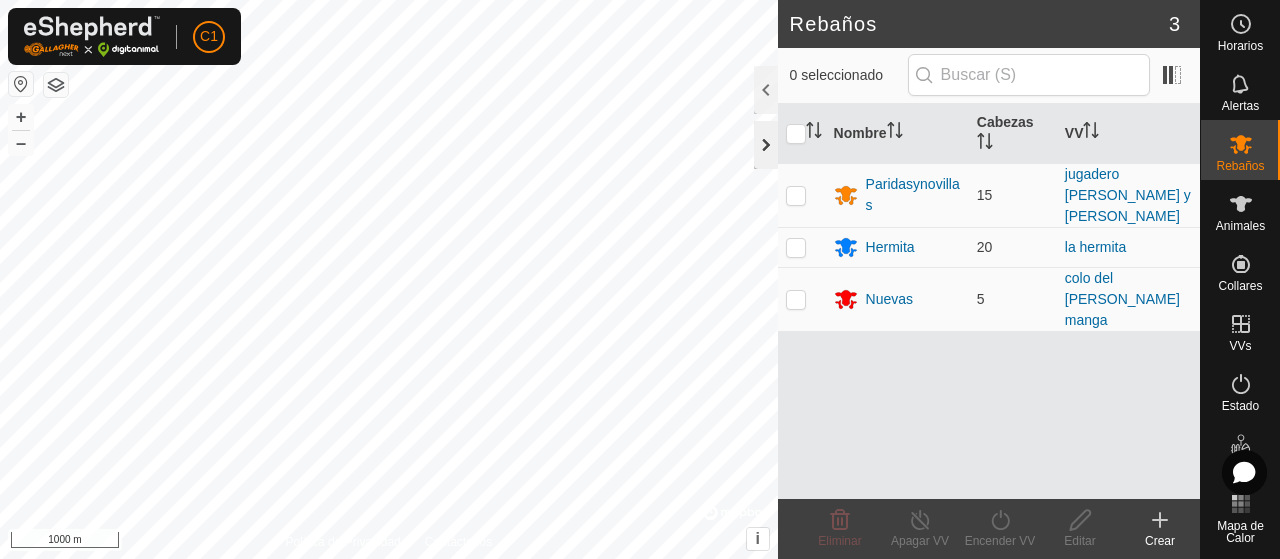 click 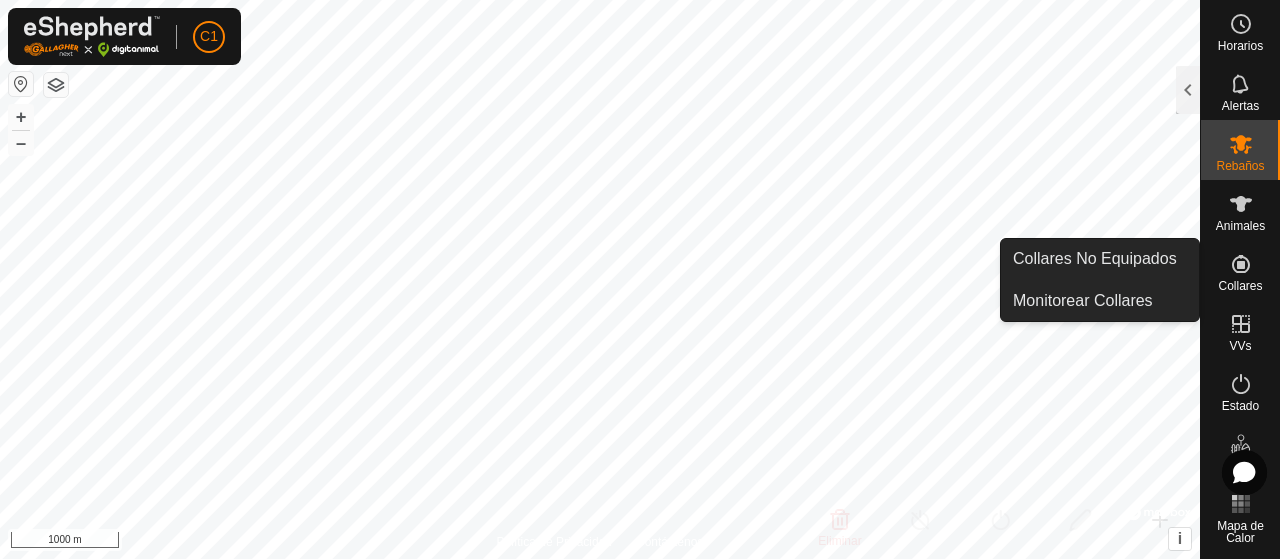 click 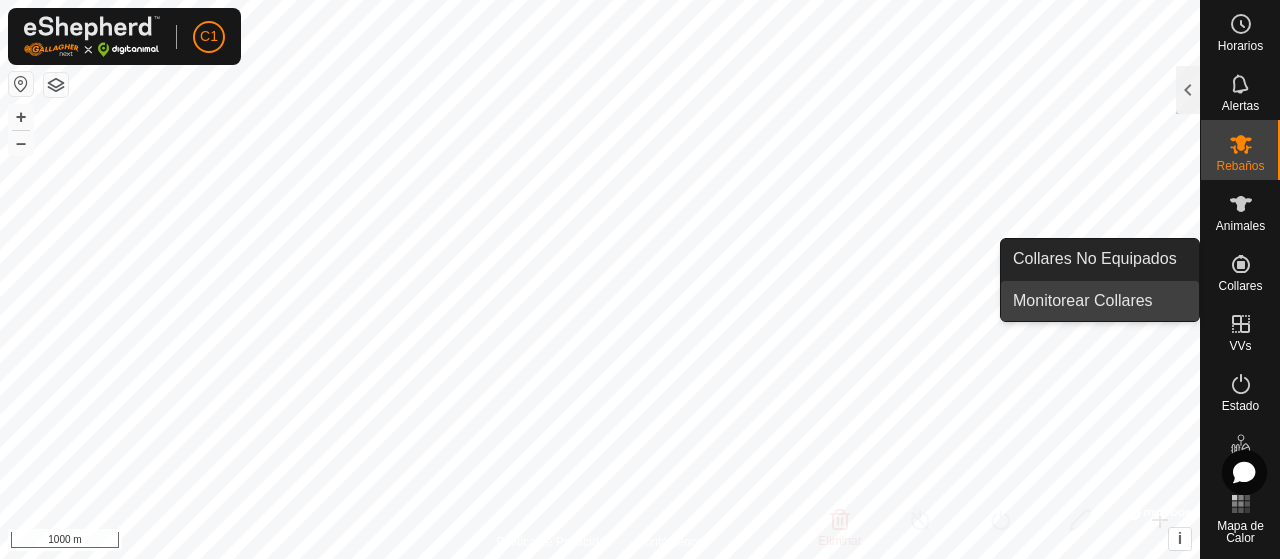 click on "Monitorear Collares" at bounding box center (1100, 301) 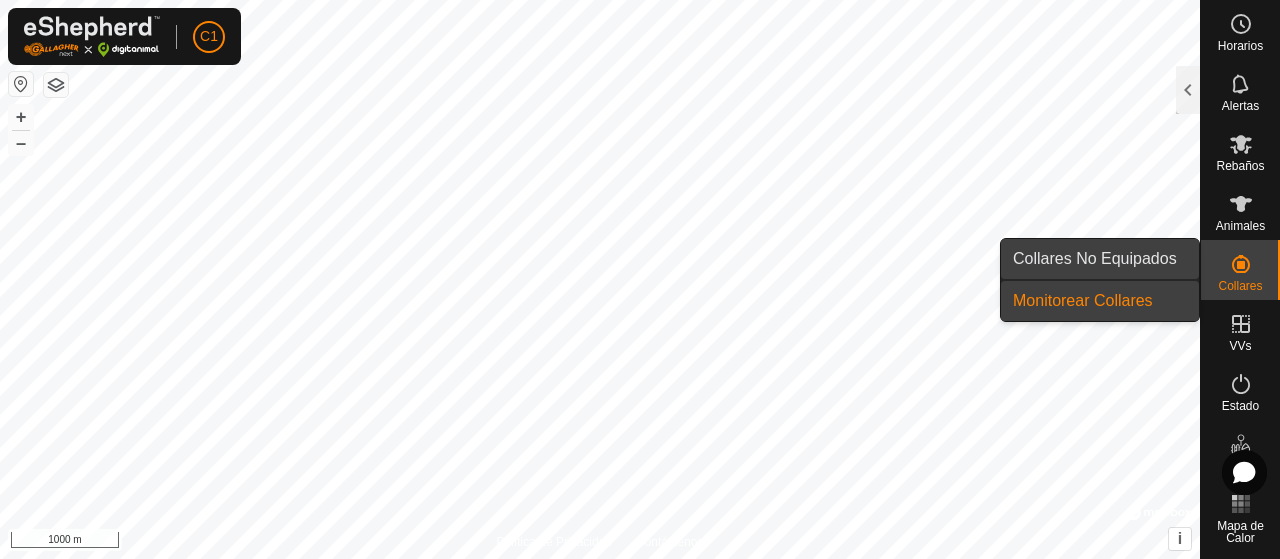 click on "Collares No Equipados" at bounding box center (1100, 259) 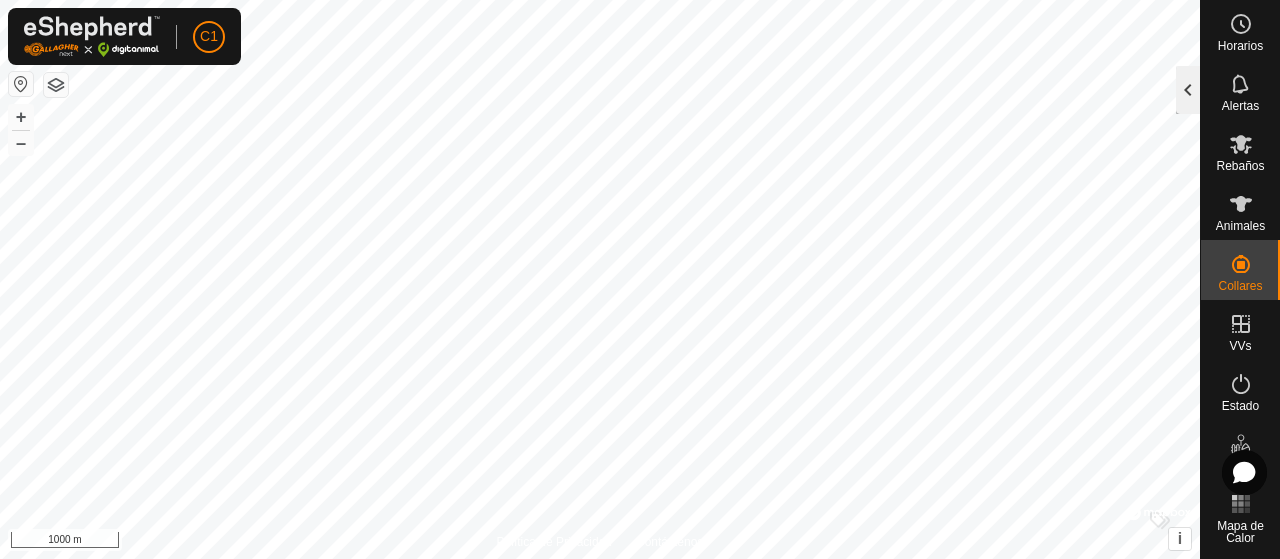click 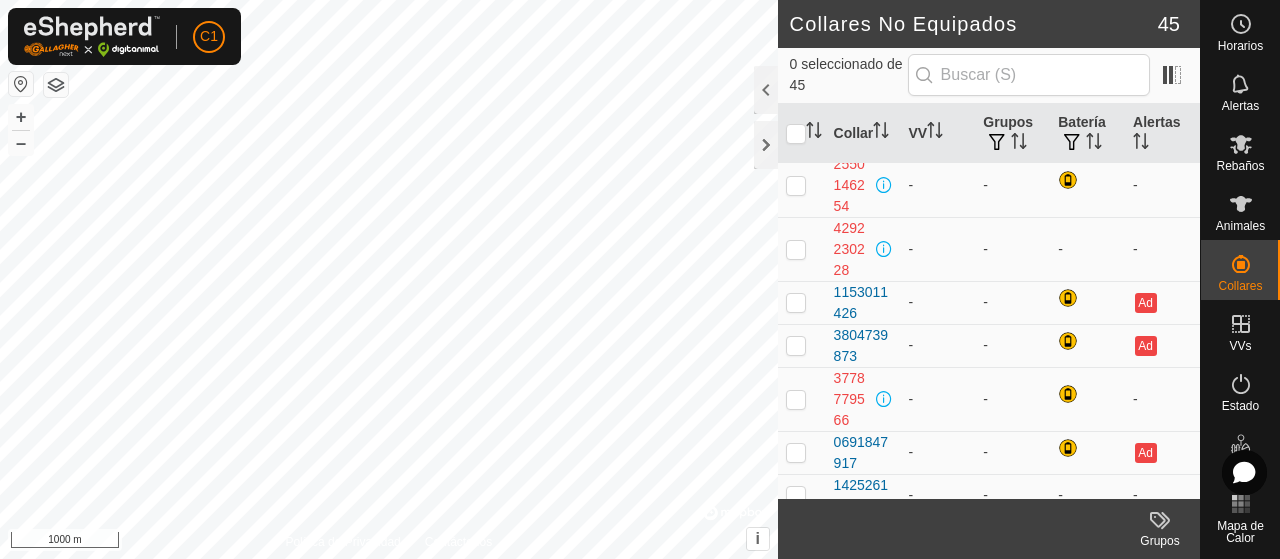 scroll, scrollTop: 694, scrollLeft: 0, axis: vertical 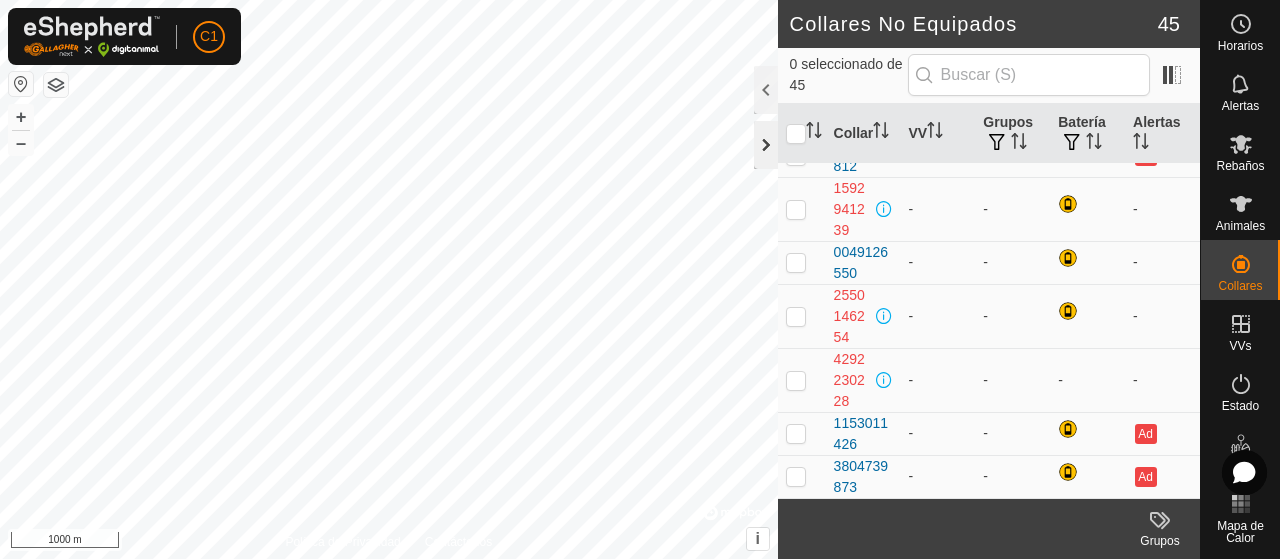 click 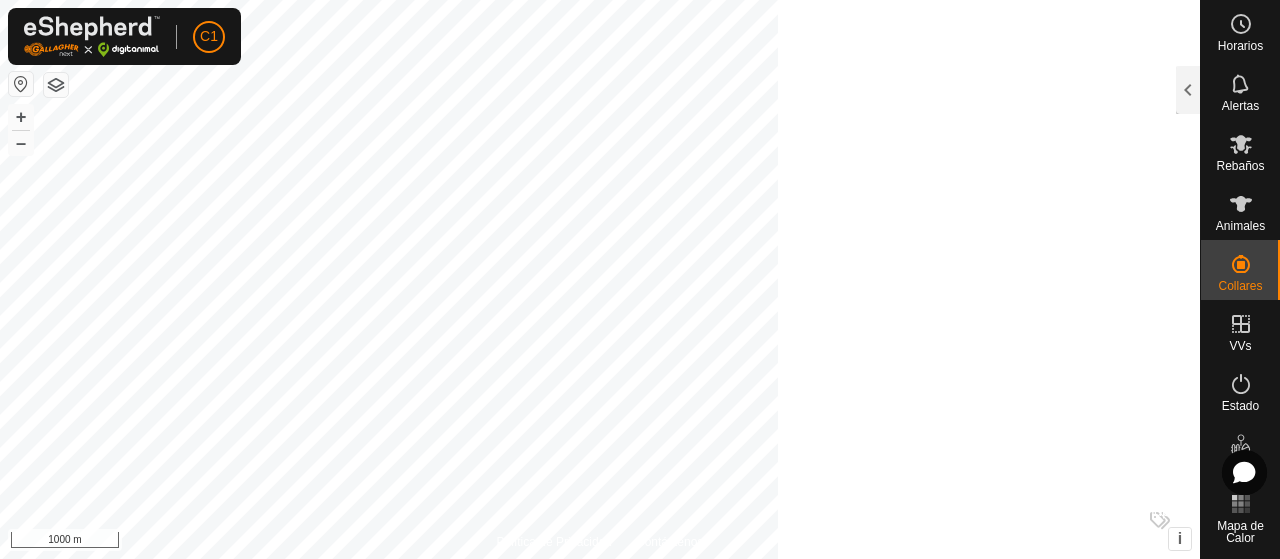 scroll, scrollTop: 2921, scrollLeft: 0, axis: vertical 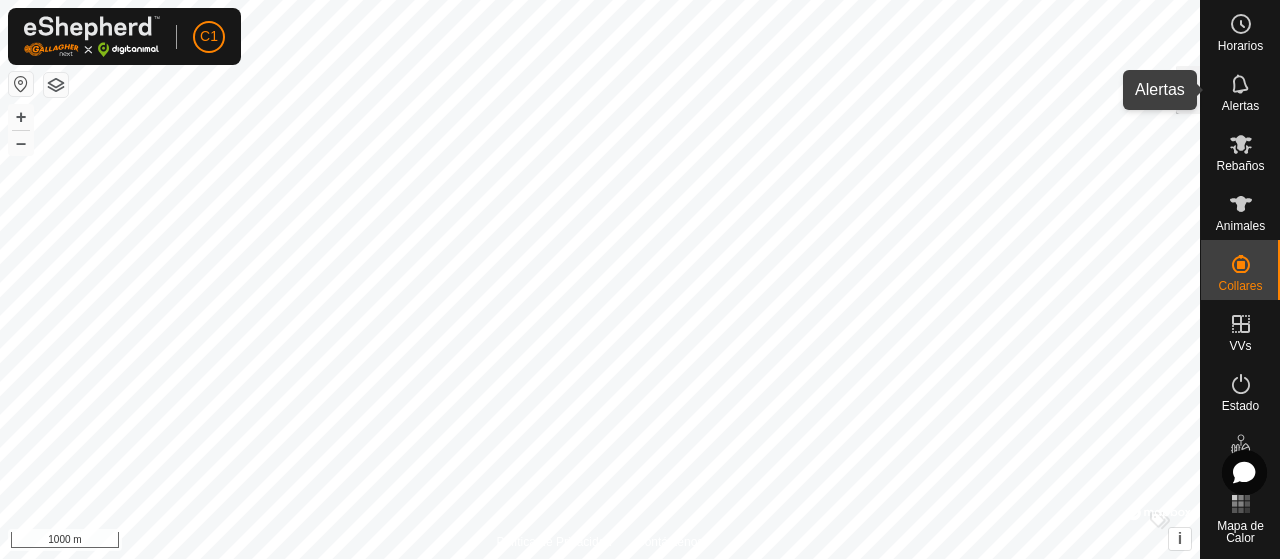 click 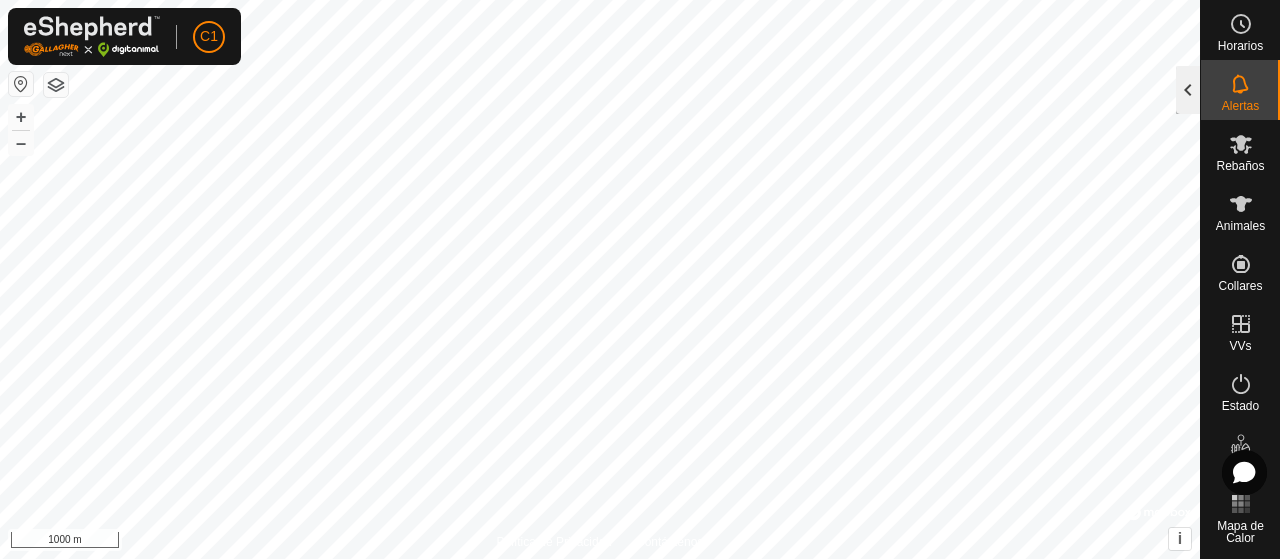 click 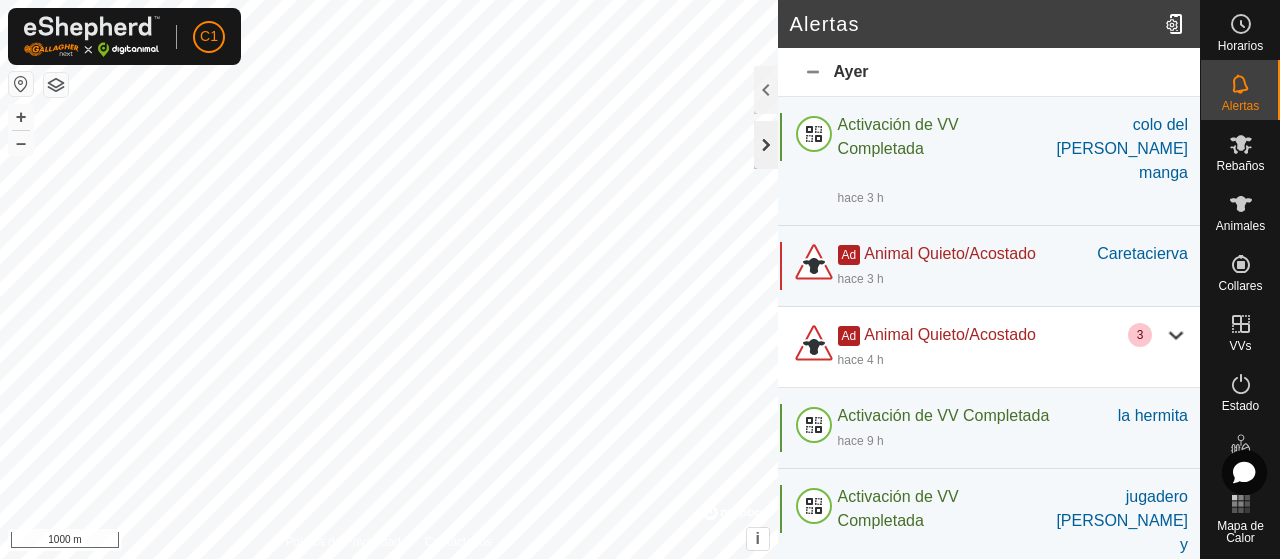 click 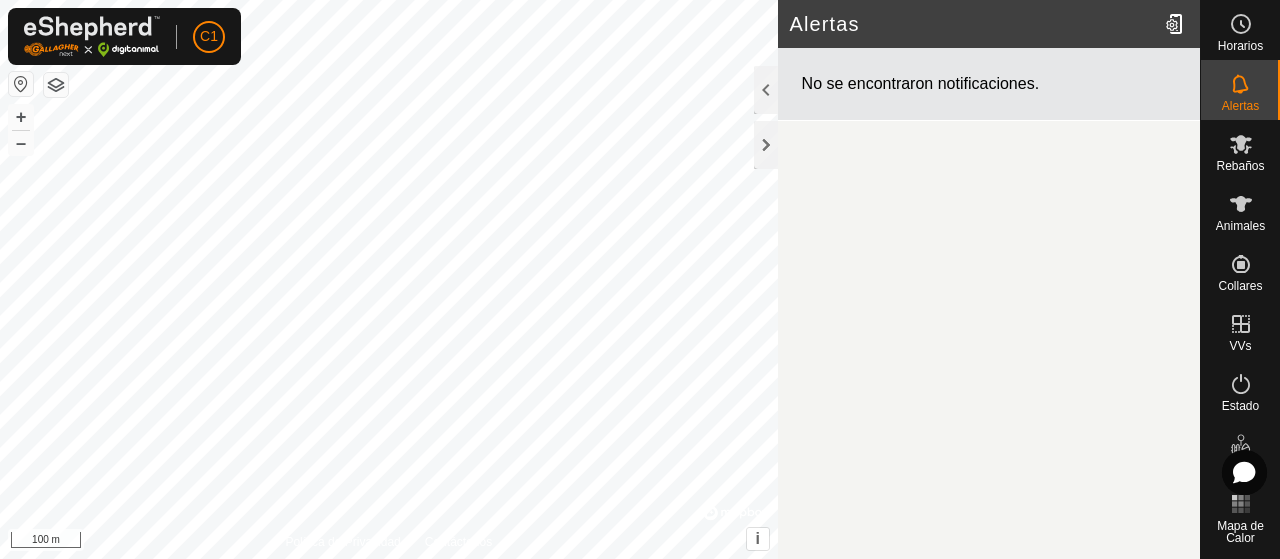 scroll, scrollTop: 0, scrollLeft: 0, axis: both 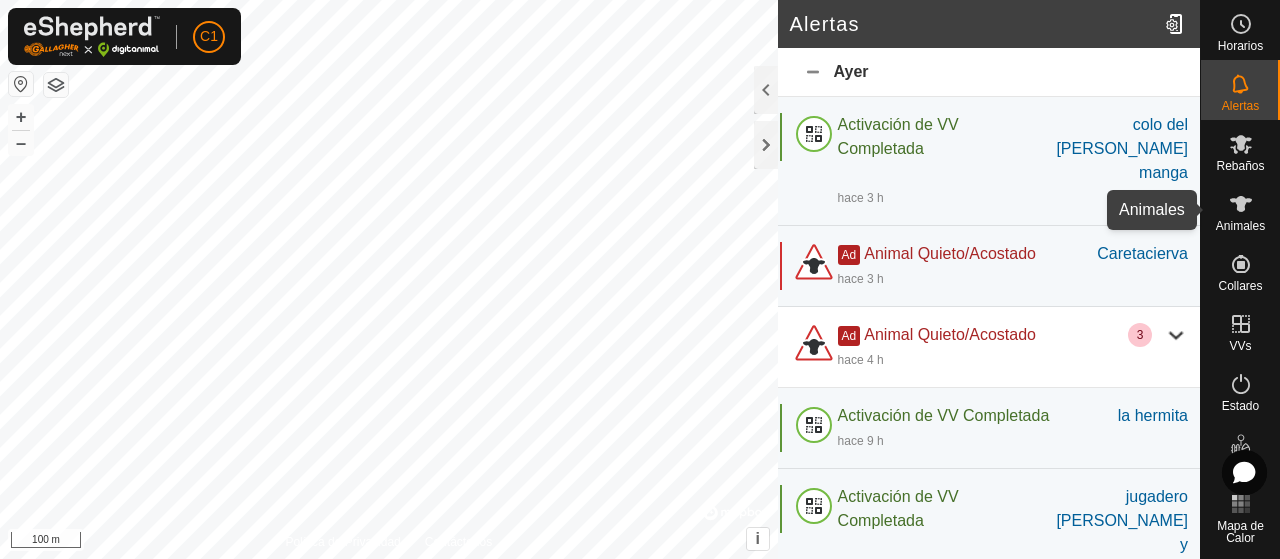 click on "Animales" at bounding box center [1240, 210] 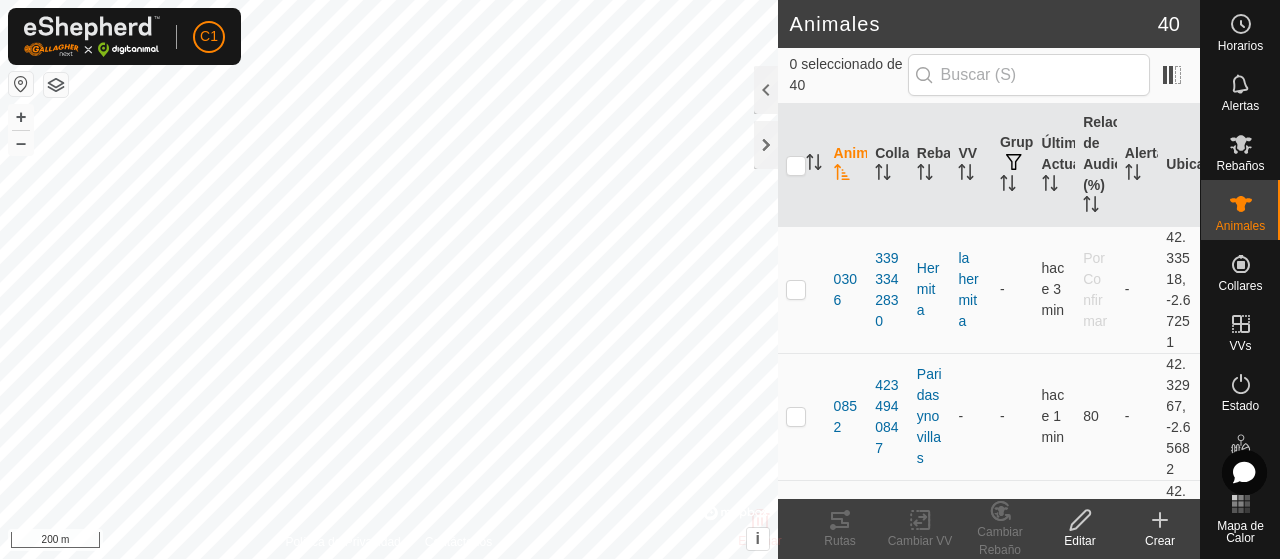 scroll, scrollTop: 0, scrollLeft: 0, axis: both 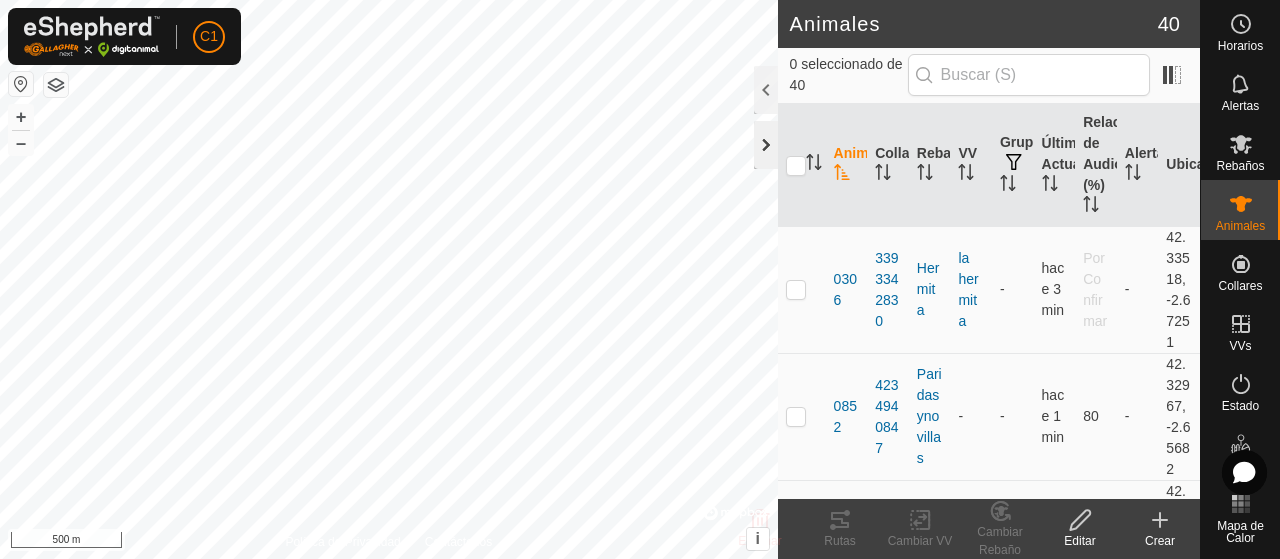 click 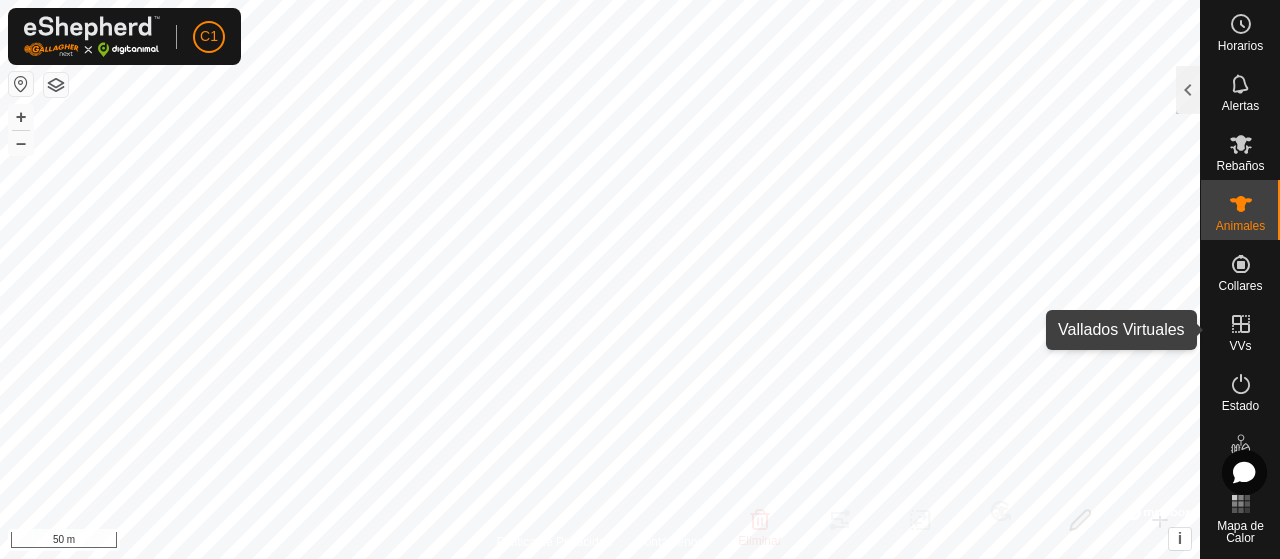 click on "VVs" at bounding box center (1240, 330) 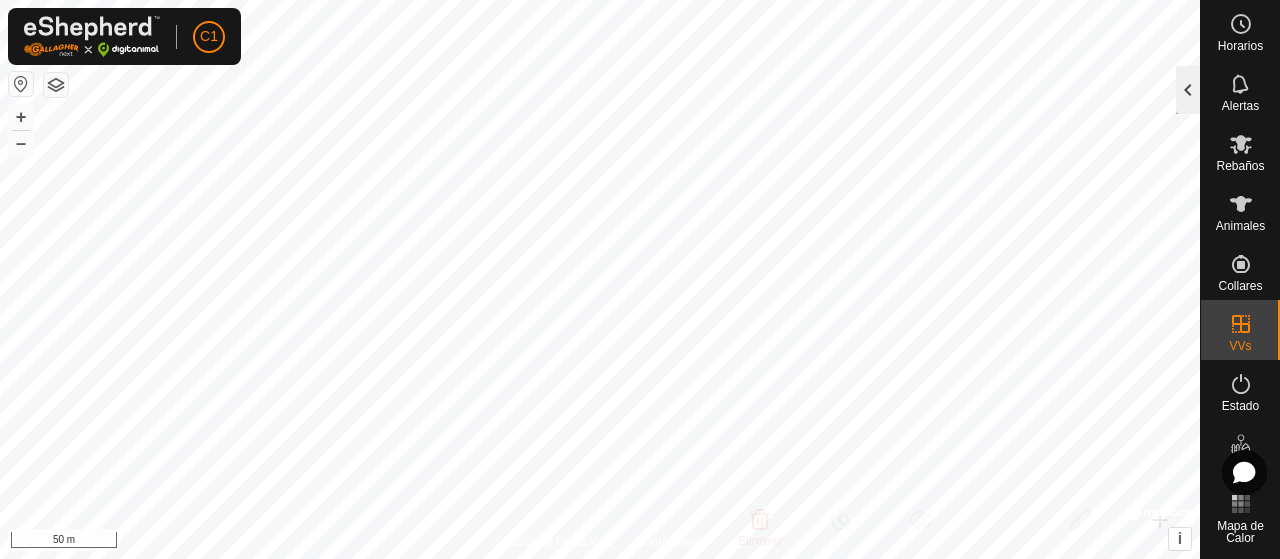 click 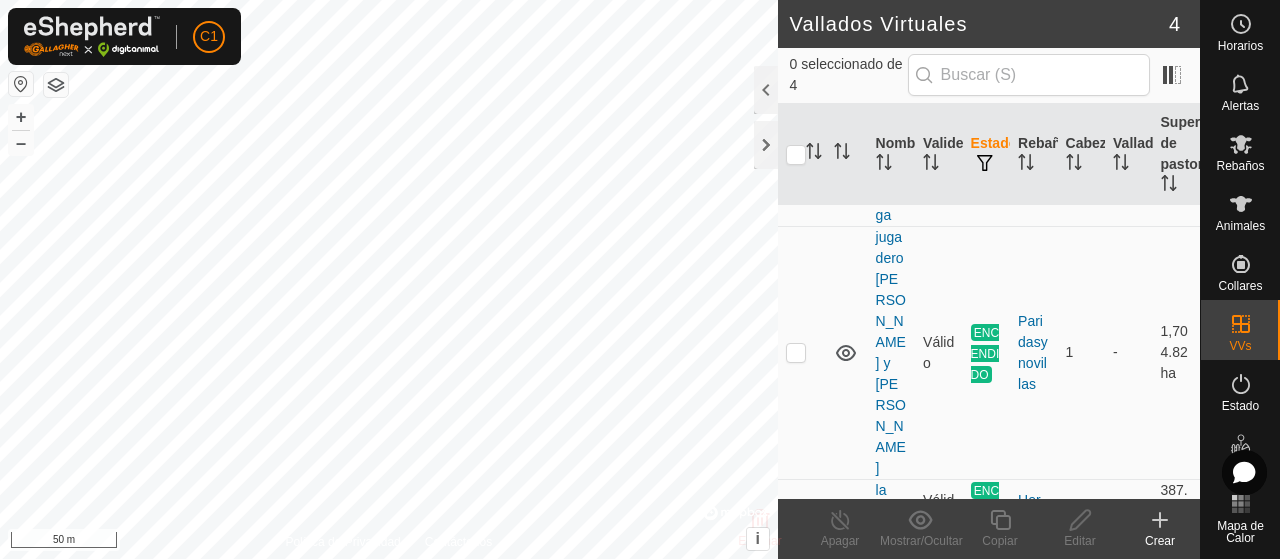 scroll, scrollTop: 213, scrollLeft: 0, axis: vertical 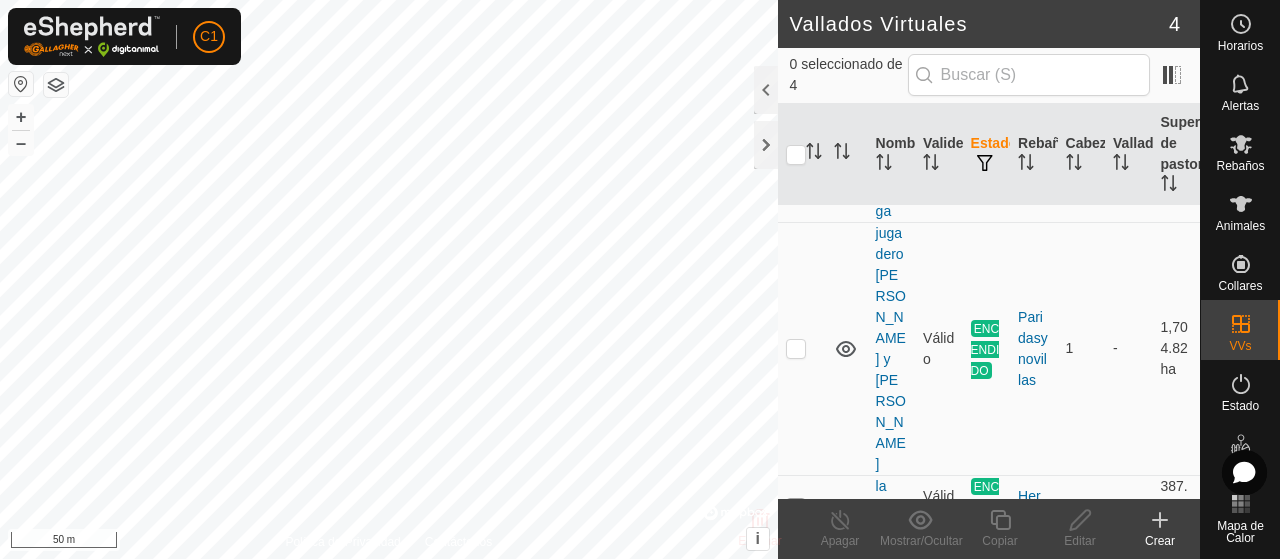 click at bounding box center [796, 508] 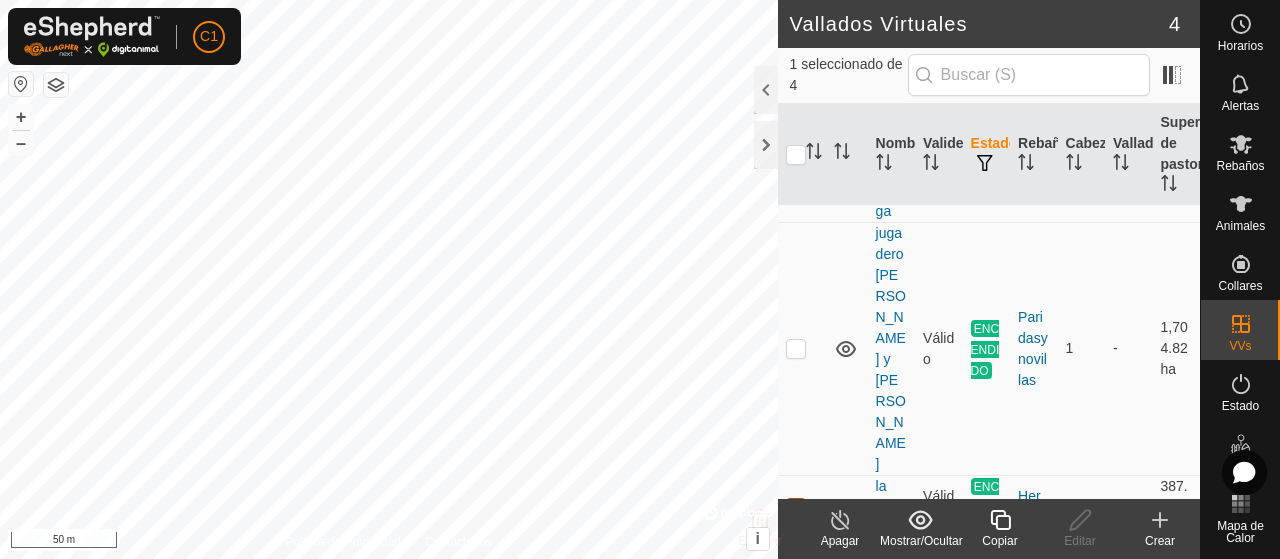 click at bounding box center [796, 508] 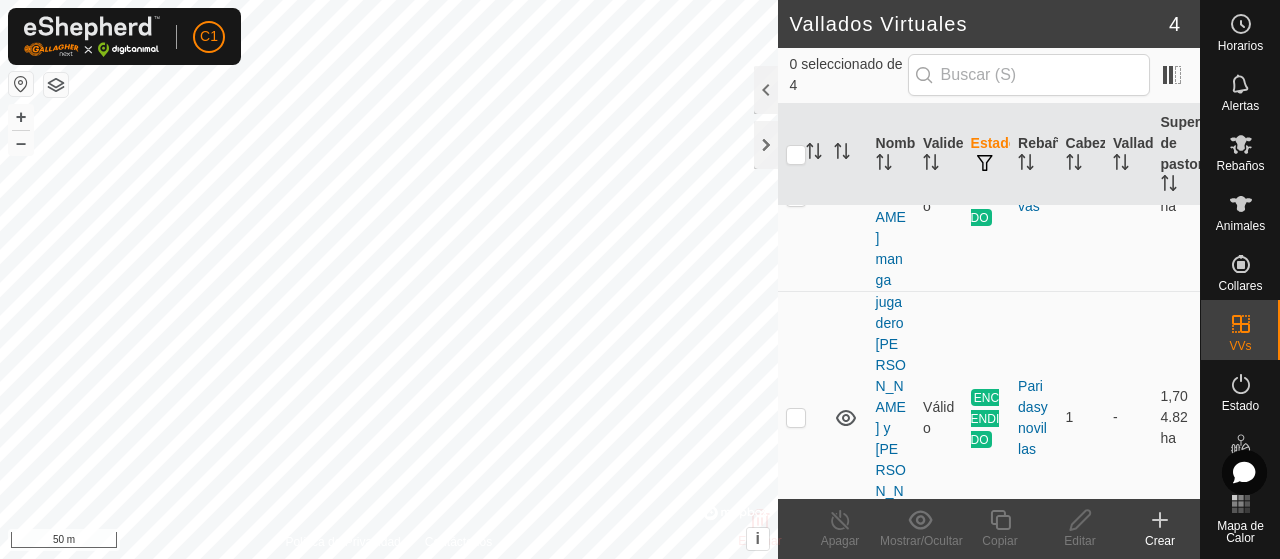 scroll, scrollTop: 113, scrollLeft: 0, axis: vertical 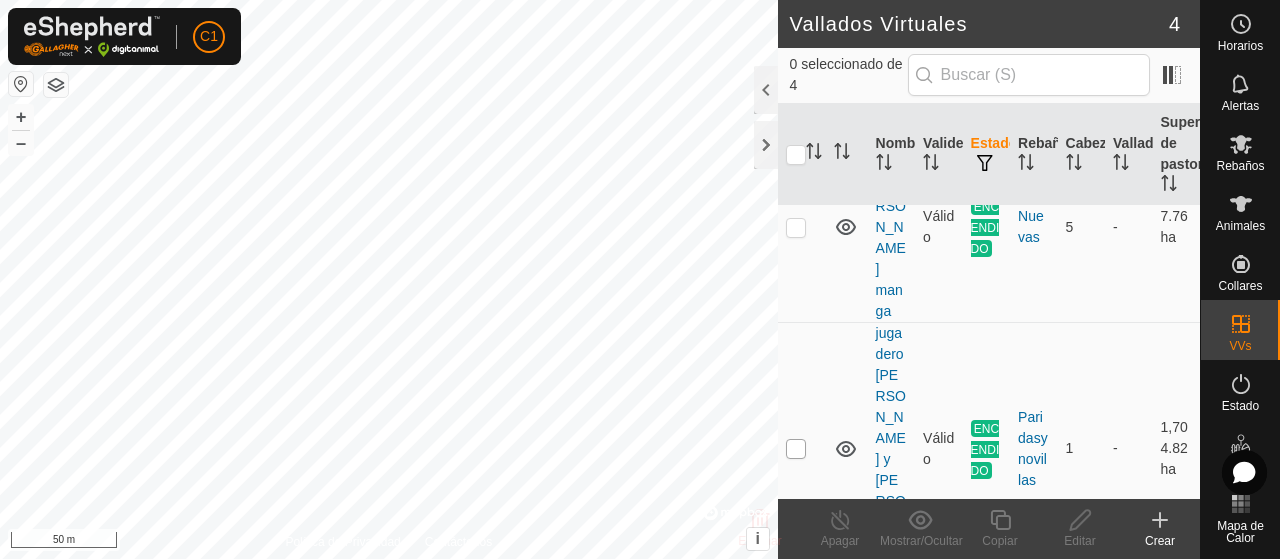 click at bounding box center [796, 449] 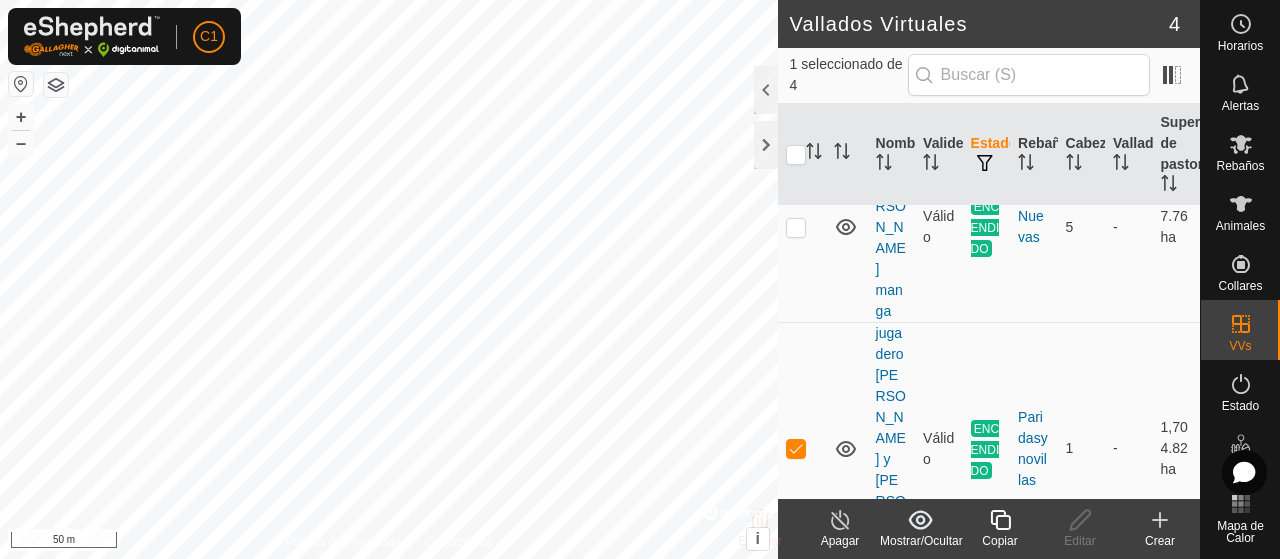 drag, startPoint x: 841, startPoint y: 525, endPoint x: 834, endPoint y: 507, distance: 19.313208 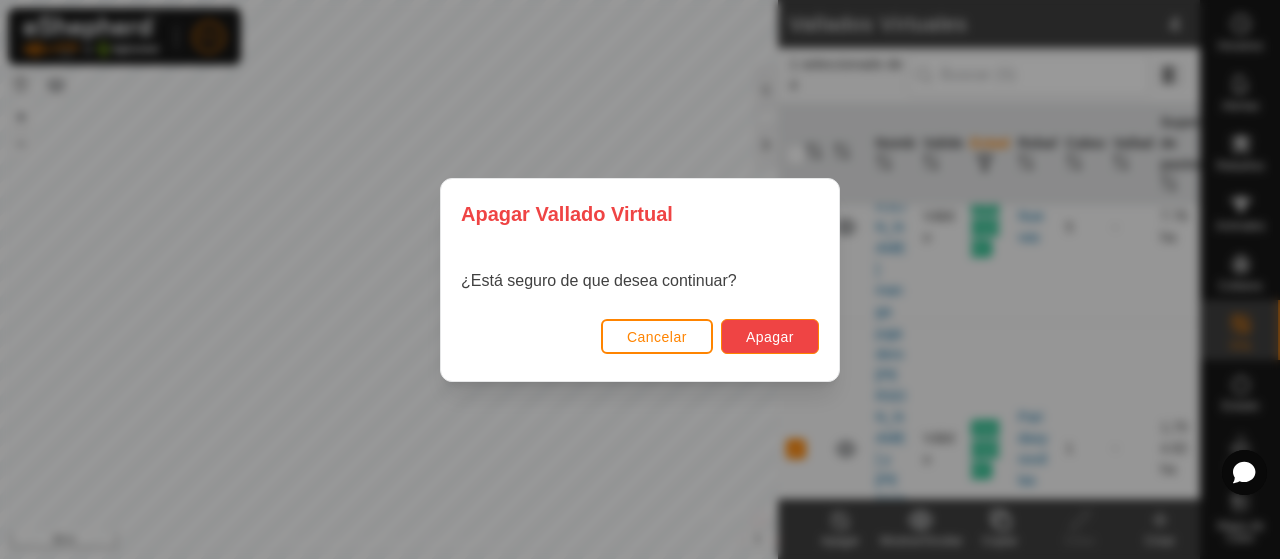 click on "Apagar" at bounding box center [770, 337] 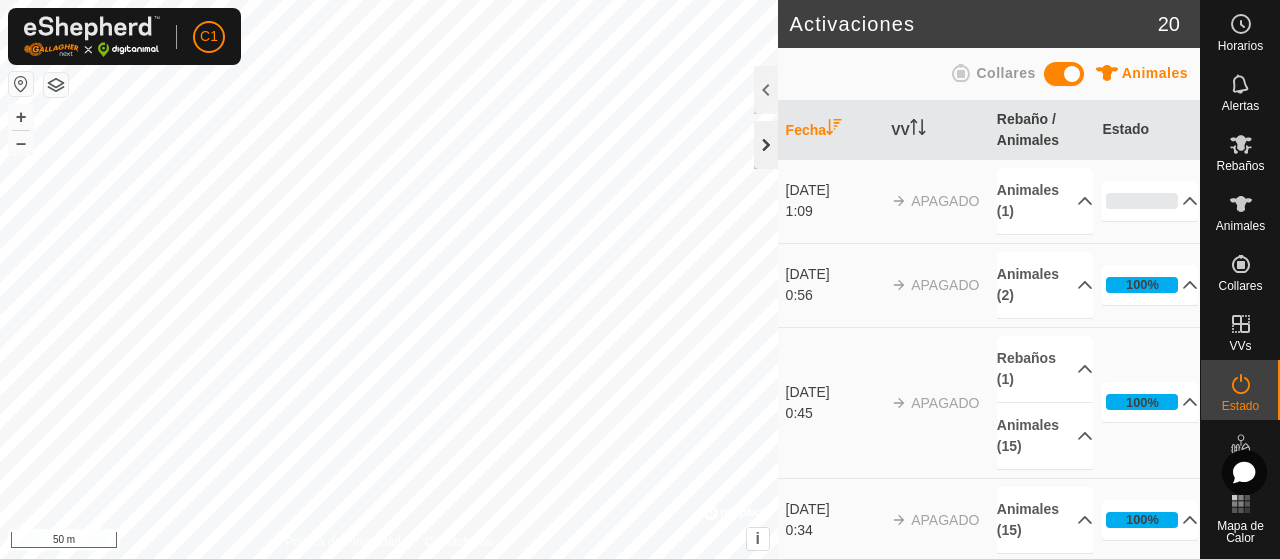 click 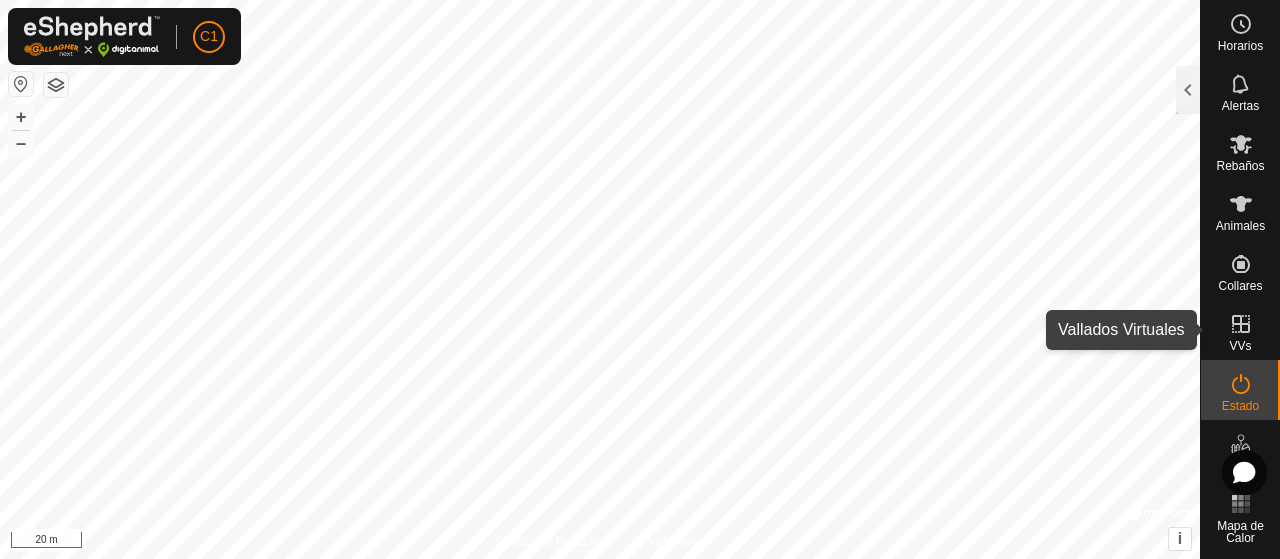 click on "VVs" at bounding box center [1240, 346] 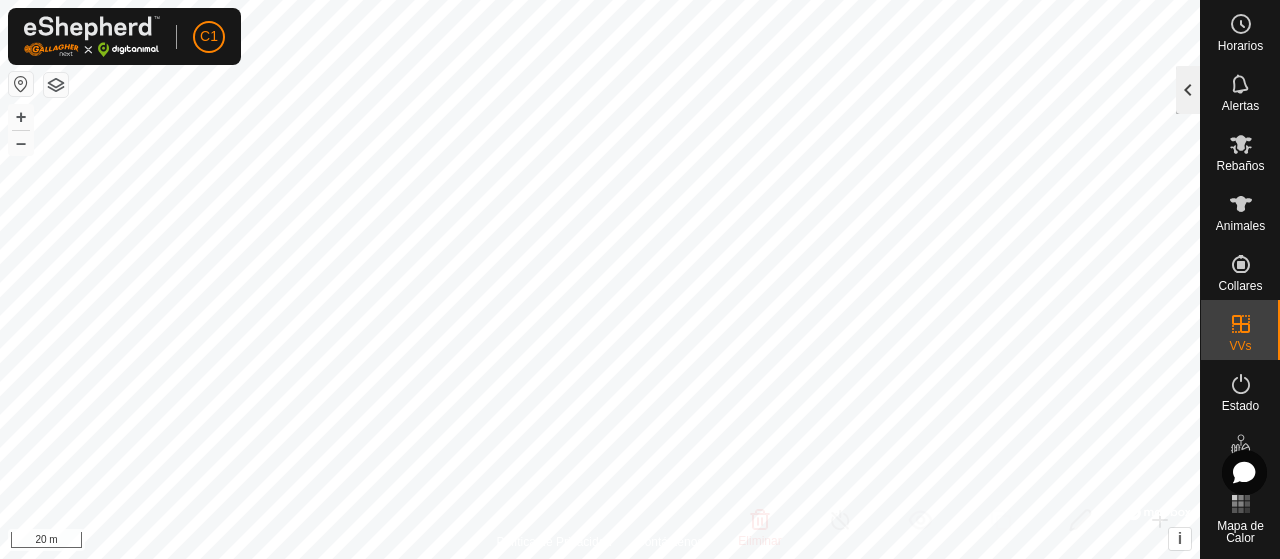 click 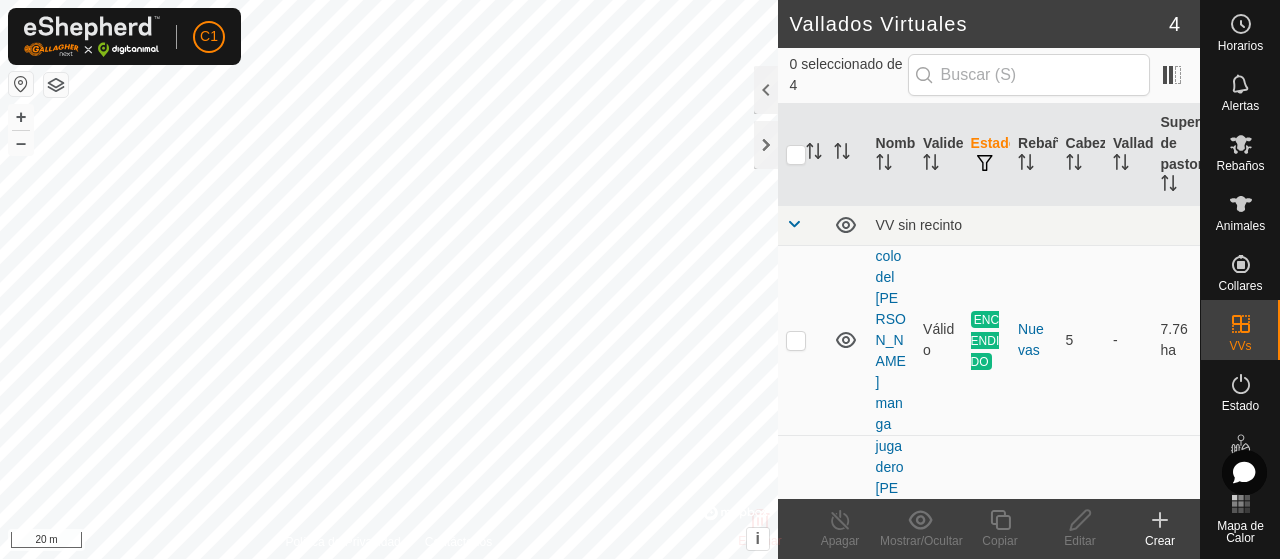 scroll, scrollTop: 100, scrollLeft: 0, axis: vertical 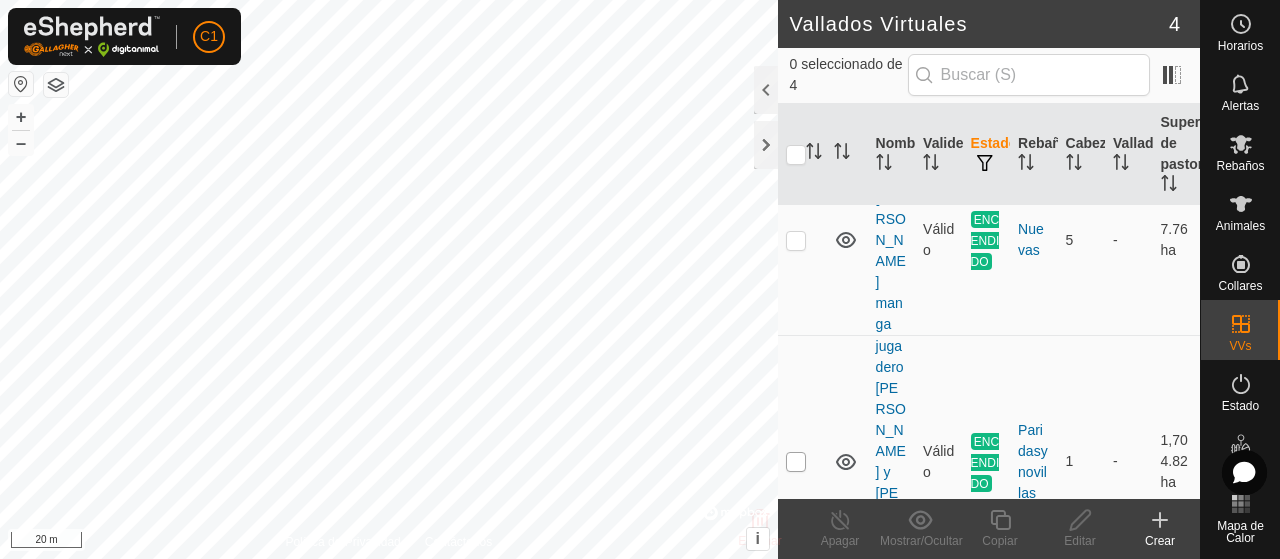 click at bounding box center (796, 462) 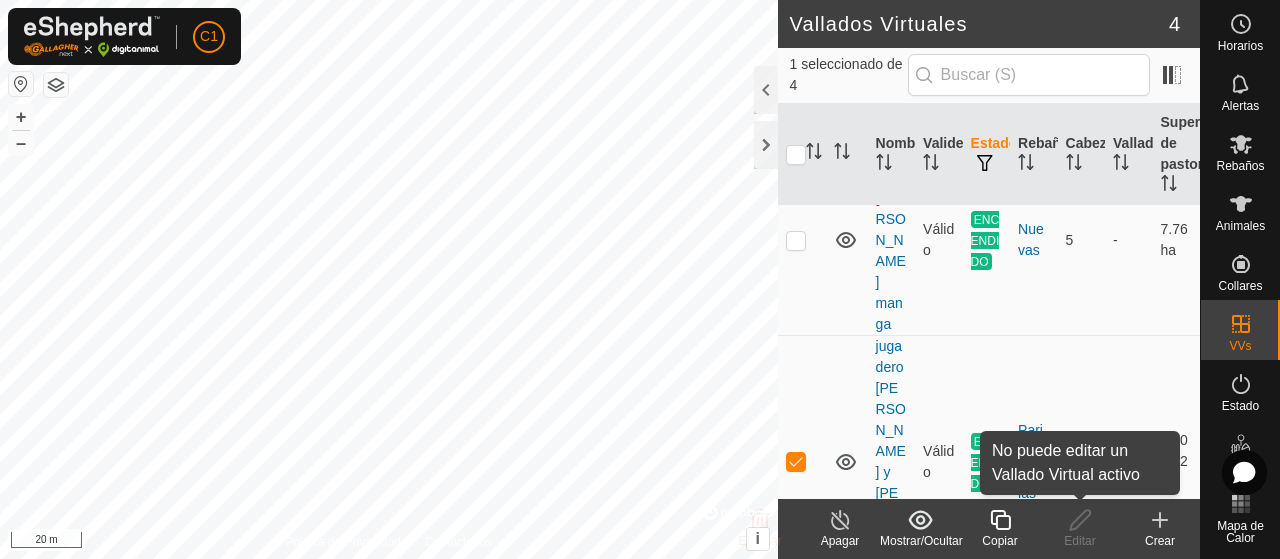 click on "Editar" 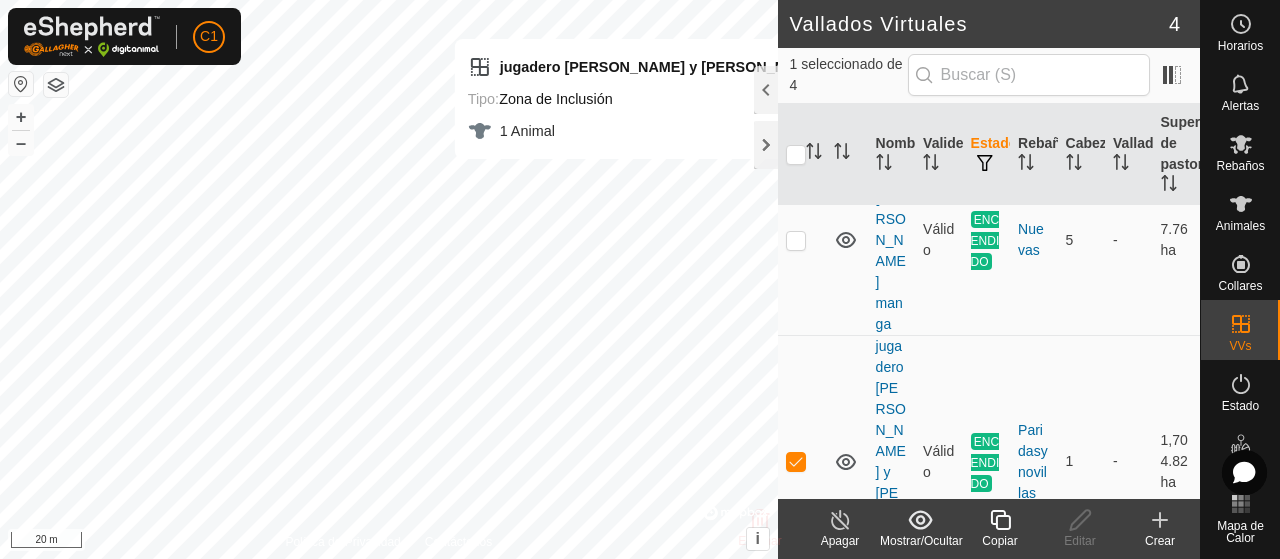 click at bounding box center [802, 155] 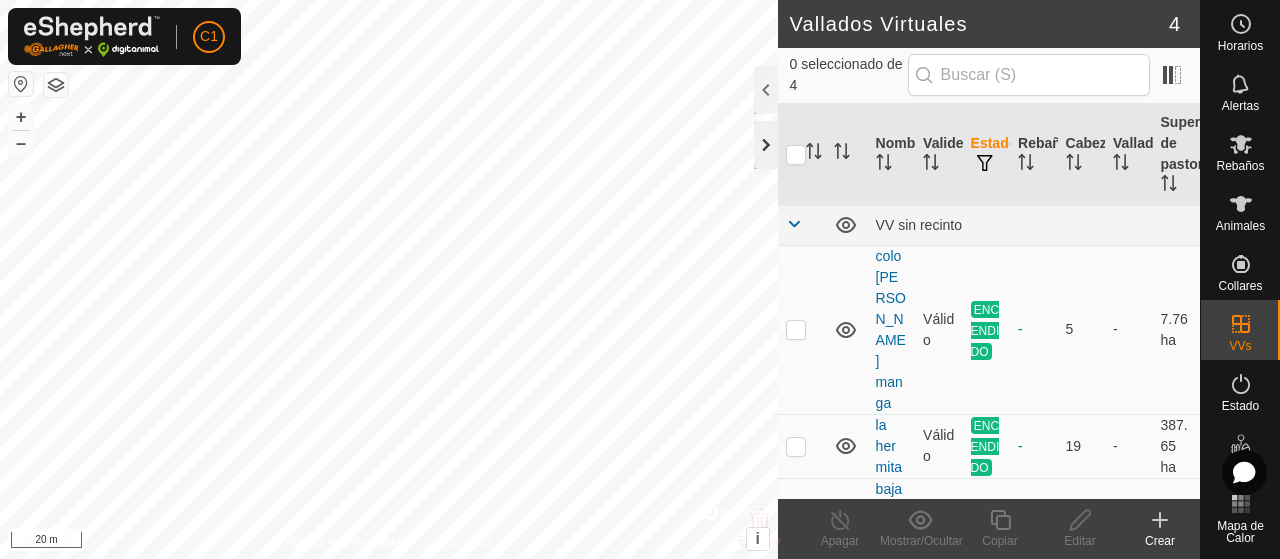 scroll, scrollTop: 0, scrollLeft: 0, axis: both 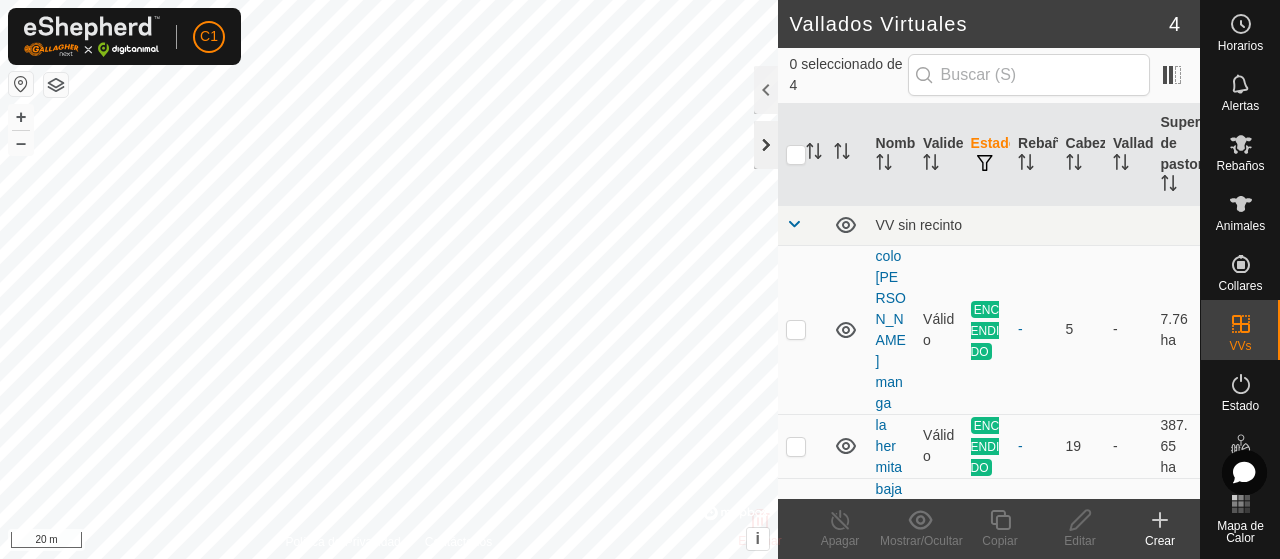 click 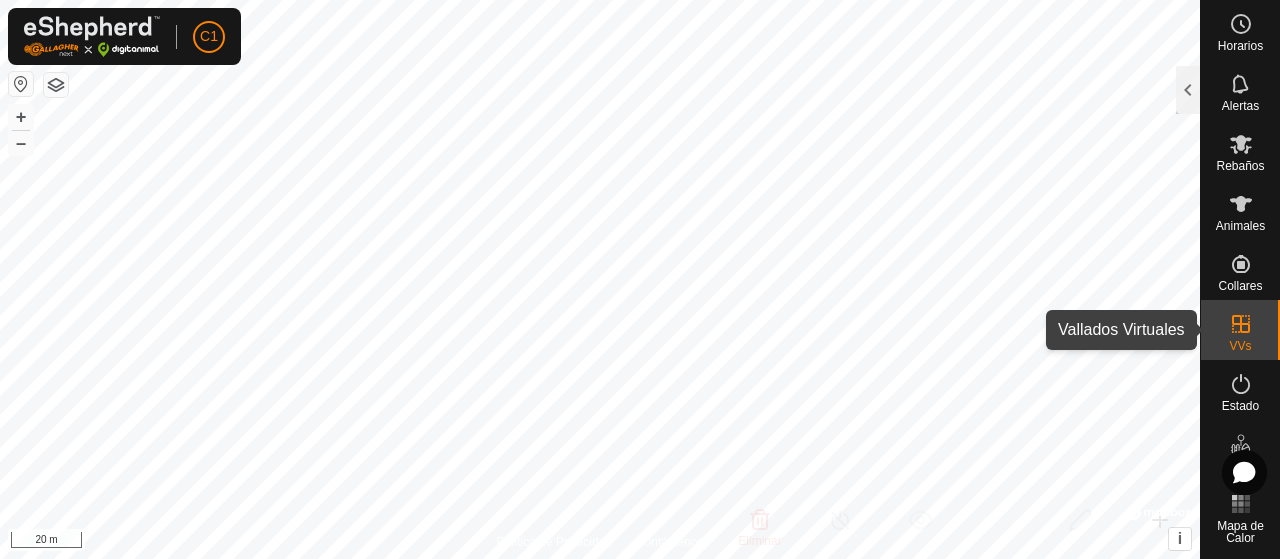 click at bounding box center (1241, 324) 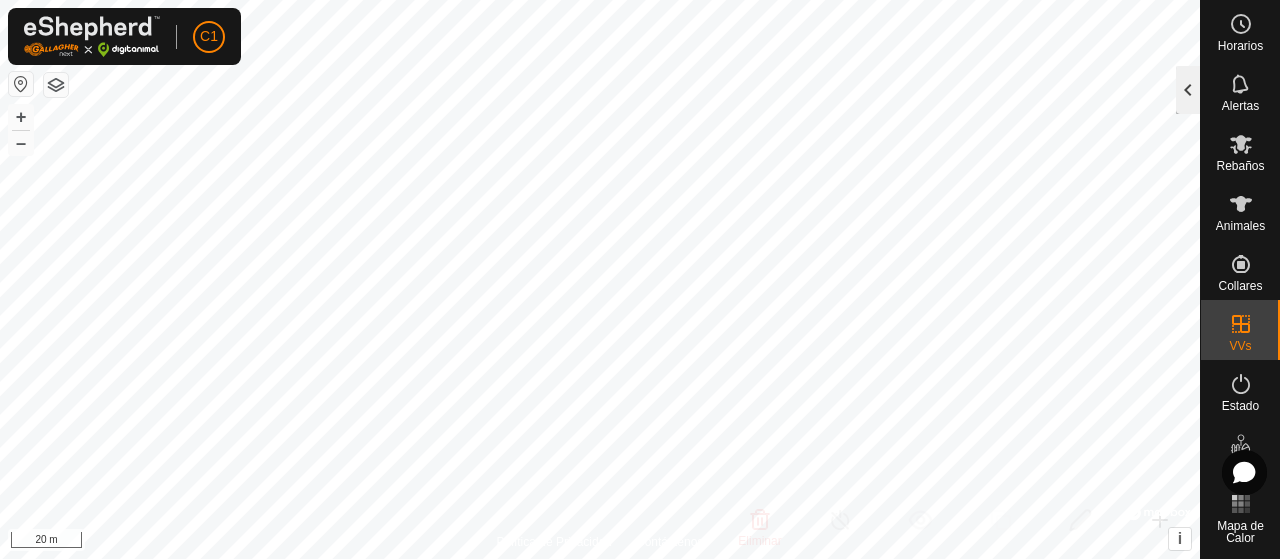 click 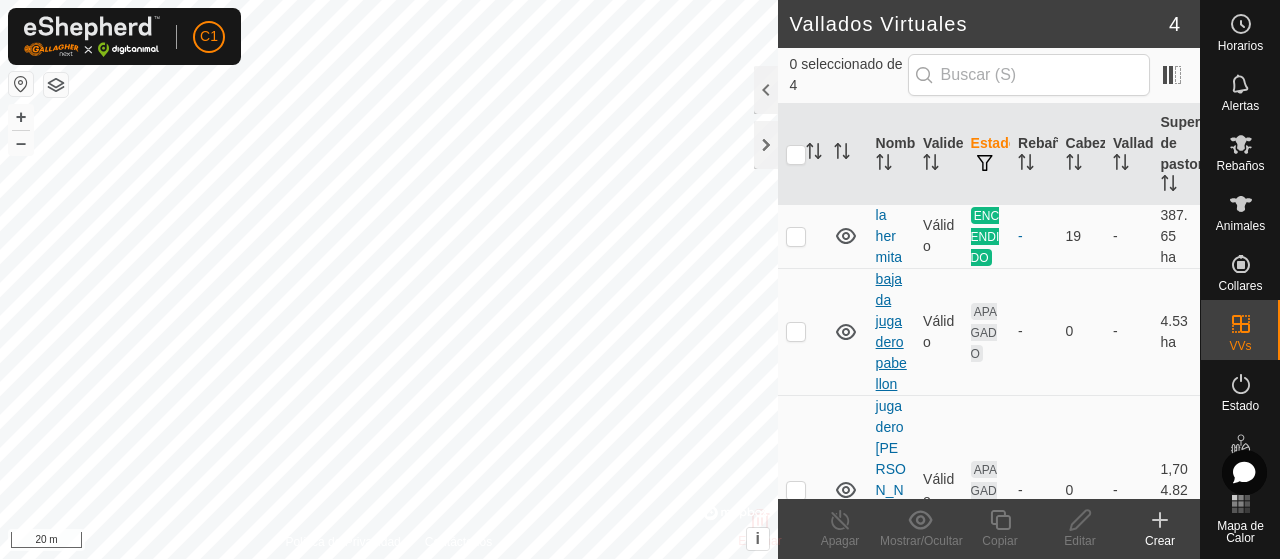 scroll, scrollTop: 213, scrollLeft: 0, axis: vertical 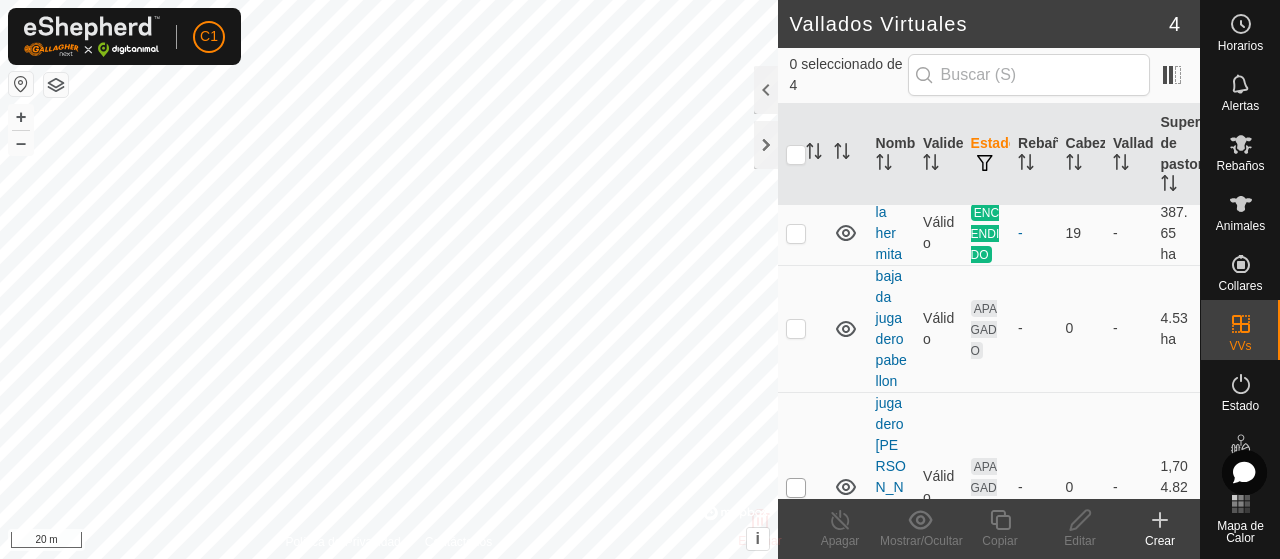 click at bounding box center (796, 488) 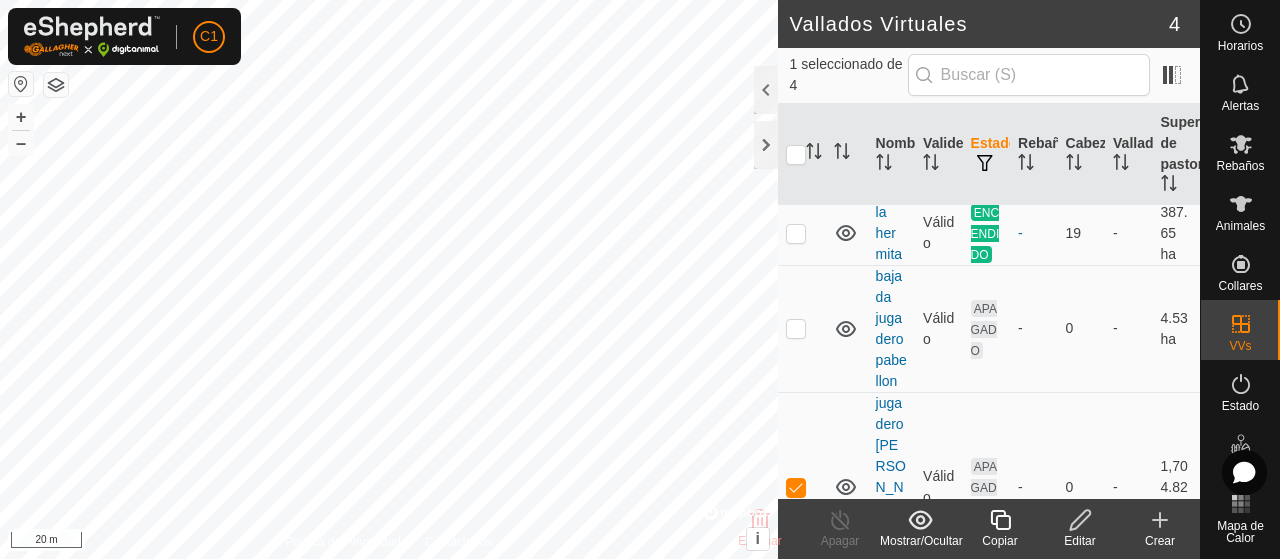 click 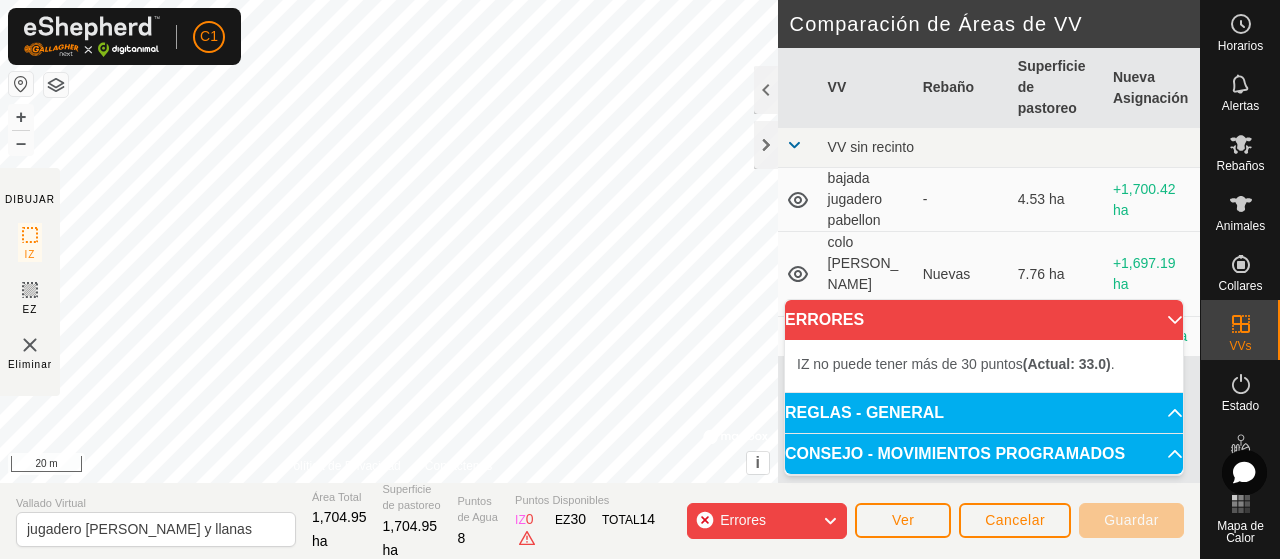 click on "C1 Horarios Alertas Rebaños Animales Collares VVs Estado Infra Mapa de Calor Ayuda DIBUJAR IZ EZ Eliminar Política de Privacidad Contáctenos + – ⇧ i ©  Mapbox , ©  OpenStreetMap ,  Improve this map 20 m Comparación de Áreas de VV     VV   Rebaño   Superficie de pastoreo   Nueva Asignación  VV sin recinto  bajada jugadero pabellon  -  4.53 ha  +1,700.42 ha  colo [PERSON_NAME] manga   Nuevas   7.76 ha  +1,697.19 ha  la [PERSON_NAME]   387.65 ha  +1,317.3 ha Vallado Virtual jugadero [PERSON_NAME] y llanas Área Total 1,704.95 ha Superficie de pastoreo 1,704.95 ha Puntos de Agua 8 Puntos Disponibles  IZ   0  EZ  30  TOTAL   14 Errores Ver Cancelar Guardar
ERRORES IZ no puede tener más de 30 puntos  (Actual: 33.0) . REGLAS - GENERAL Para activar un VV, debe cumplir con los siguientes requisitos: No esquinas pronunciadas: Cada ángulo del  IZ  debe ser mayor de 80° – Utilice al menos  4 puntos . Cada ángulo del  EZ  debe ser mayor de 100° – Utilice al menos  5 puntos . Límites: IZ" at bounding box center [640, 279] 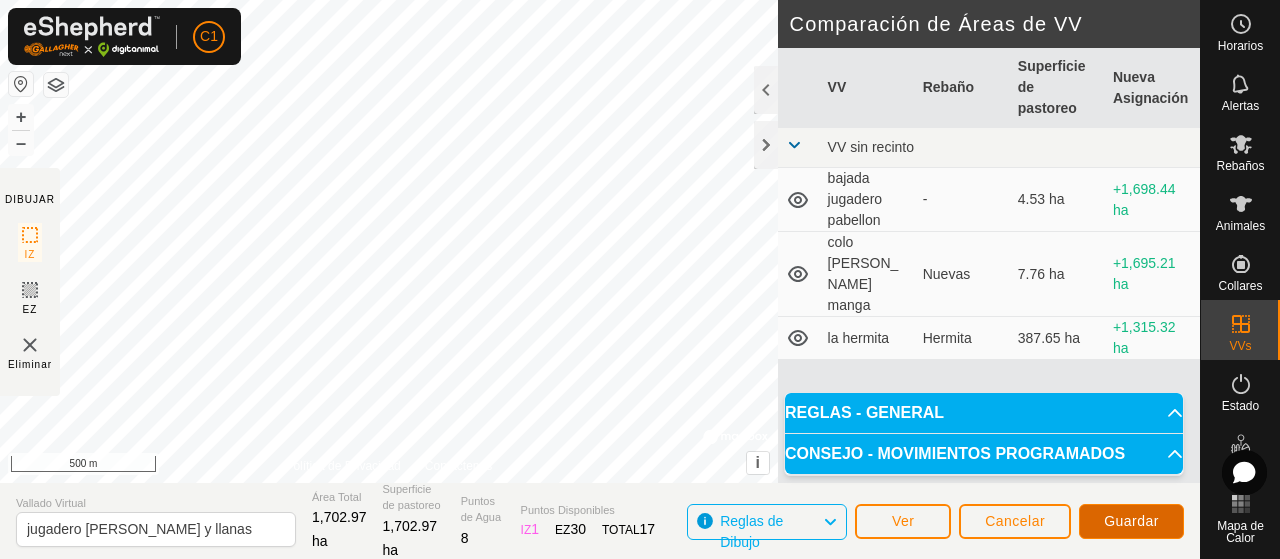 click on "Guardar" 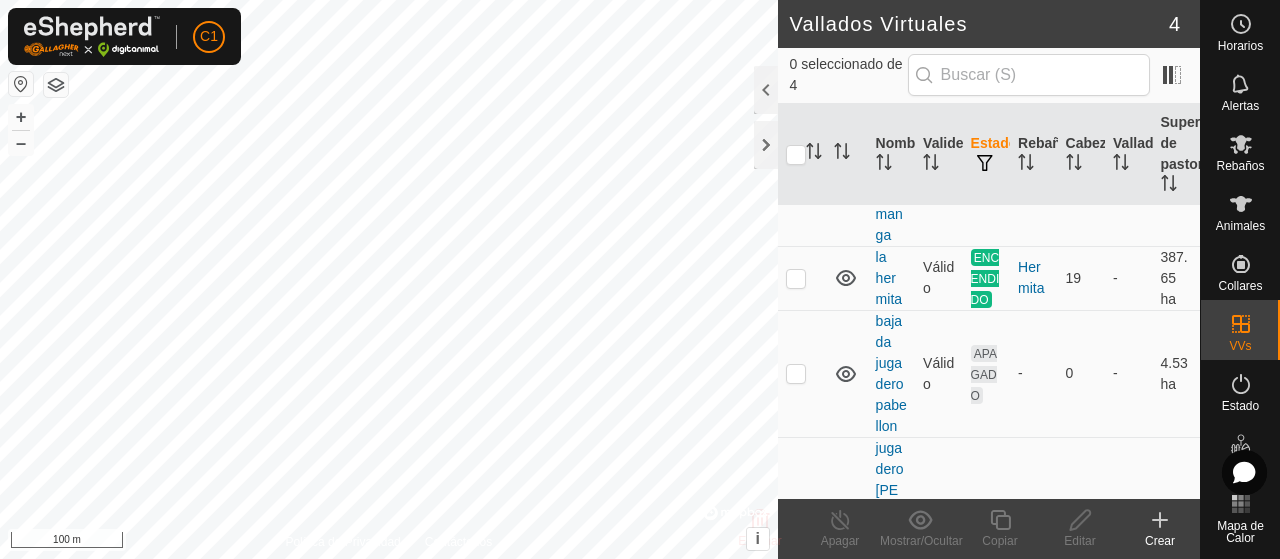 scroll, scrollTop: 213, scrollLeft: 0, axis: vertical 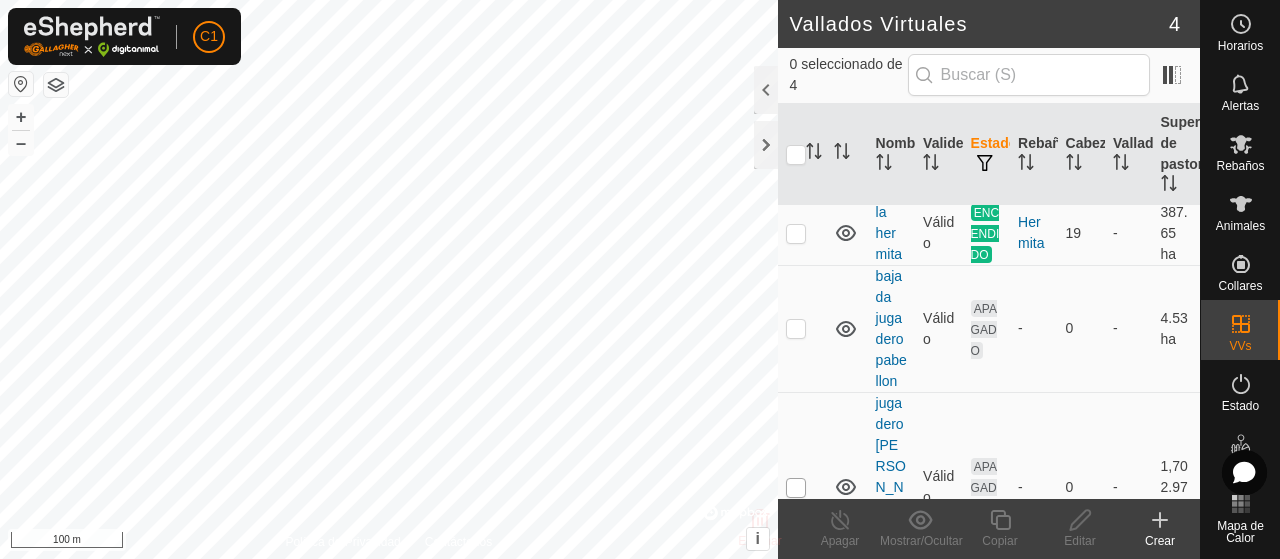 click at bounding box center (796, 488) 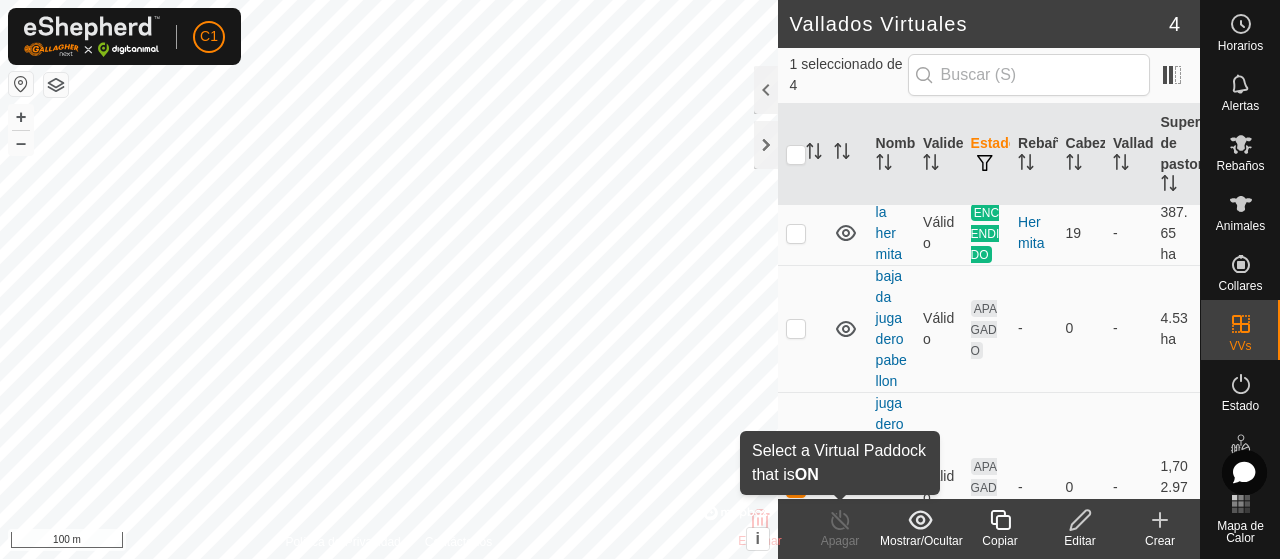 click 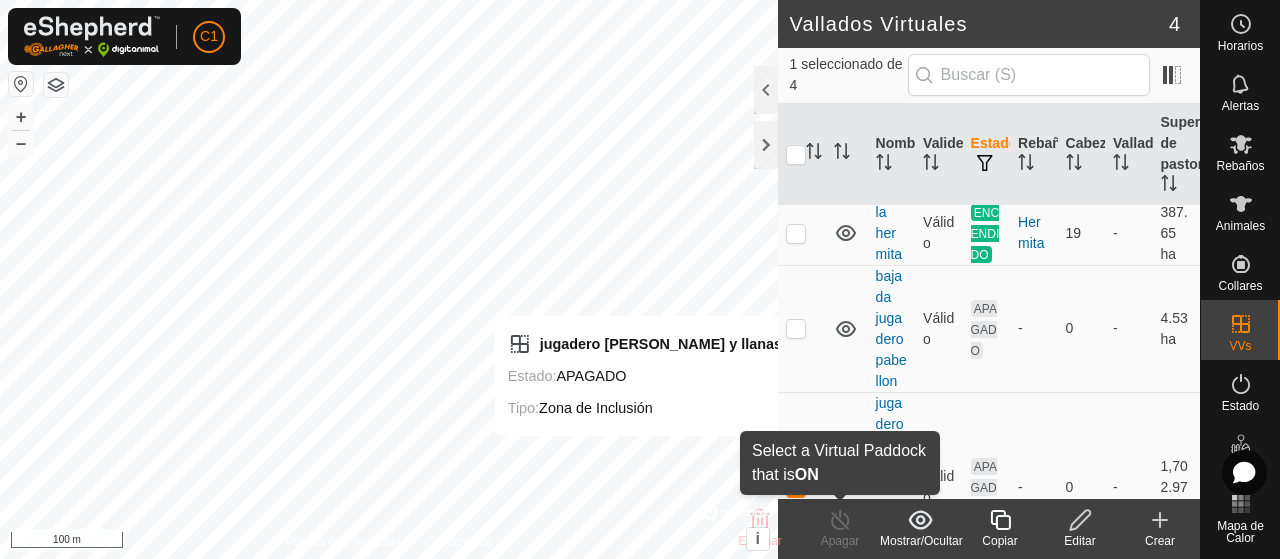 click on "Apagar" 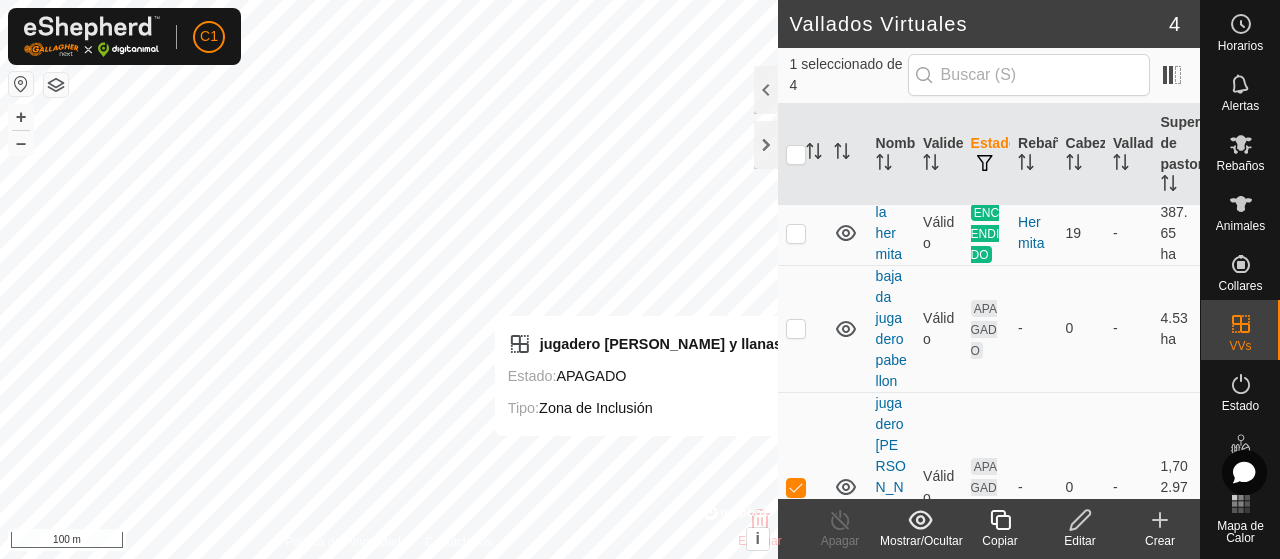 click on "Apagar" 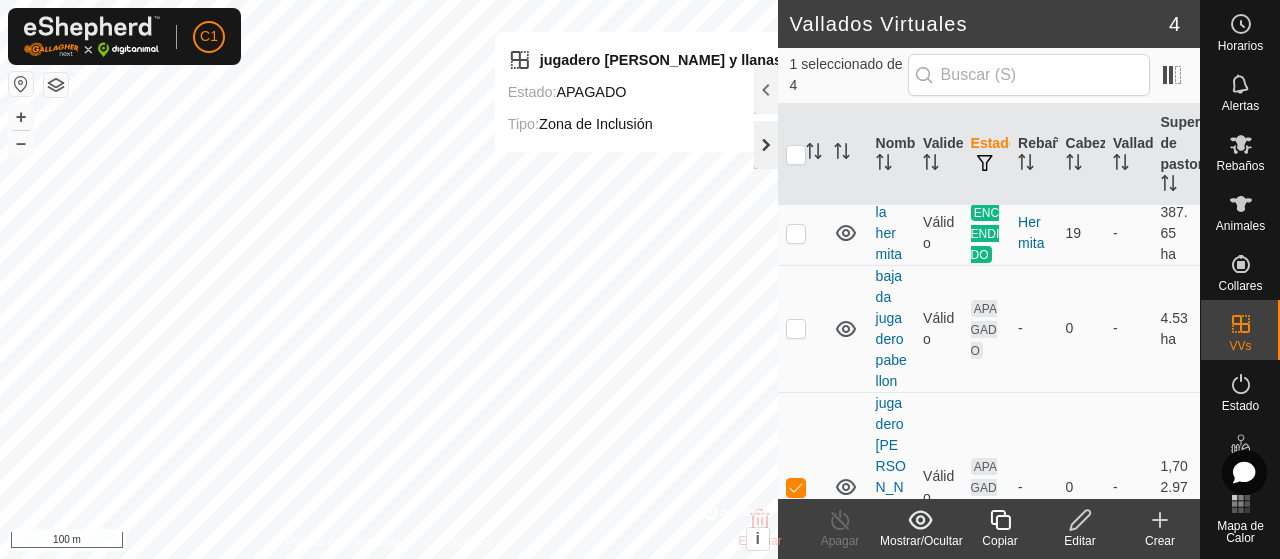 click 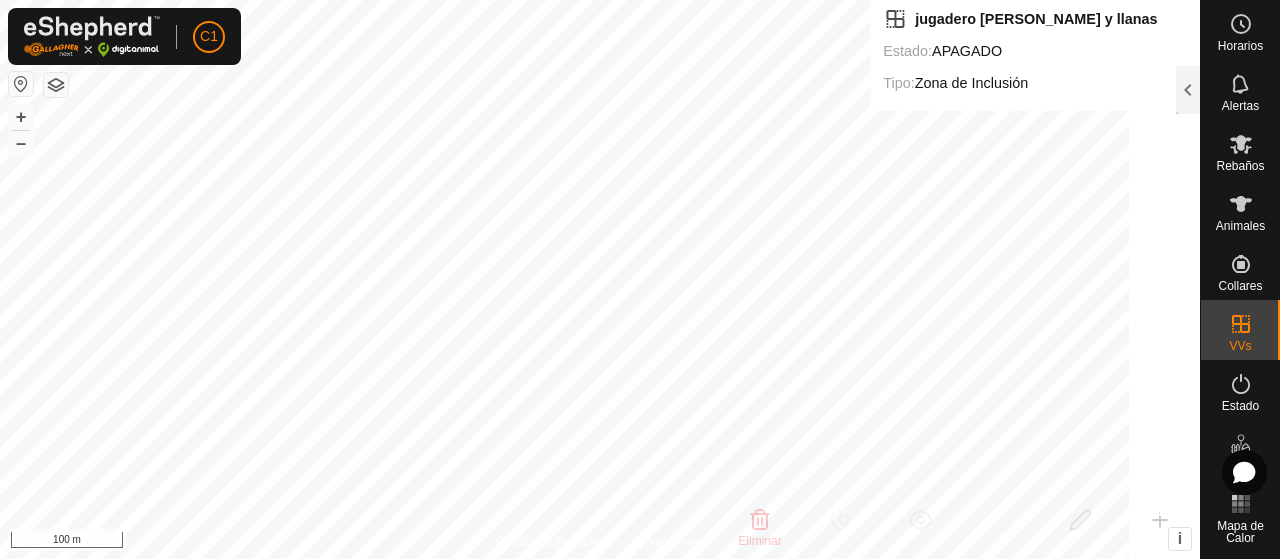 scroll, scrollTop: 502, scrollLeft: 0, axis: vertical 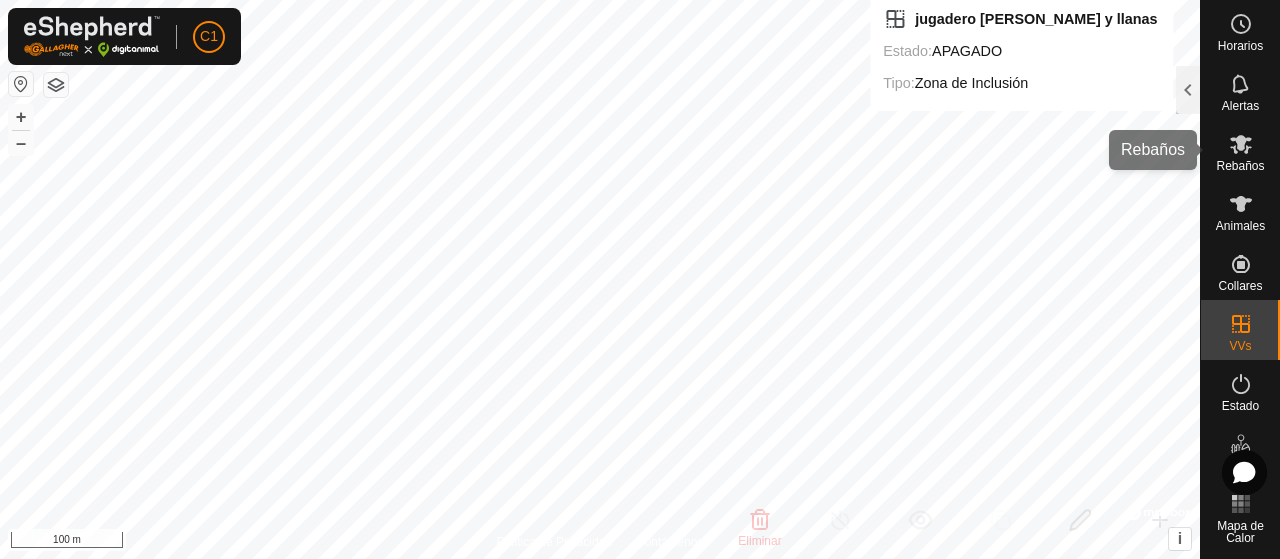 click at bounding box center (1241, 144) 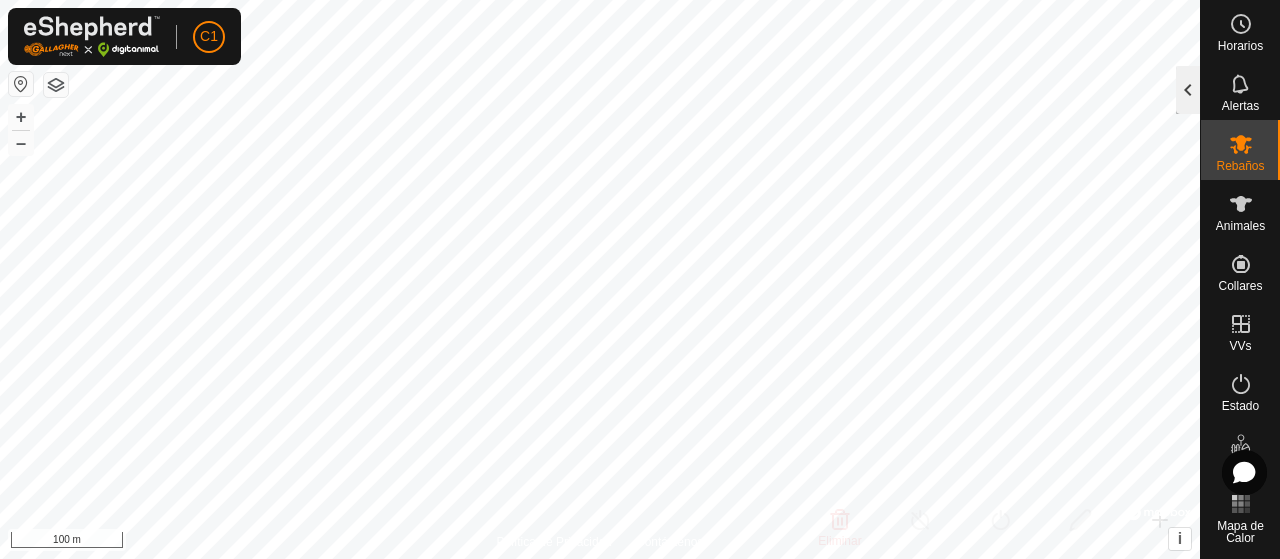 click 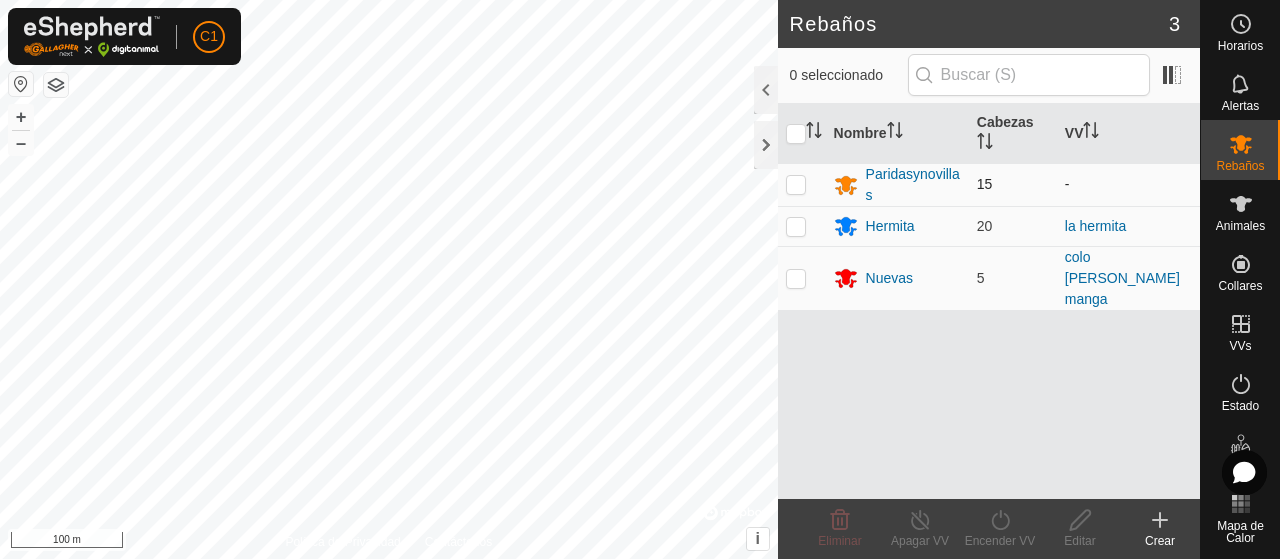 click at bounding box center (796, 184) 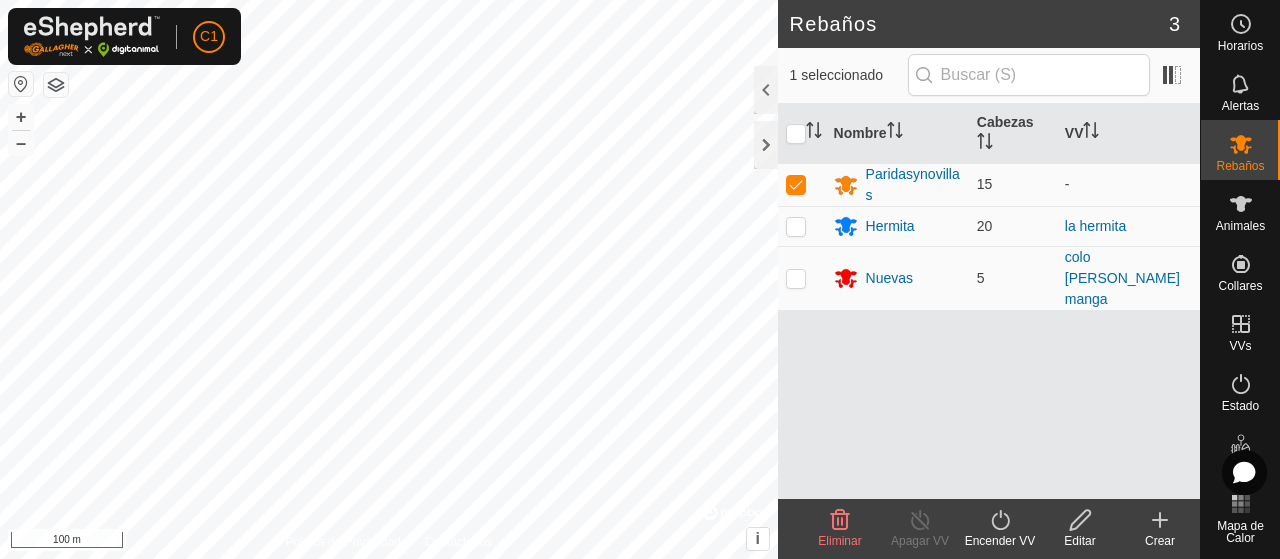 click 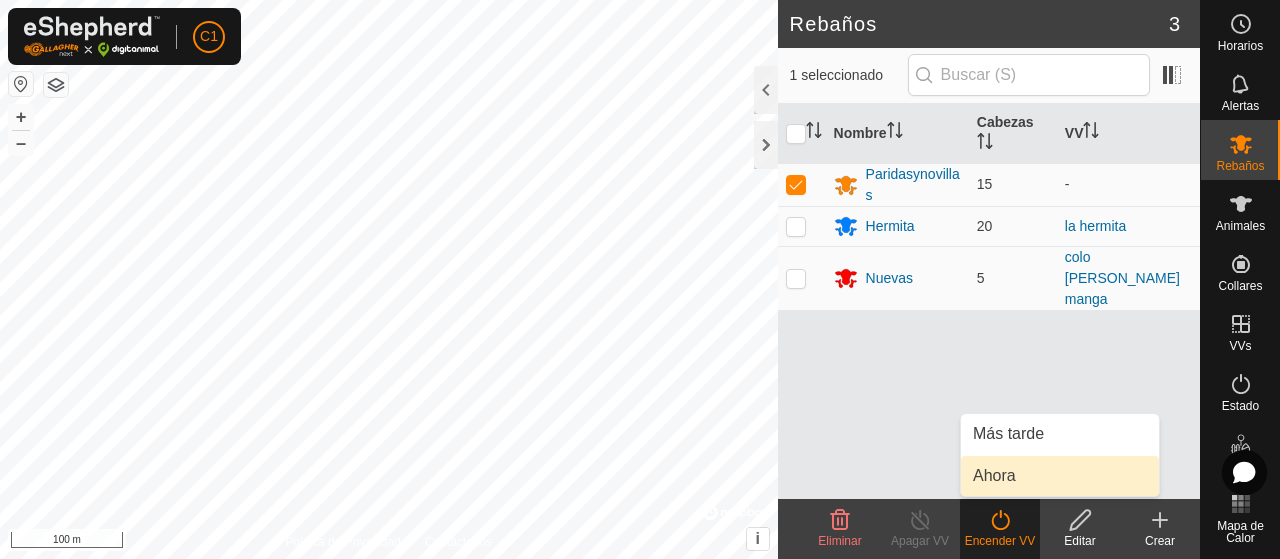 click on "Ahora" at bounding box center [1060, 476] 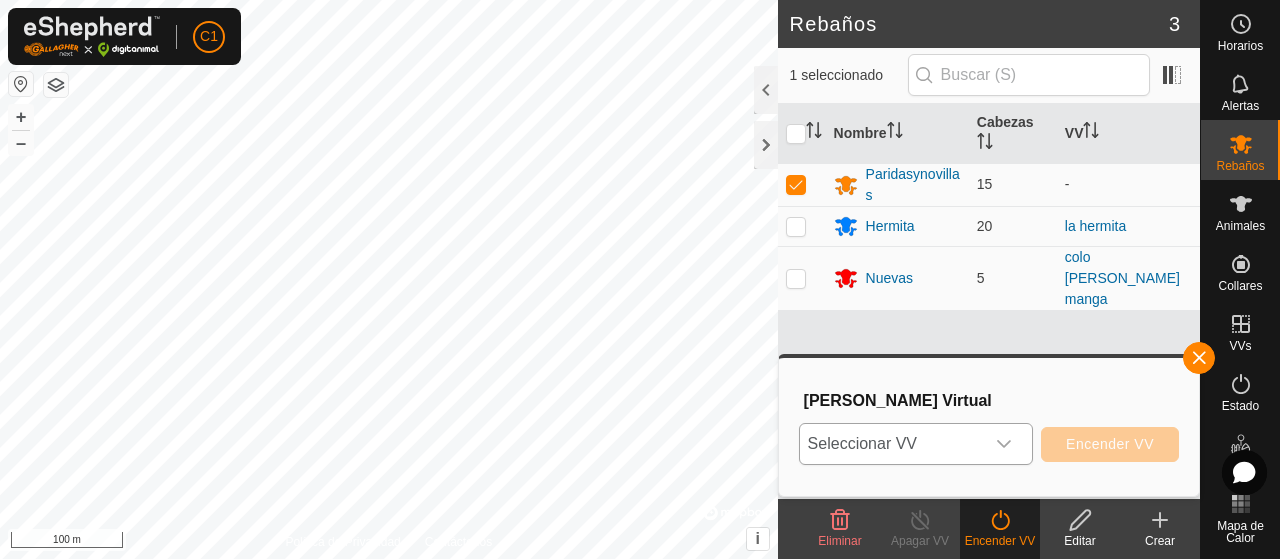 click at bounding box center (1004, 444) 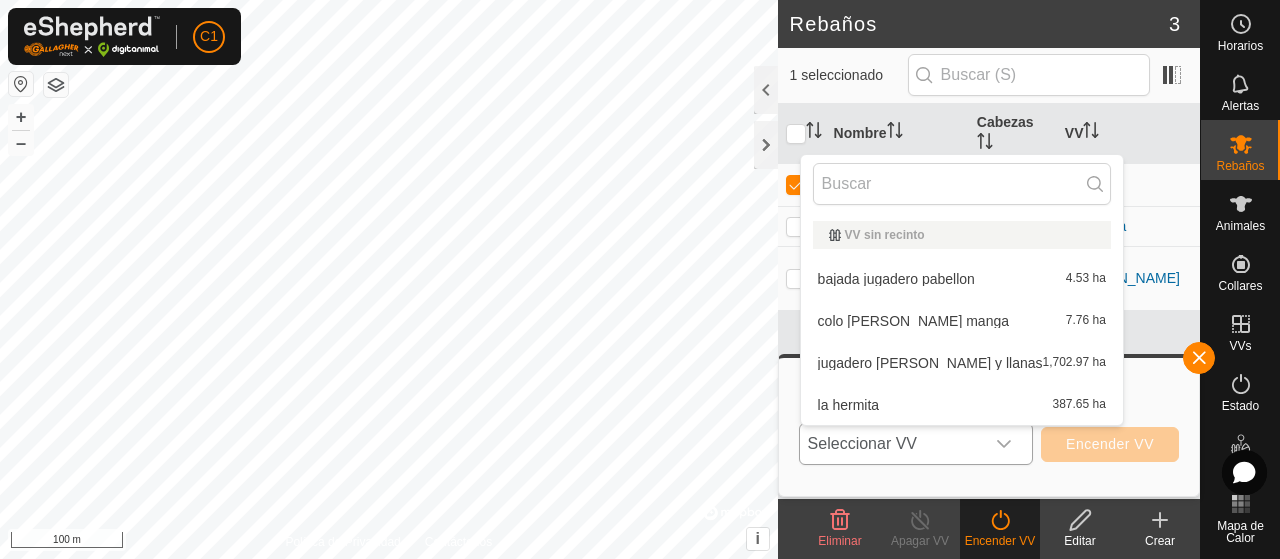 click on "jugadero [PERSON_NAME] y llanas  1,702.97 ha" at bounding box center (962, 363) 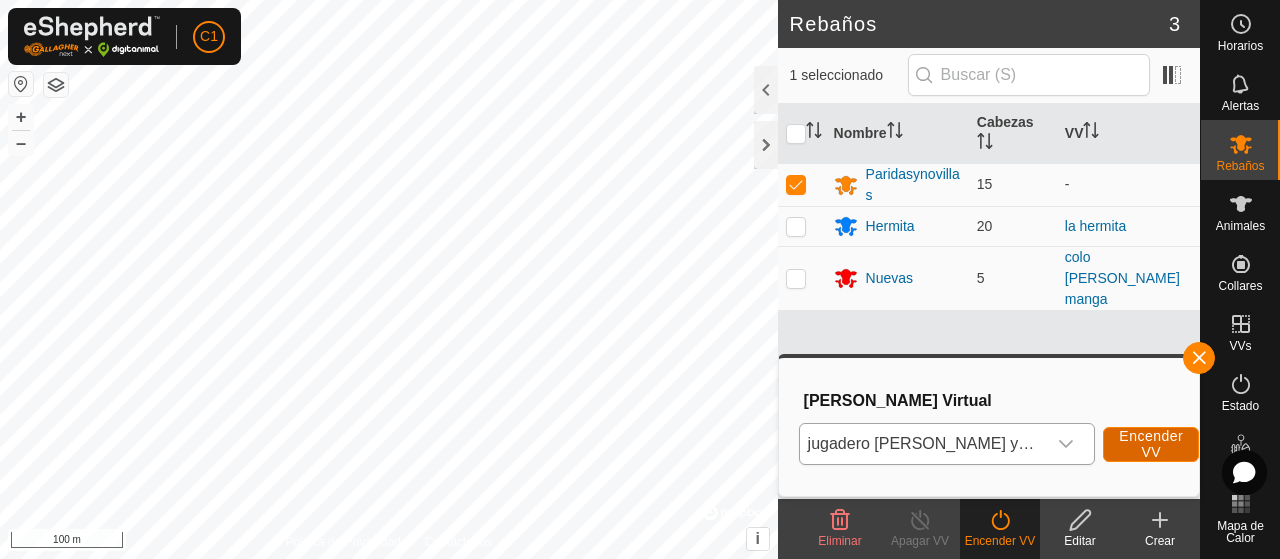 click on "Encender VV" at bounding box center (1151, 444) 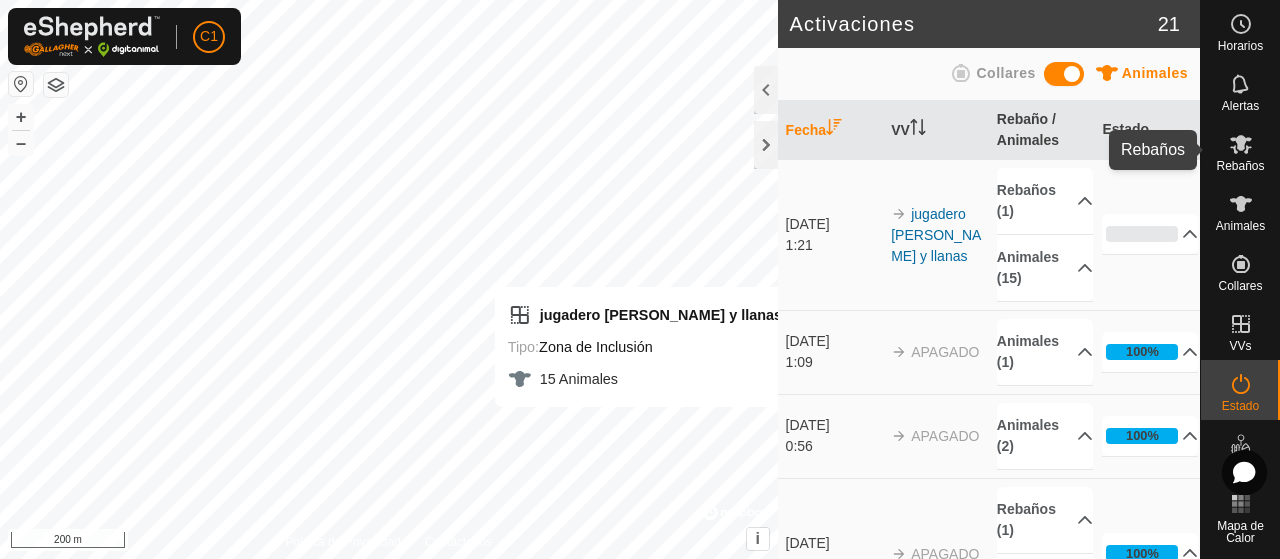 click 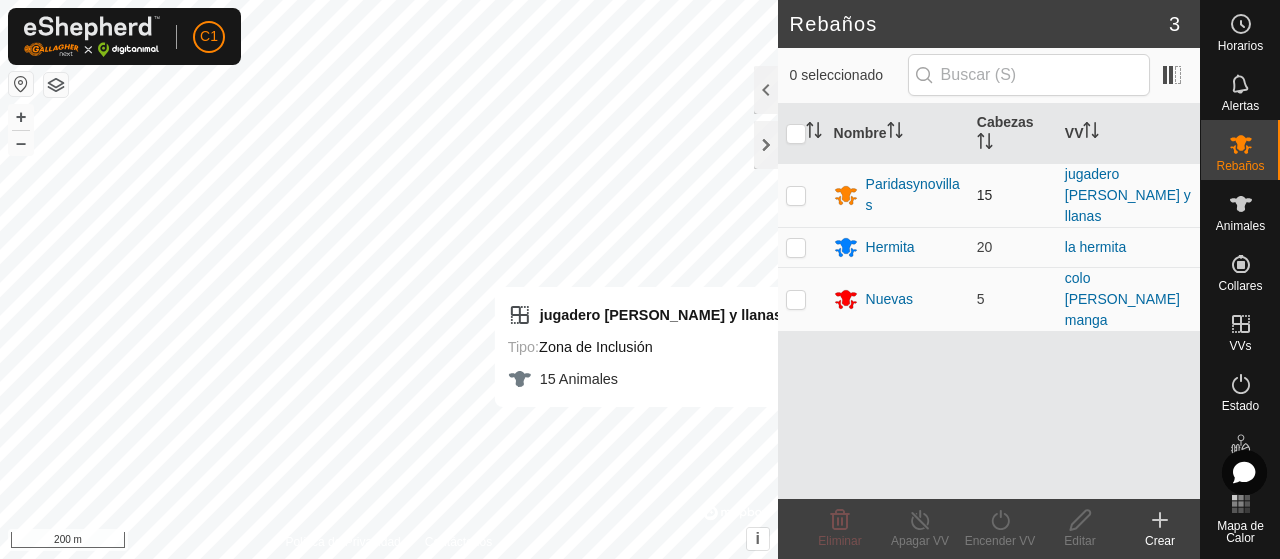 click at bounding box center [796, 195] 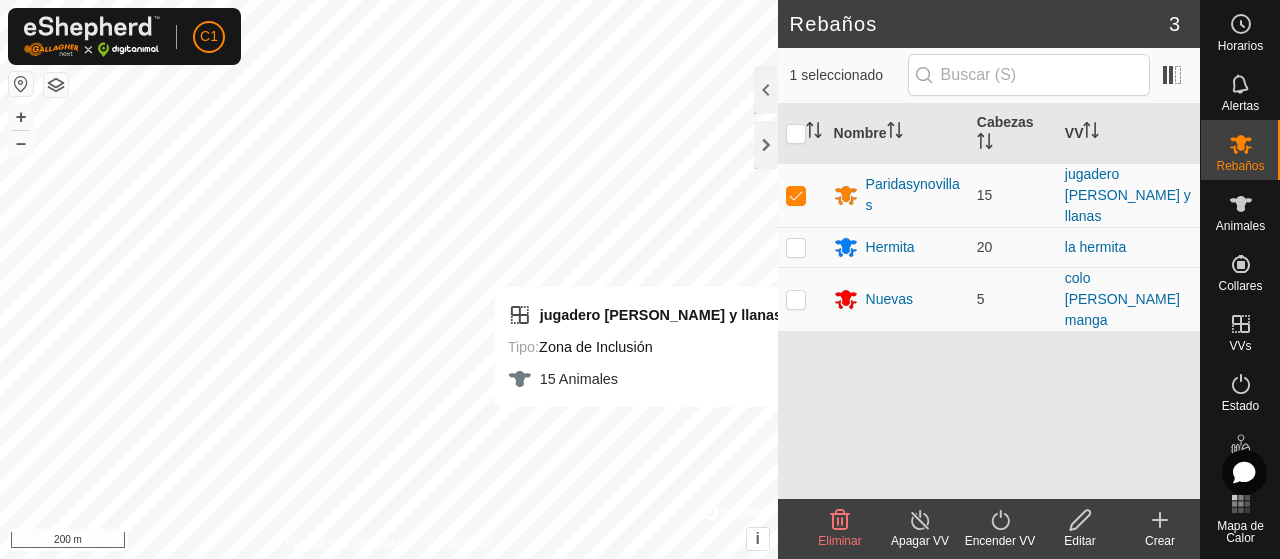 click 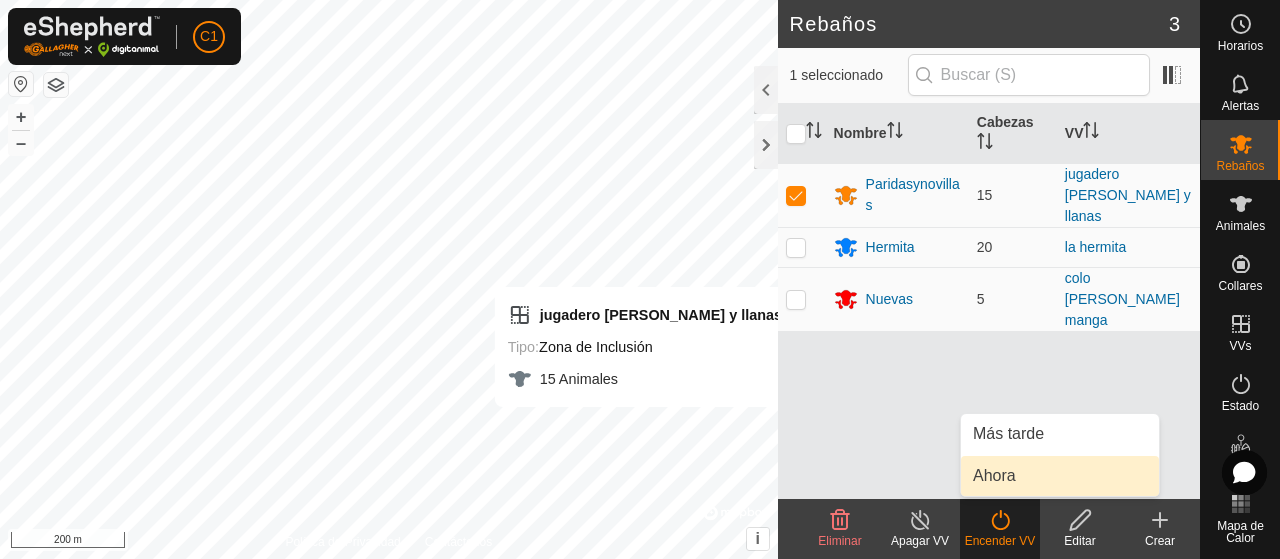 click on "Ahora" at bounding box center [1060, 476] 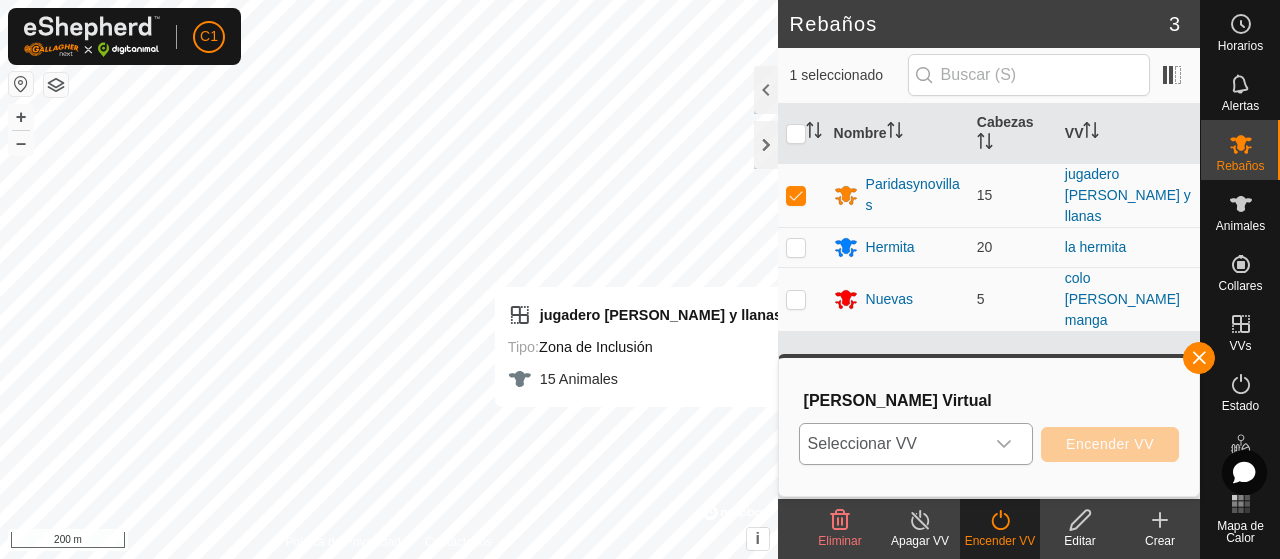 click 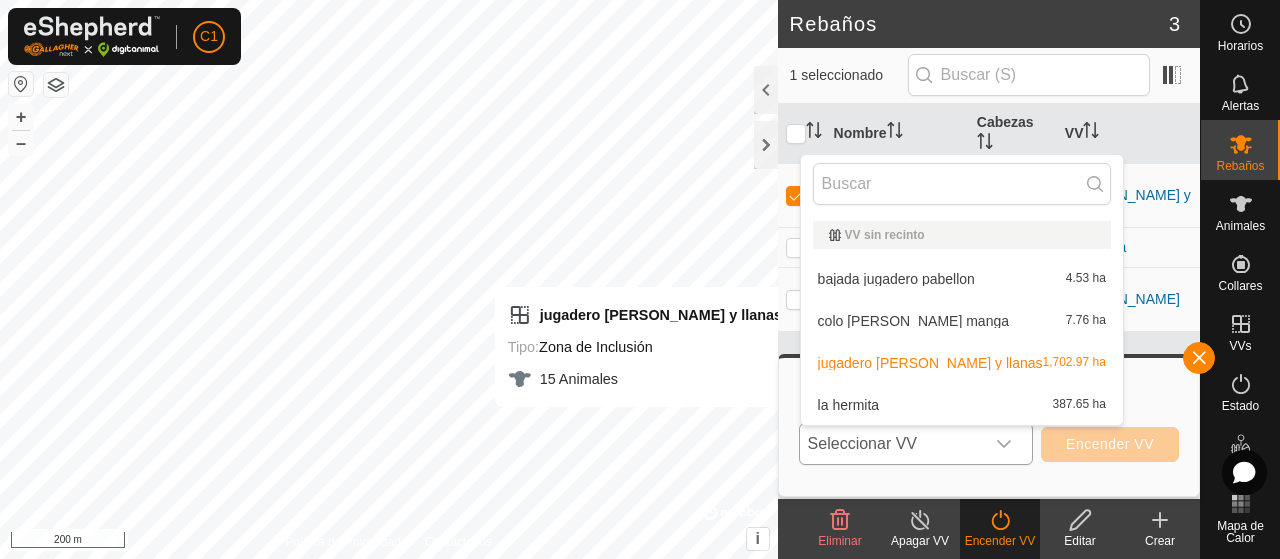 click on "jugadero [PERSON_NAME] y llanas  1,702.97 ha" at bounding box center (962, 363) 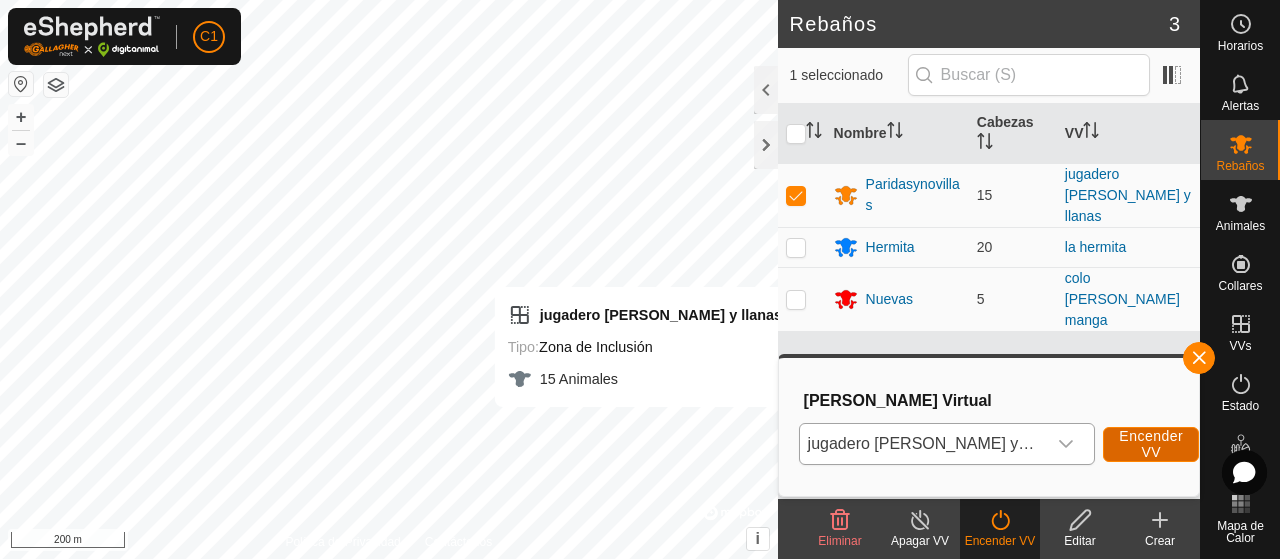 click on "Encender VV" at bounding box center [1151, 444] 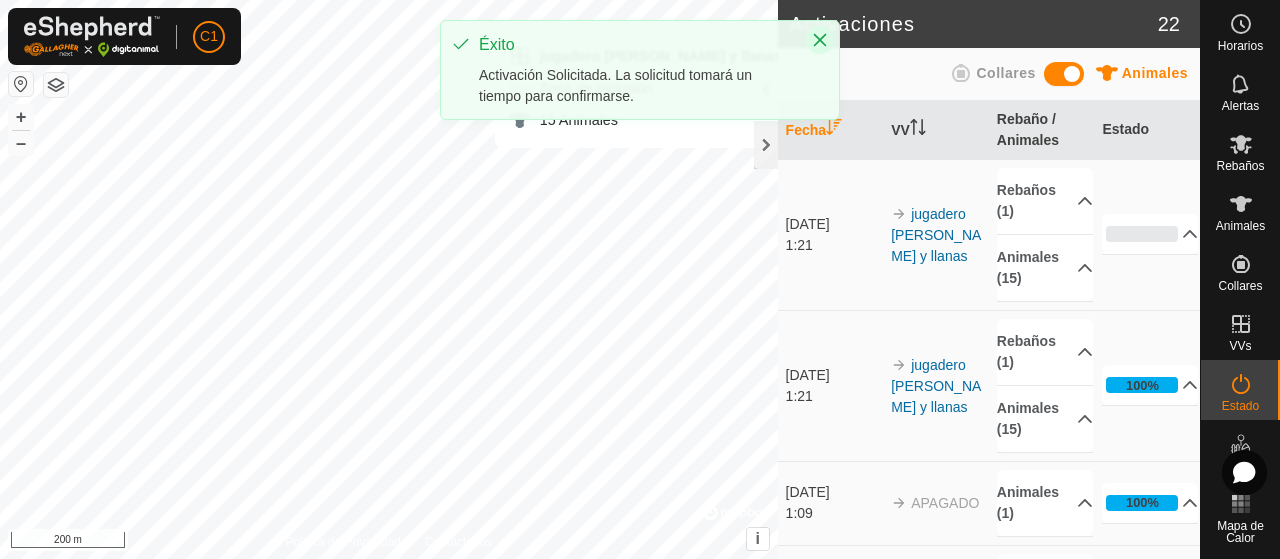 click 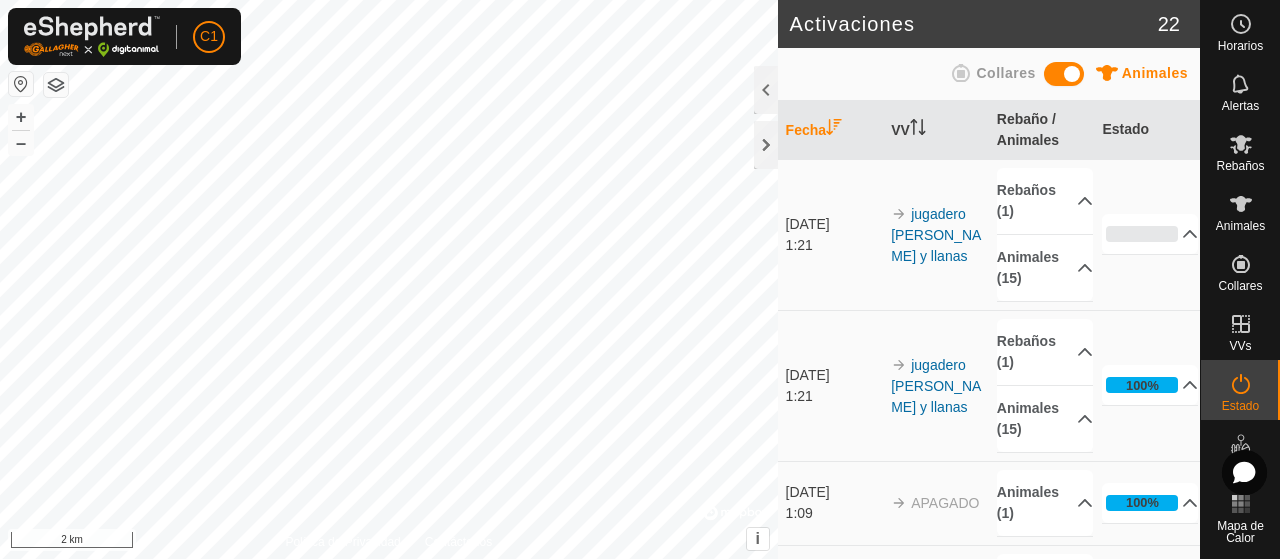 click on "Fecha" at bounding box center (831, 130) 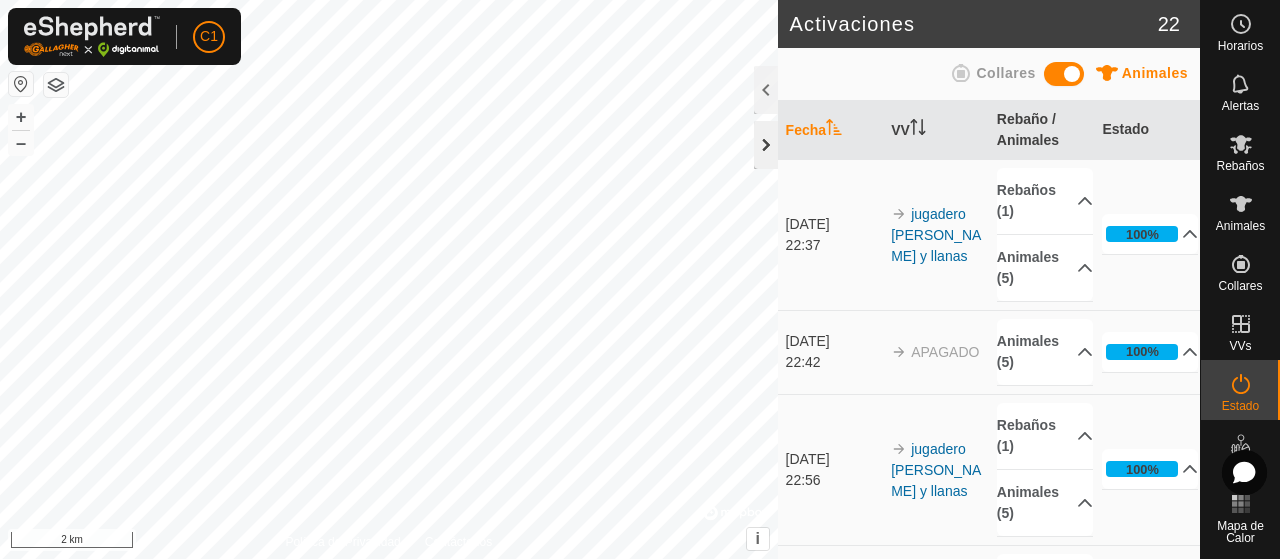 click 